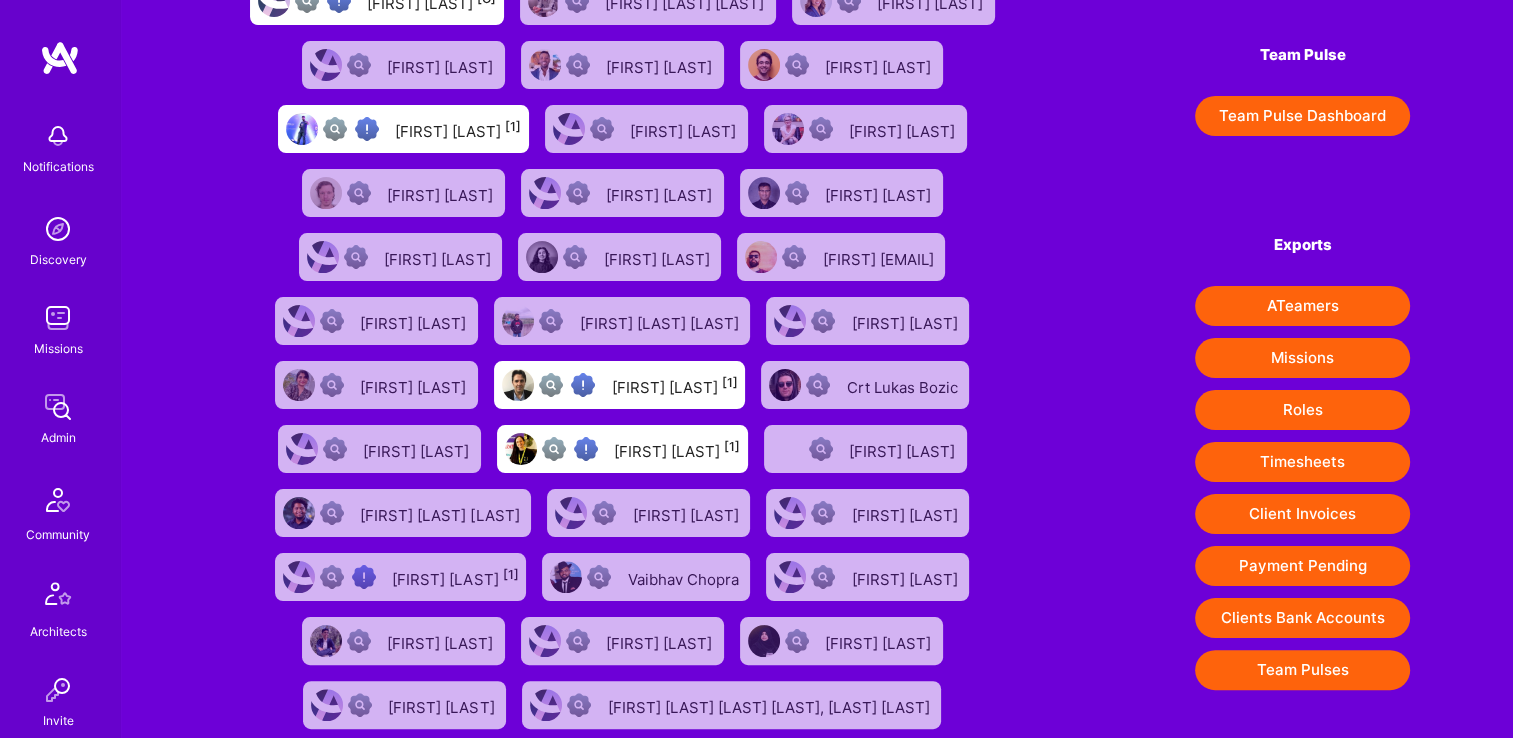 scroll, scrollTop: 300, scrollLeft: 0, axis: vertical 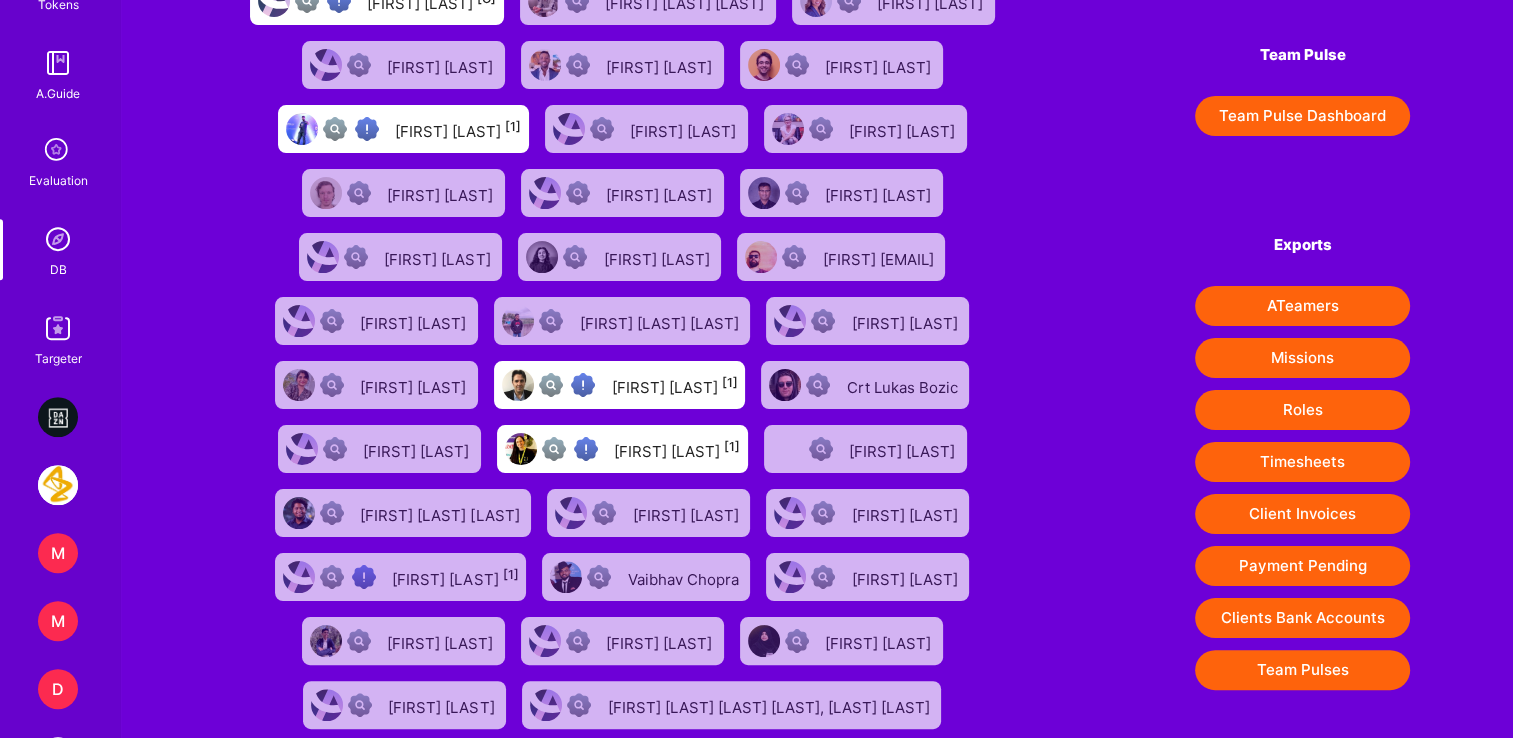 drag, startPoint x: 58, startPoint y: 257, endPoint x: 487, endPoint y: 230, distance: 429.84882 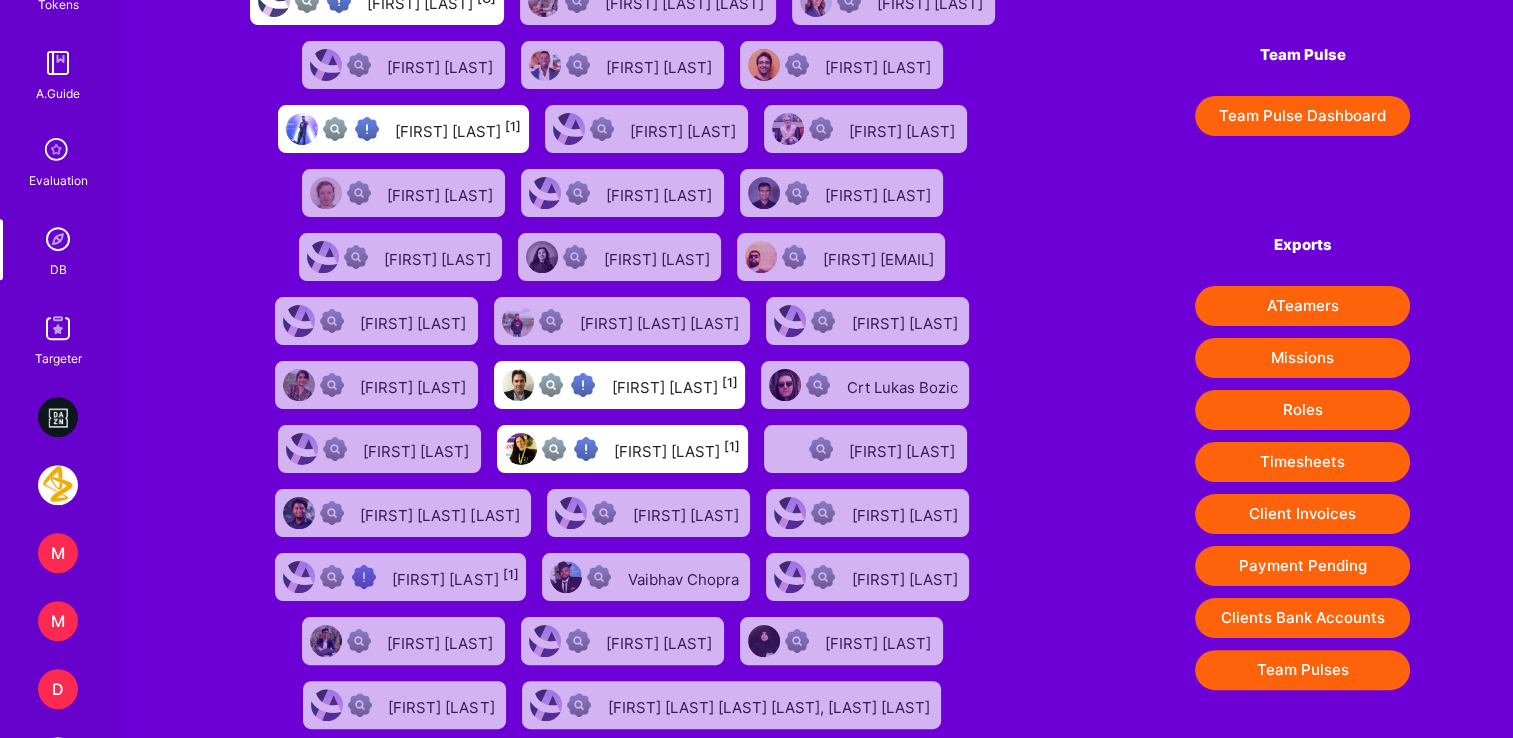 click at bounding box center [58, 239] 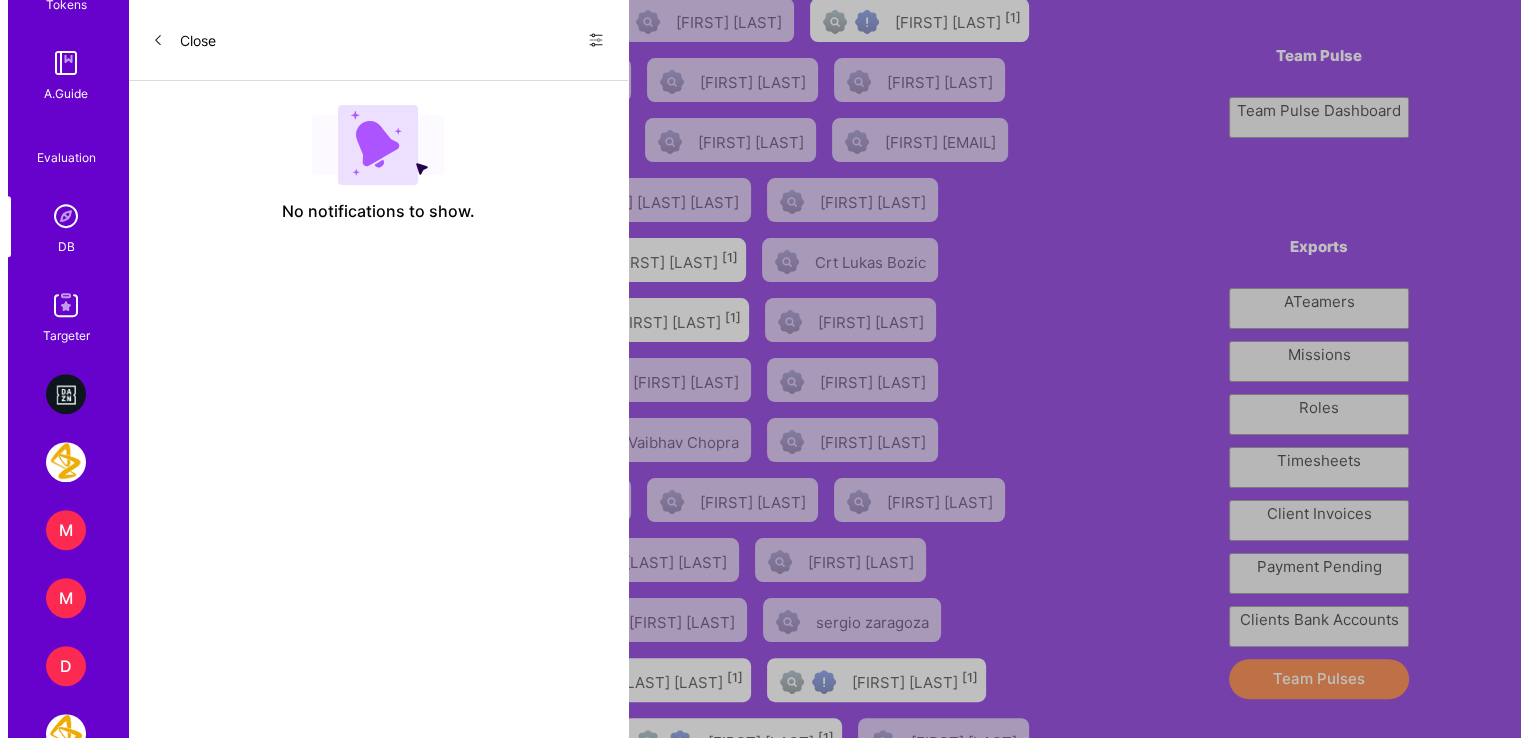 scroll, scrollTop: 0, scrollLeft: 0, axis: both 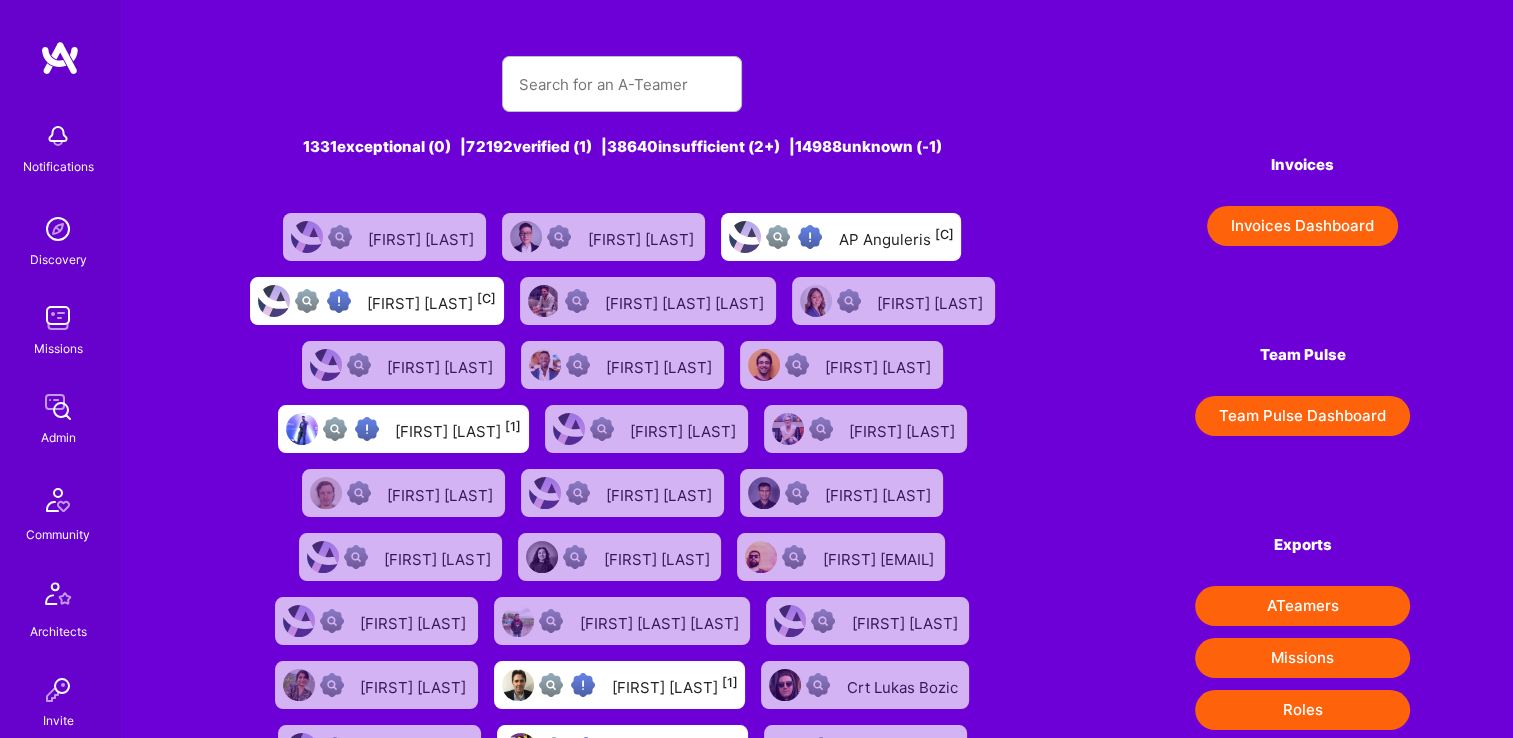 click on "Invoices Invoices Dashboard Team Pulse Team Pulse Dashboard Exports ATeamers Missions Roles Timesheets Client Invoices Payment Pending Clients Bank Accounts Team Pulses" at bounding box center [1302, 511] 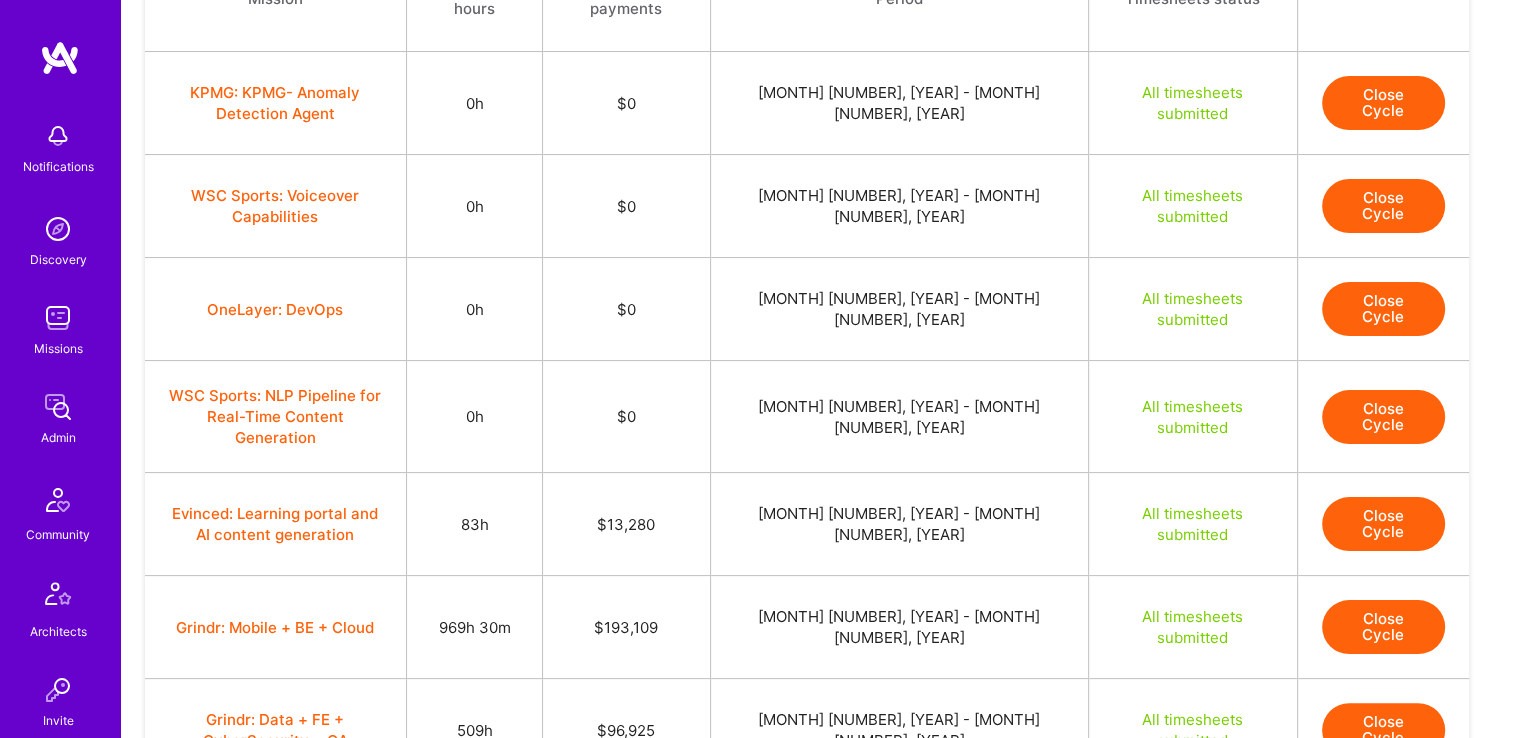scroll, scrollTop: 300, scrollLeft: 0, axis: vertical 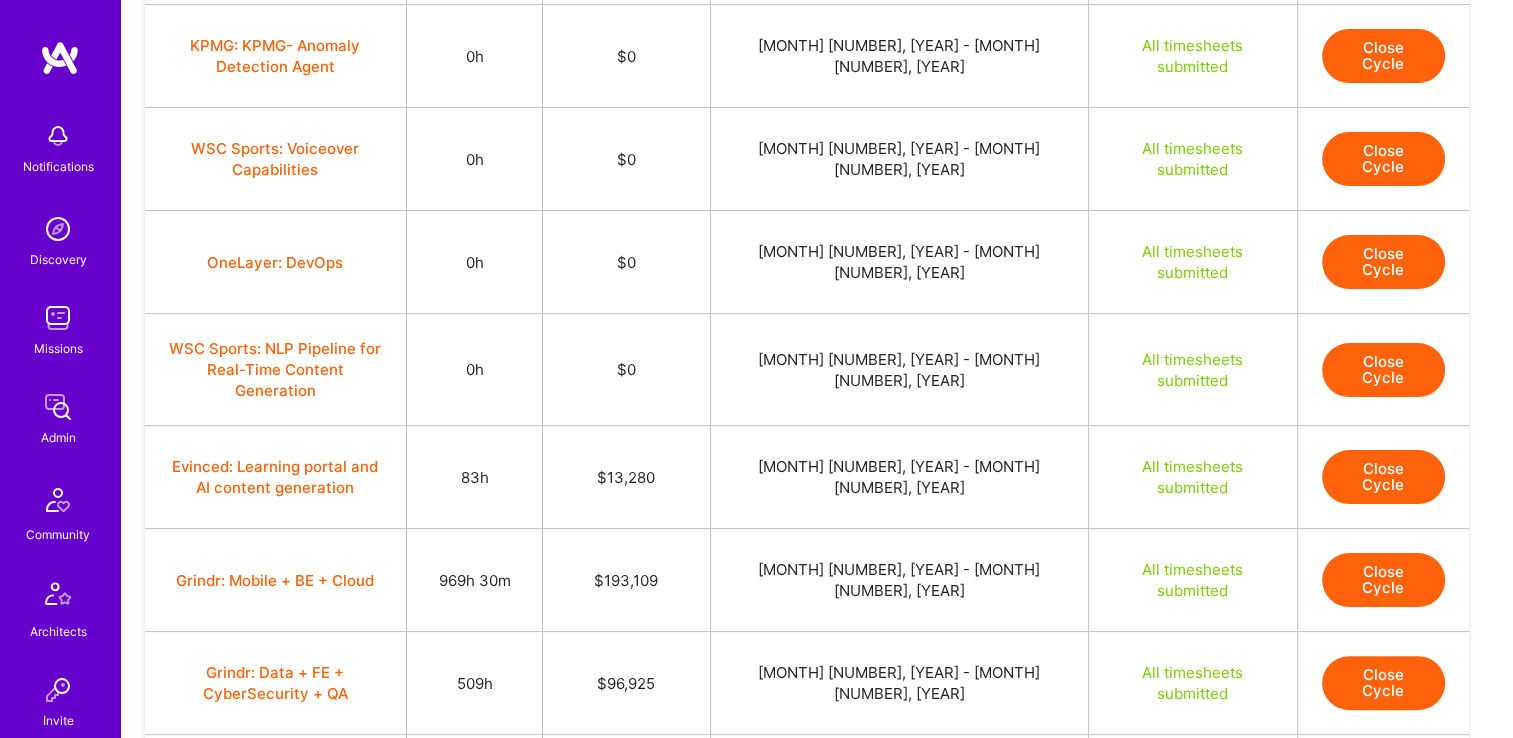 click on "Close Cycle" at bounding box center (1383, 477) 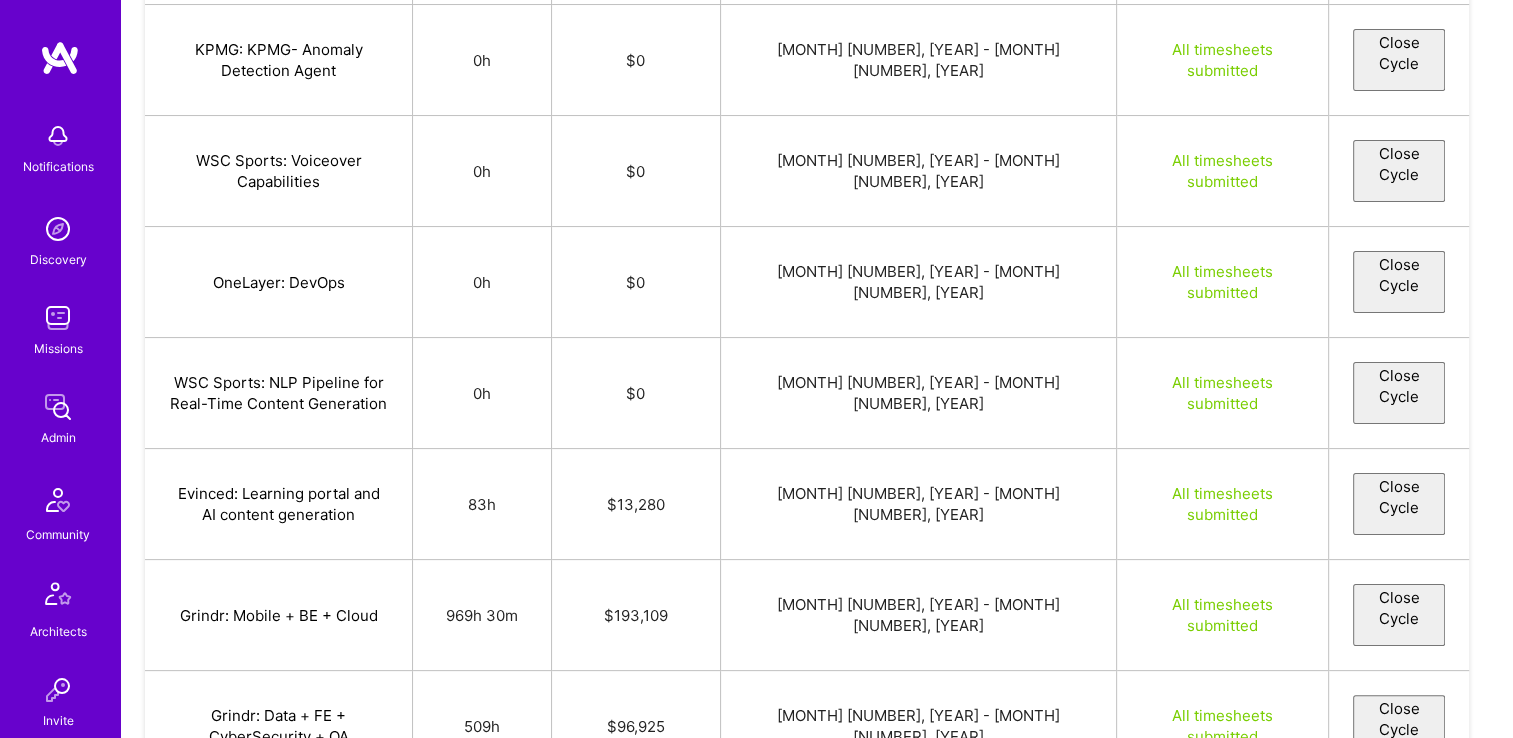 select on "[ID]" 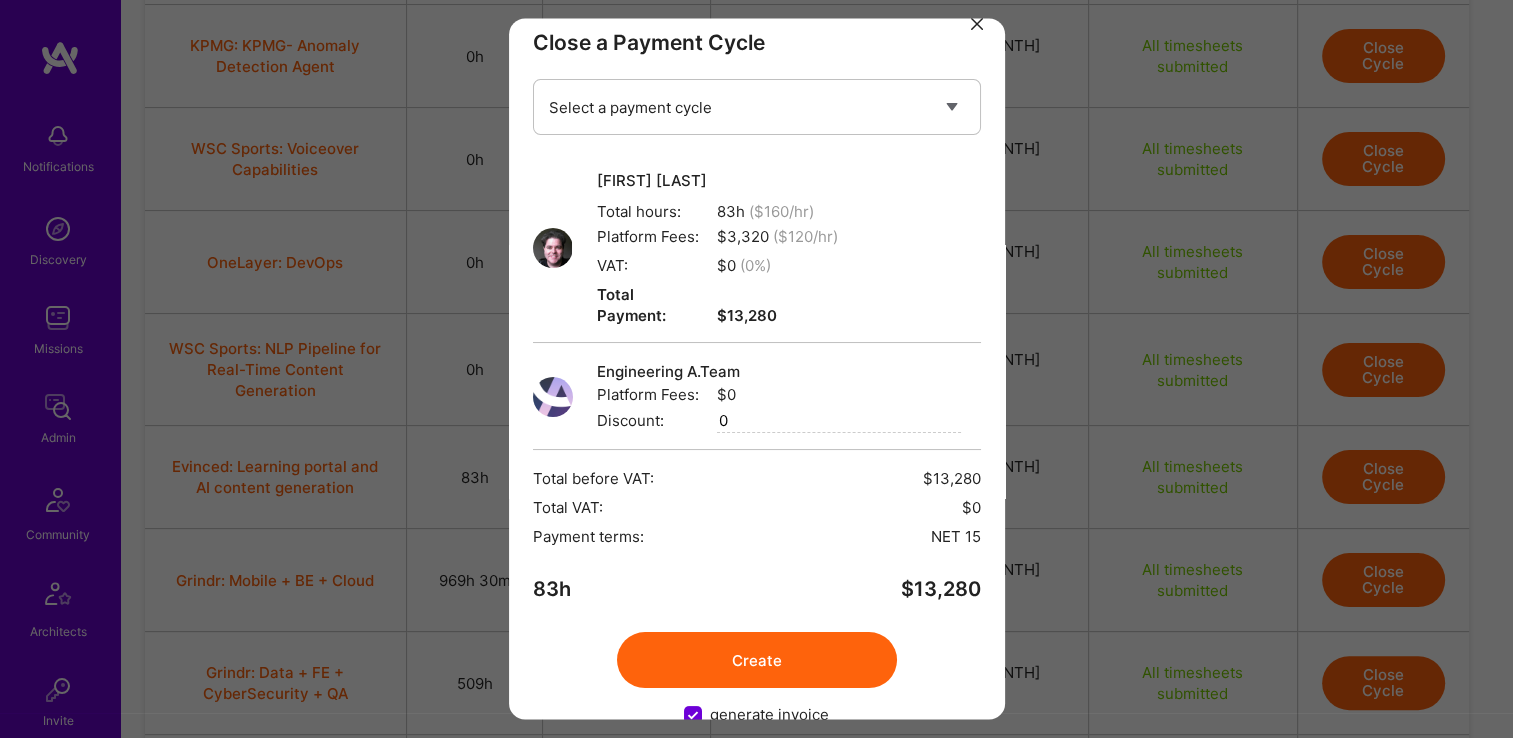 scroll, scrollTop: 52, scrollLeft: 0, axis: vertical 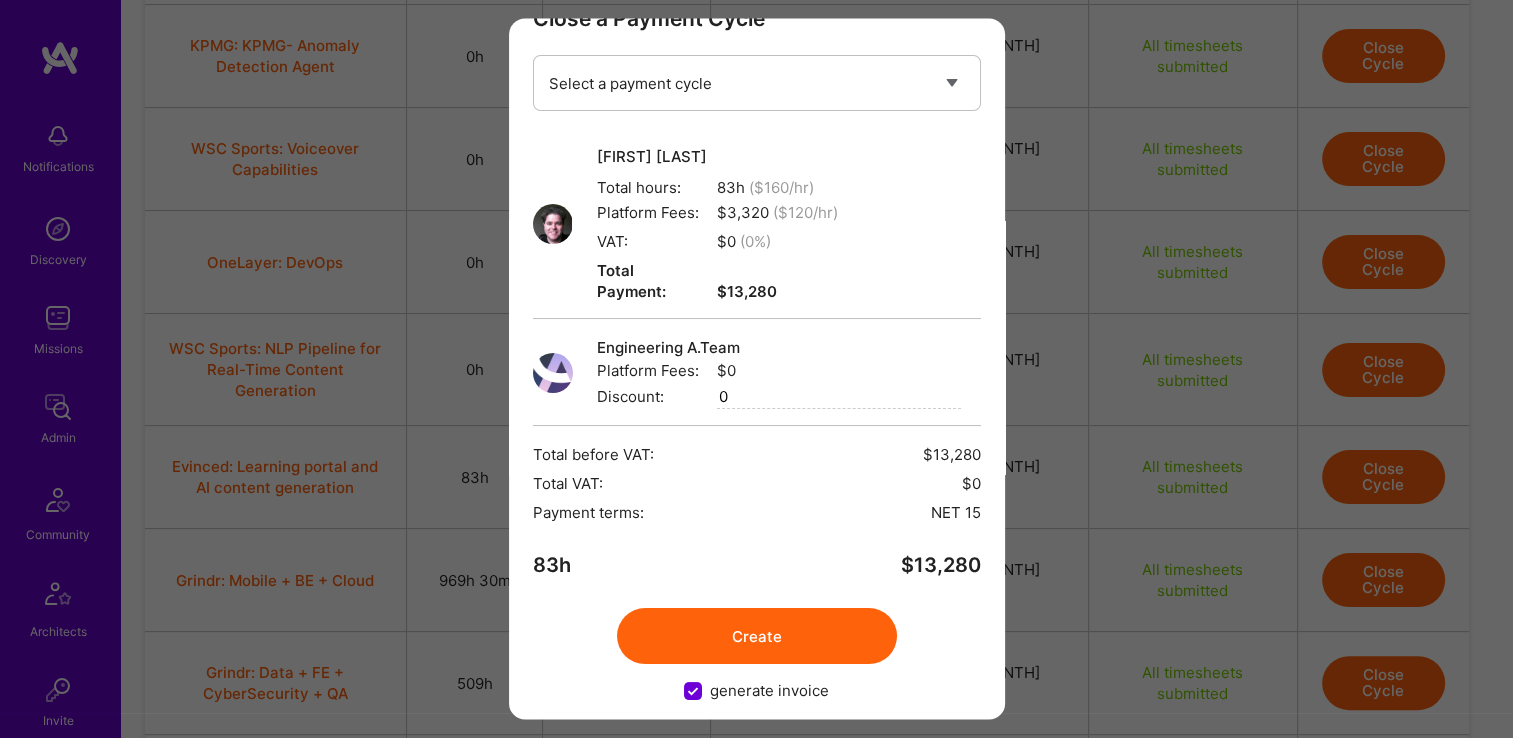 click on "Create" at bounding box center (757, 637) 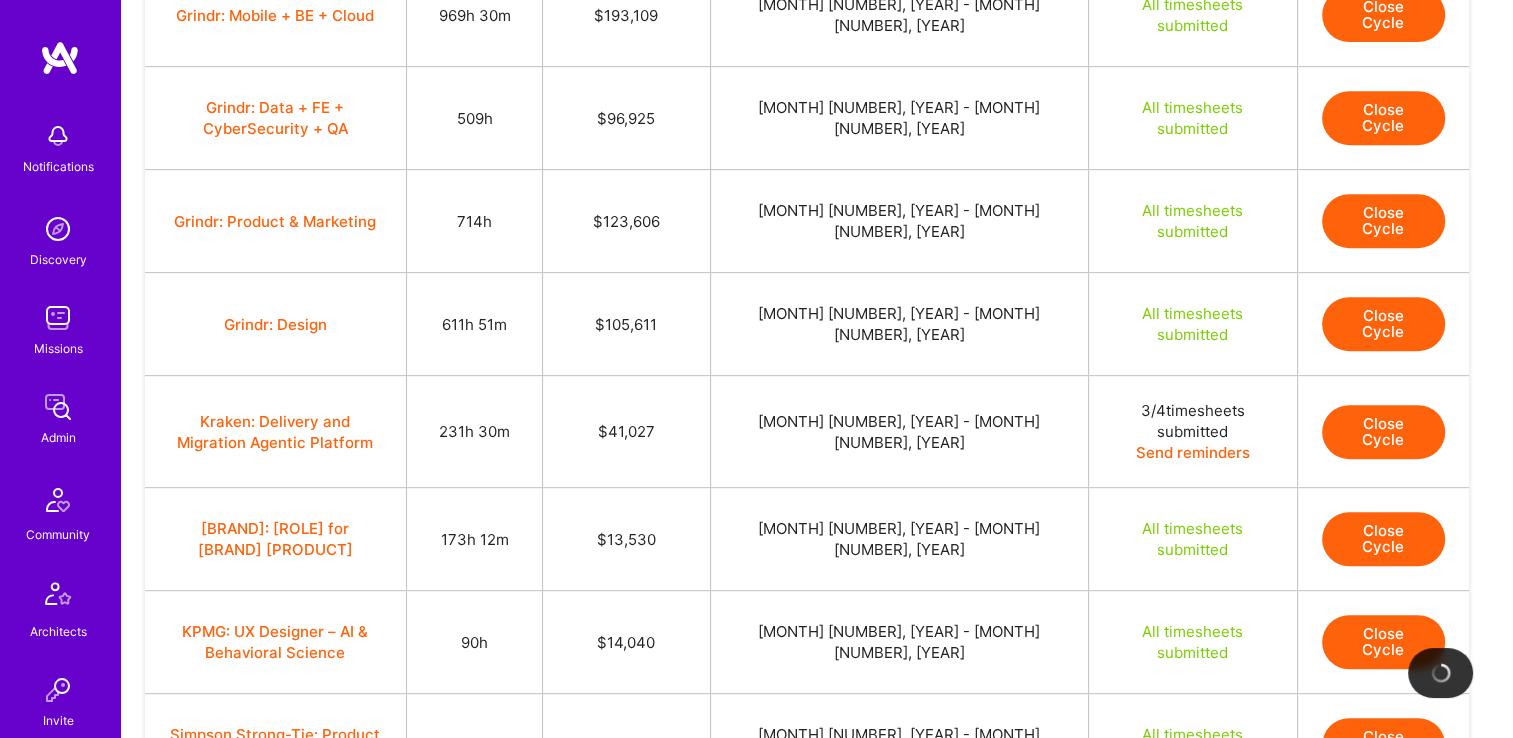 scroll, scrollTop: 900, scrollLeft: 0, axis: vertical 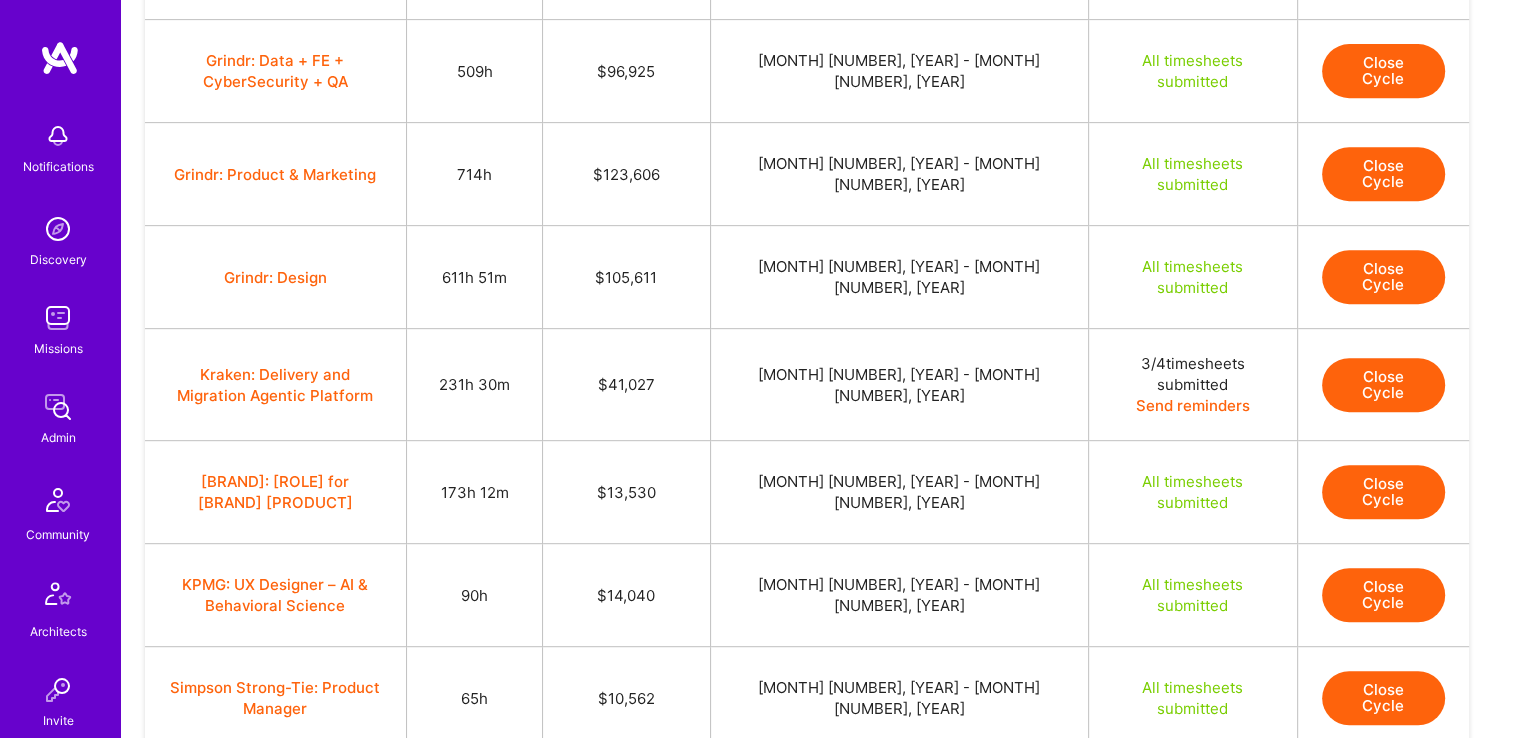 click on "Close Cycle" at bounding box center [1383, 595] 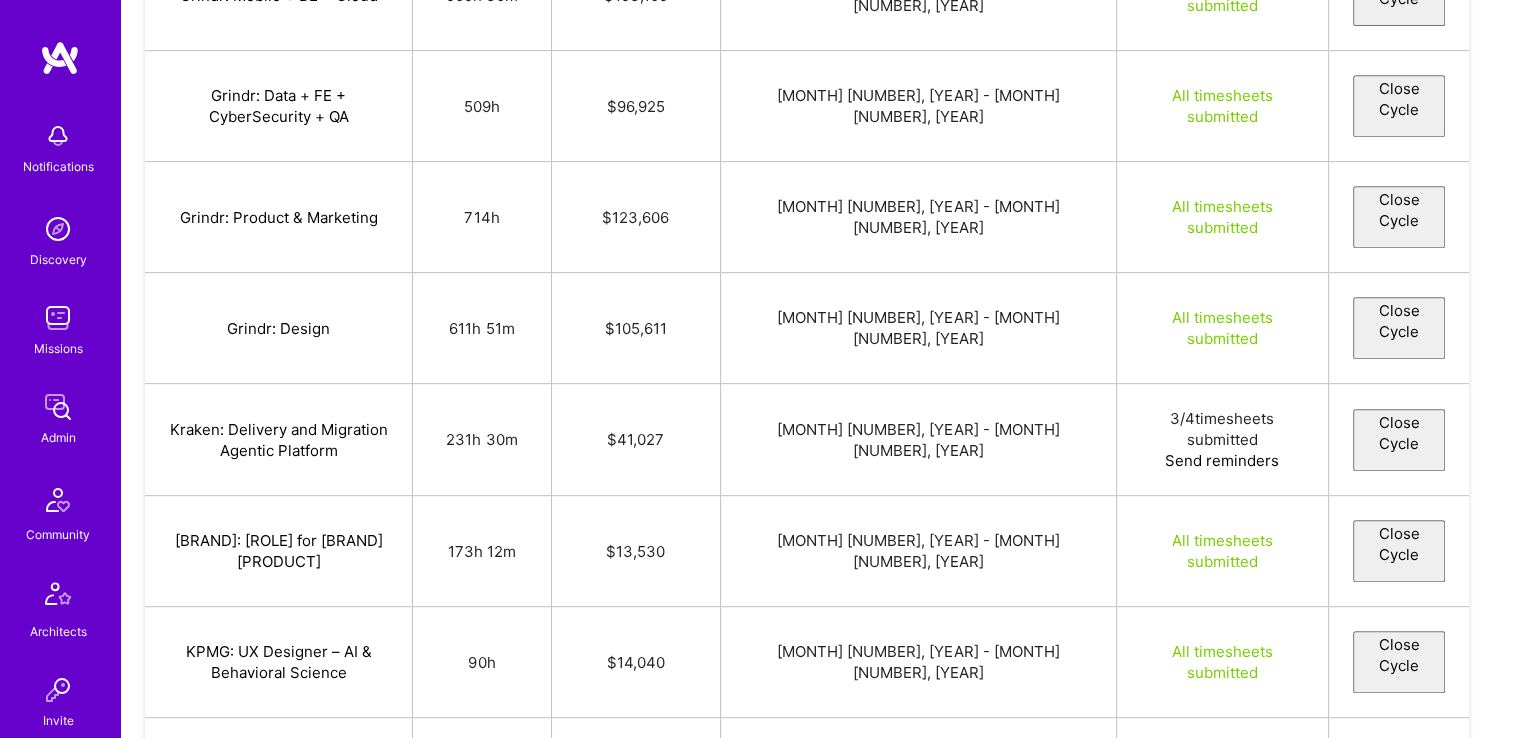 select on "[ID]" 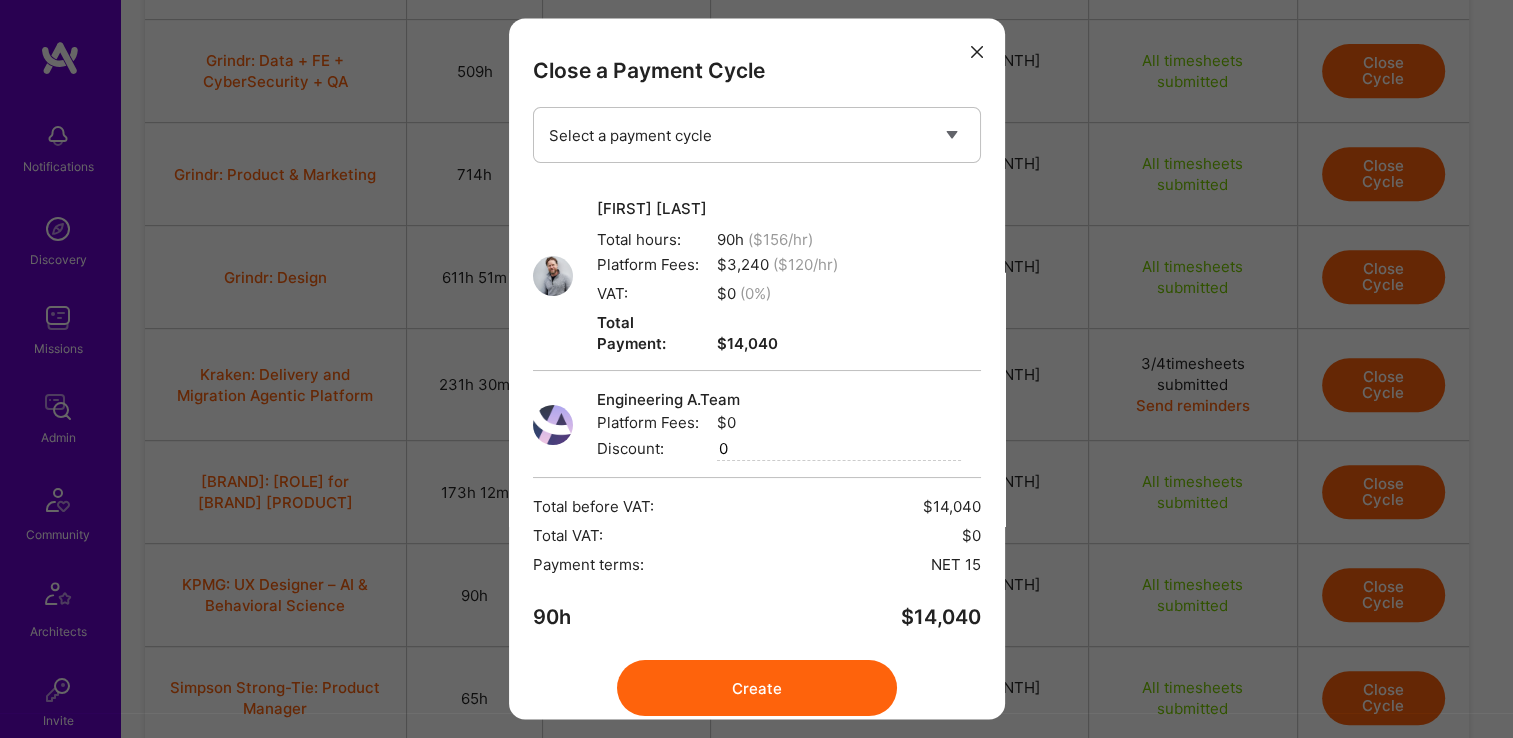 click on "Create" at bounding box center (757, 689) 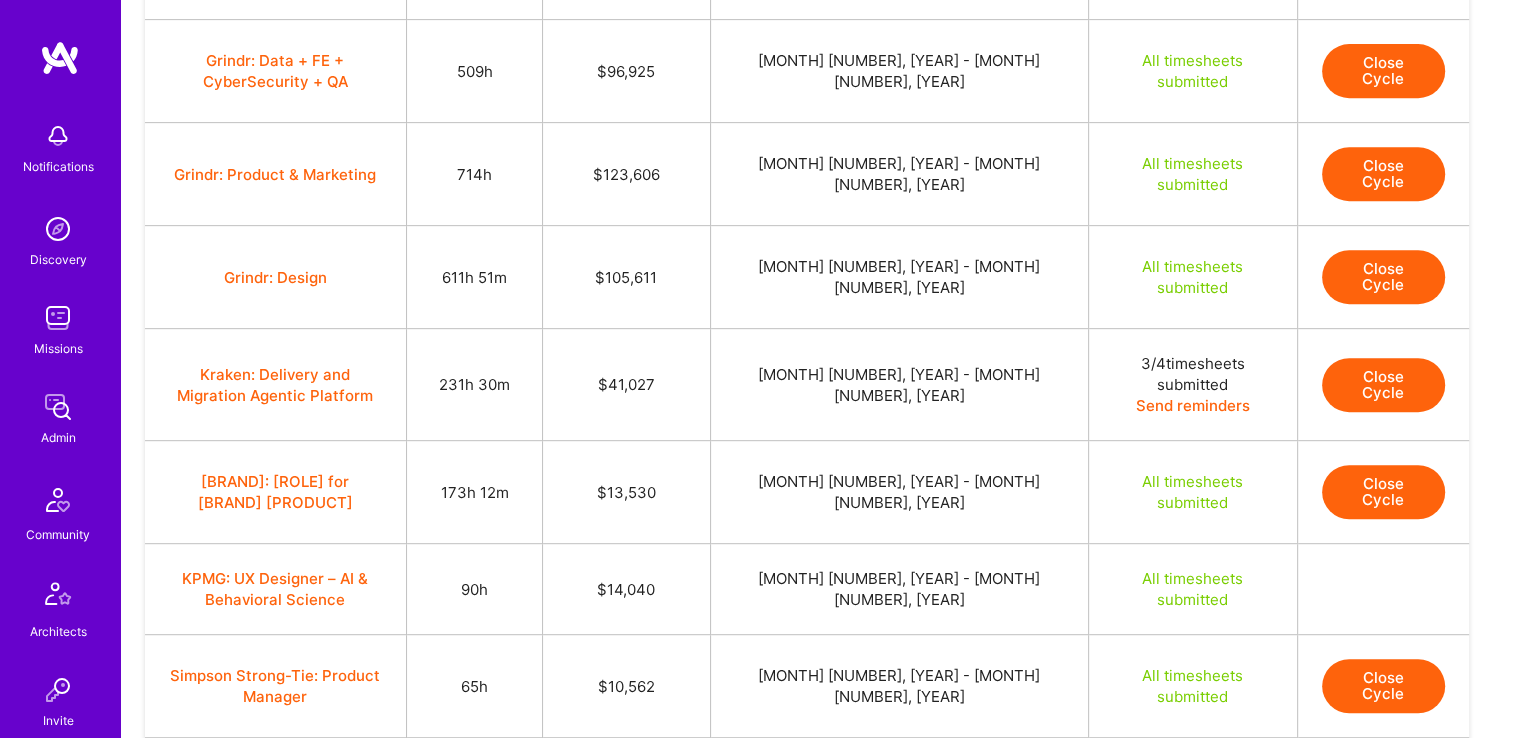 click on "Close Cycle" at bounding box center (1383, 492) 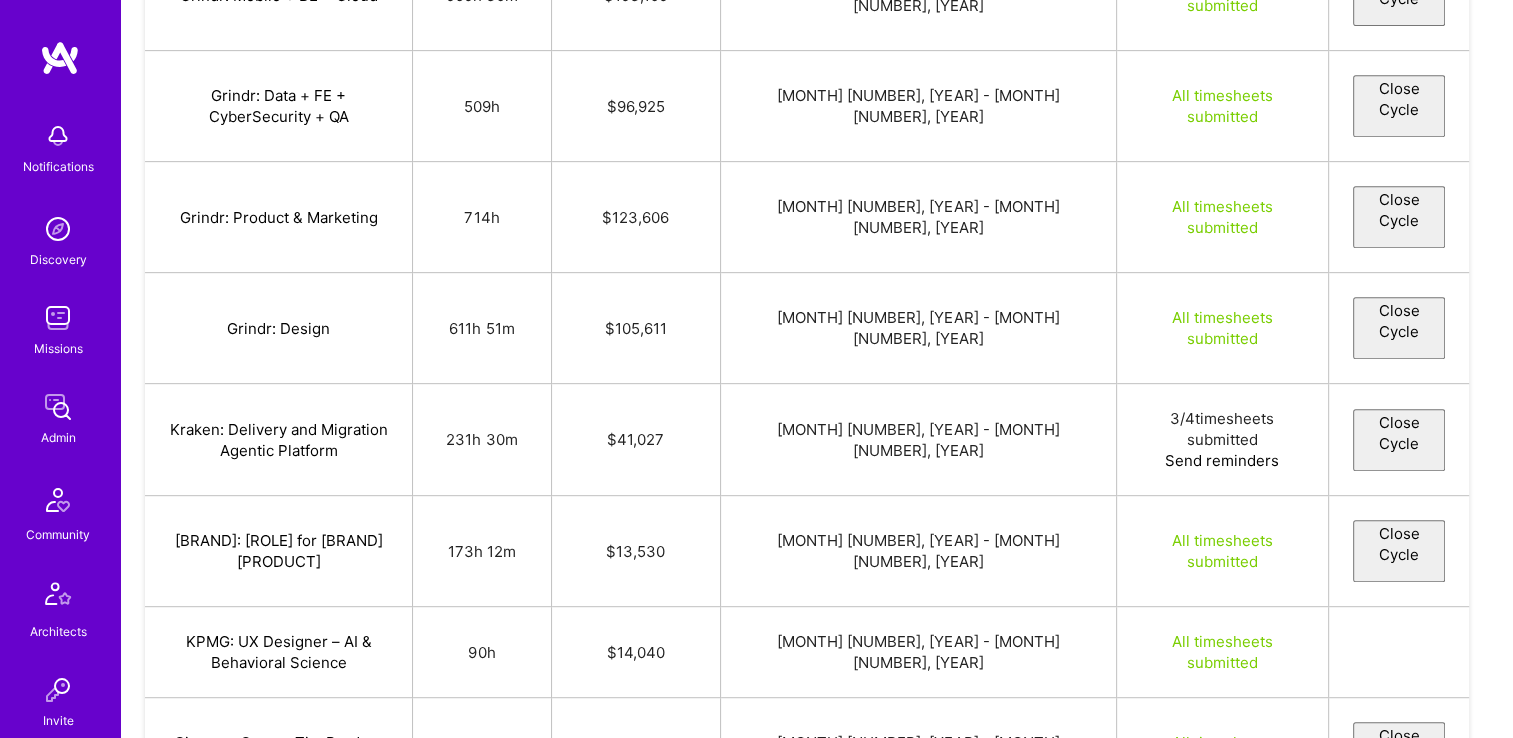 select on "68771b736baa0edf90b094e4" 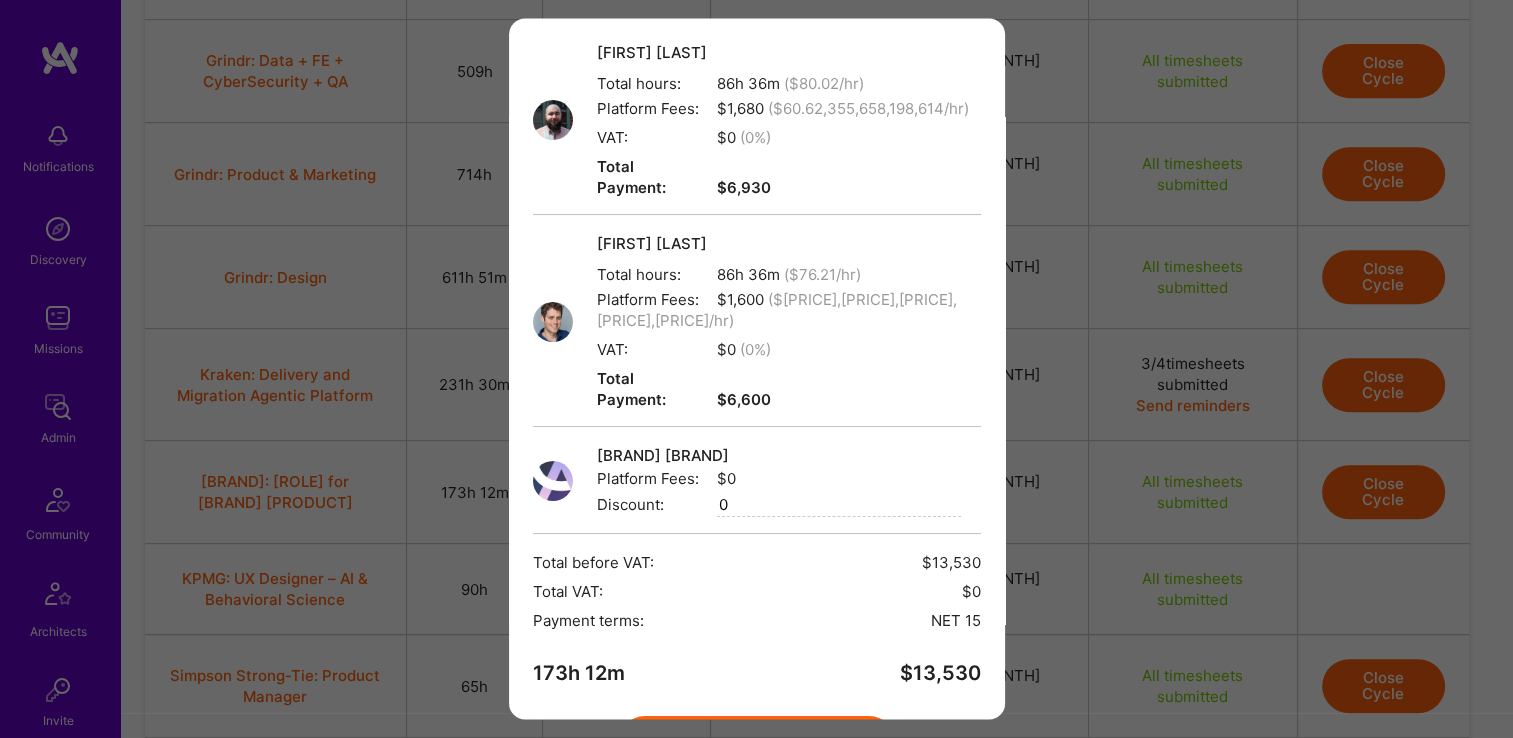scroll, scrollTop: 264, scrollLeft: 0, axis: vertical 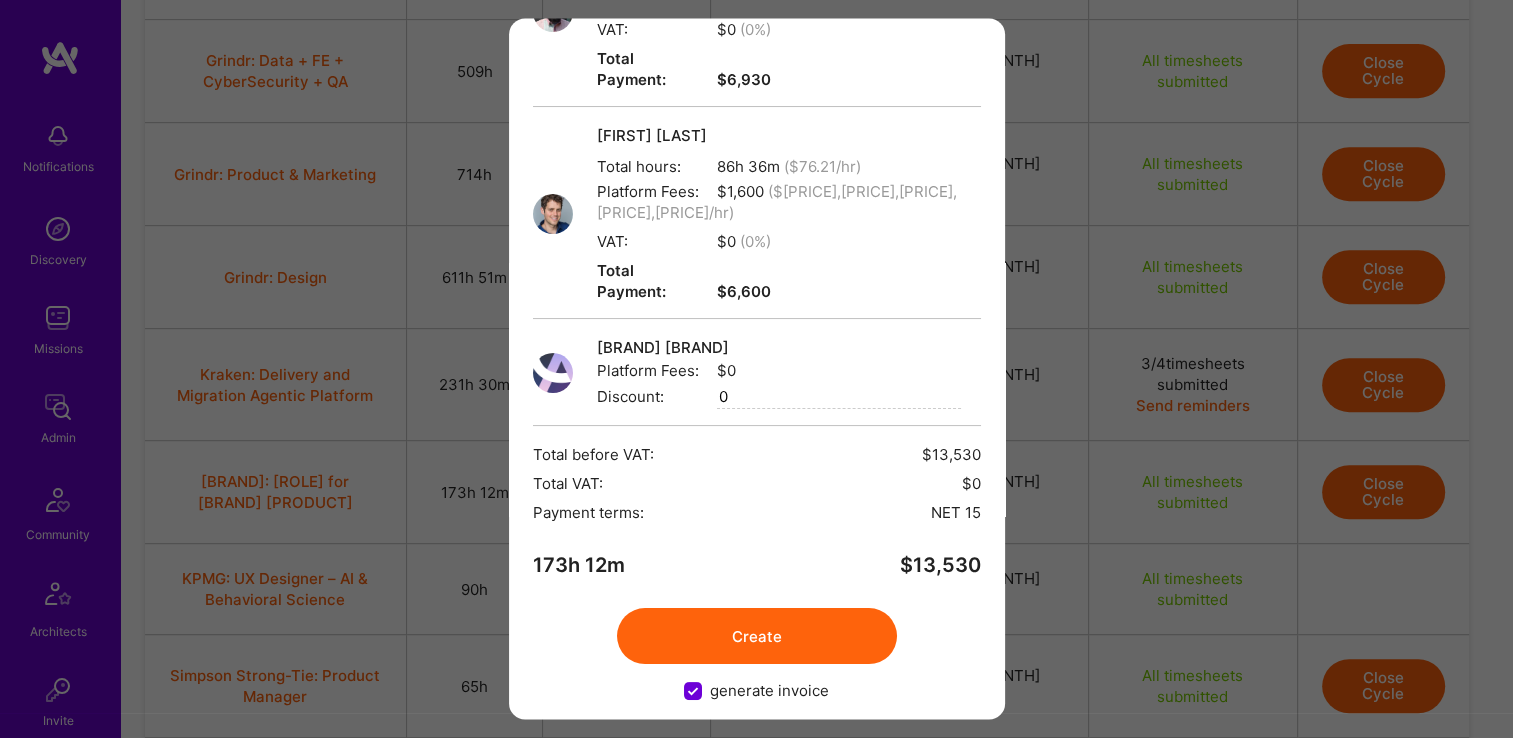click on "Create" at bounding box center (757, 637) 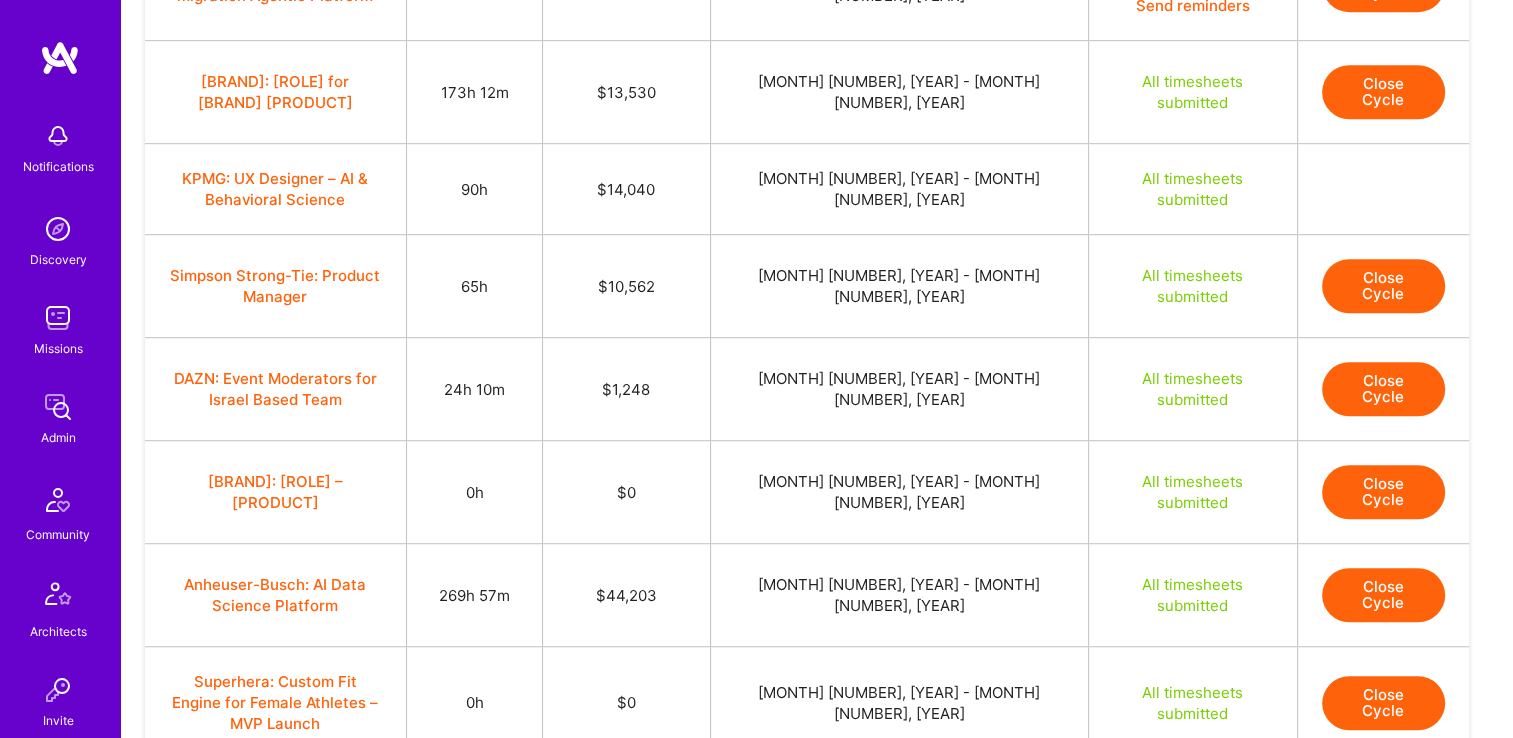 scroll, scrollTop: 1200, scrollLeft: 0, axis: vertical 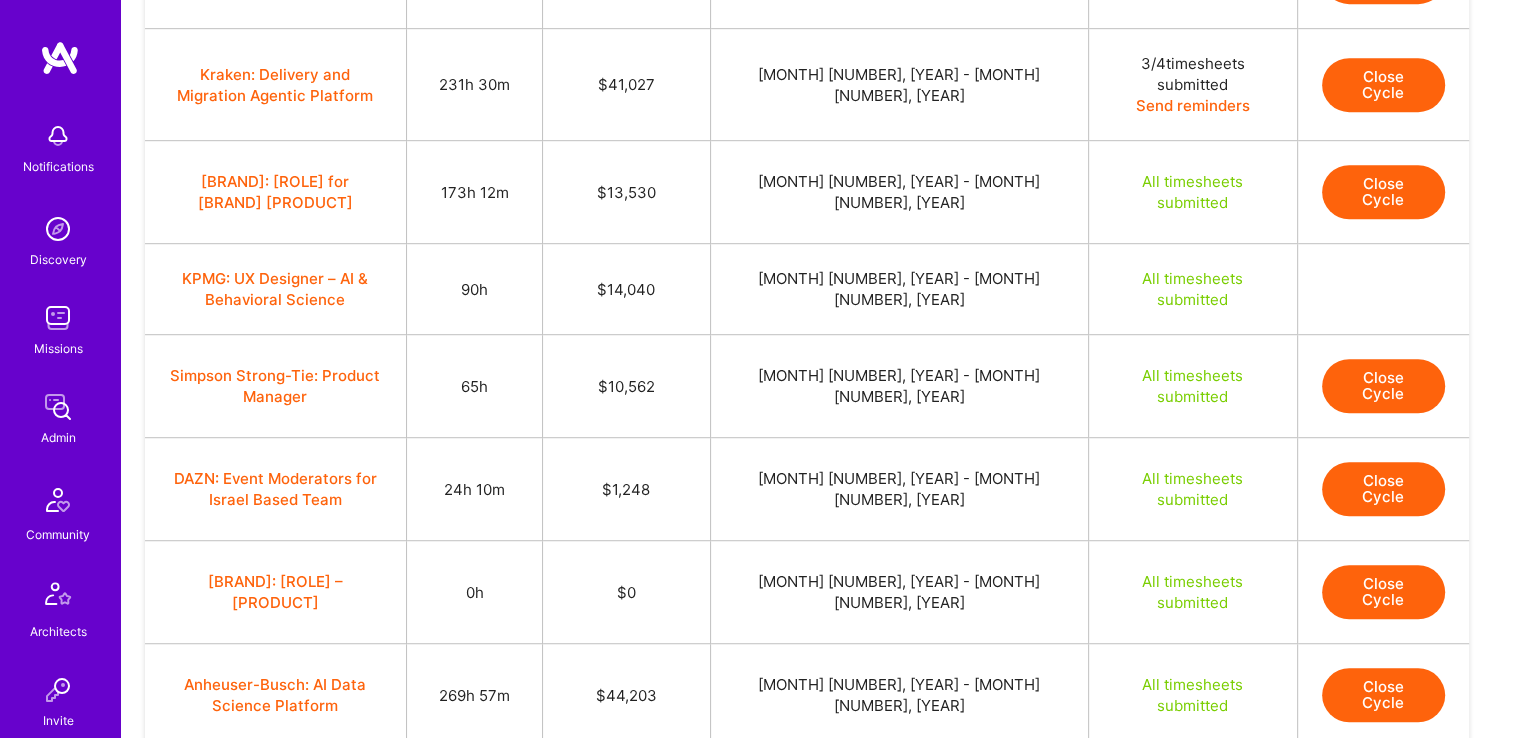 click on "Close Cycle" at bounding box center (1383, 386) 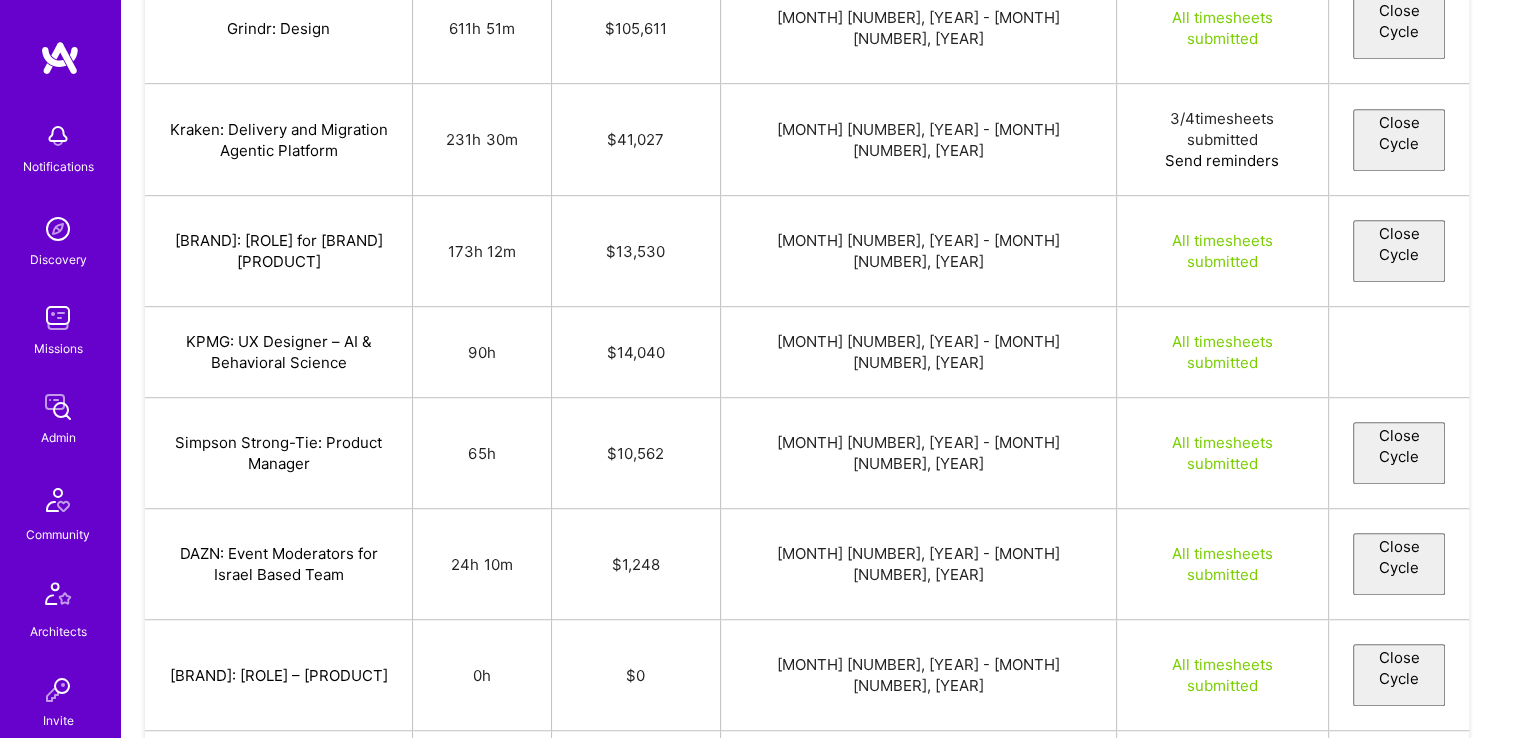 select on "[ID]" 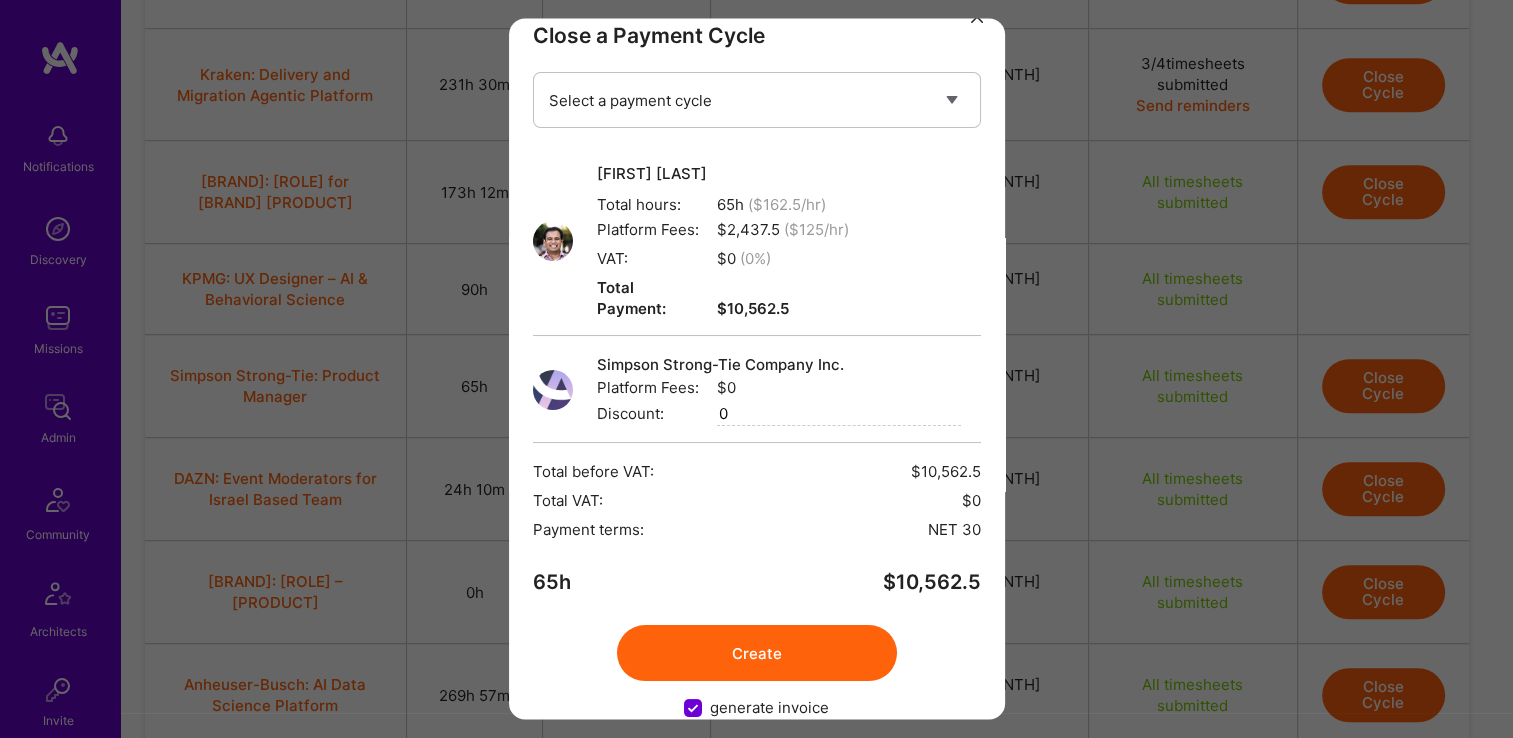 scroll, scrollTop: 52, scrollLeft: 0, axis: vertical 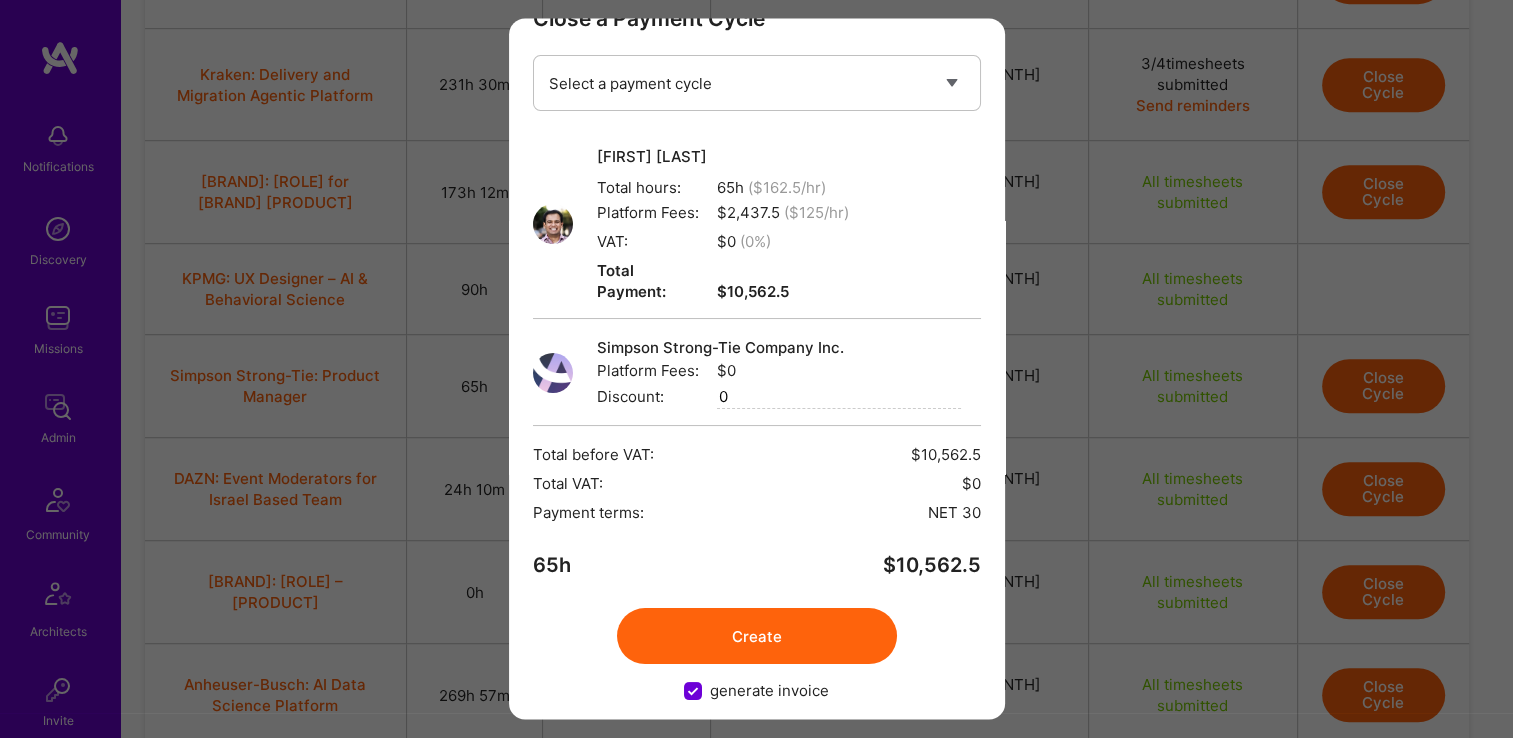 click on "Create" at bounding box center [757, 637] 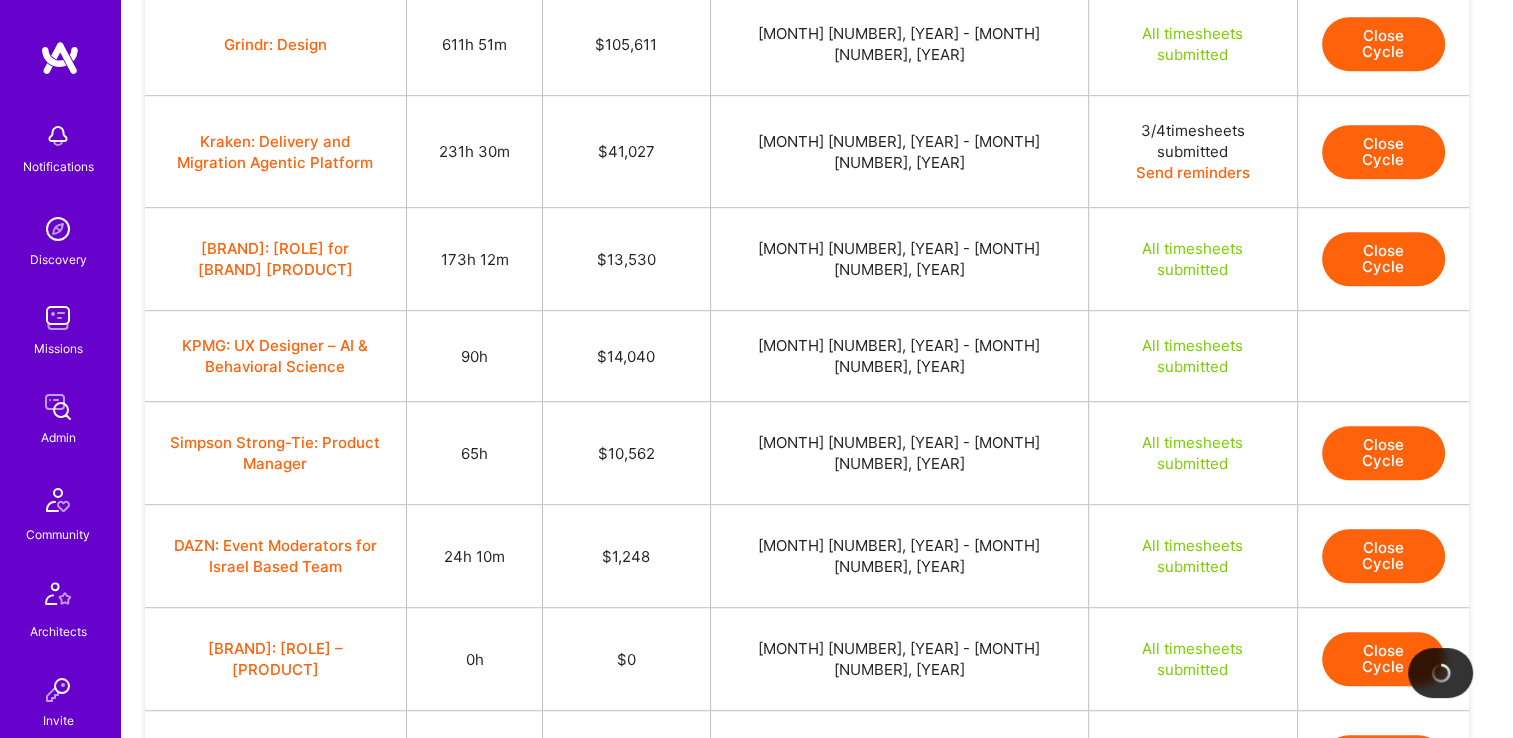 scroll, scrollTop: 1100, scrollLeft: 0, axis: vertical 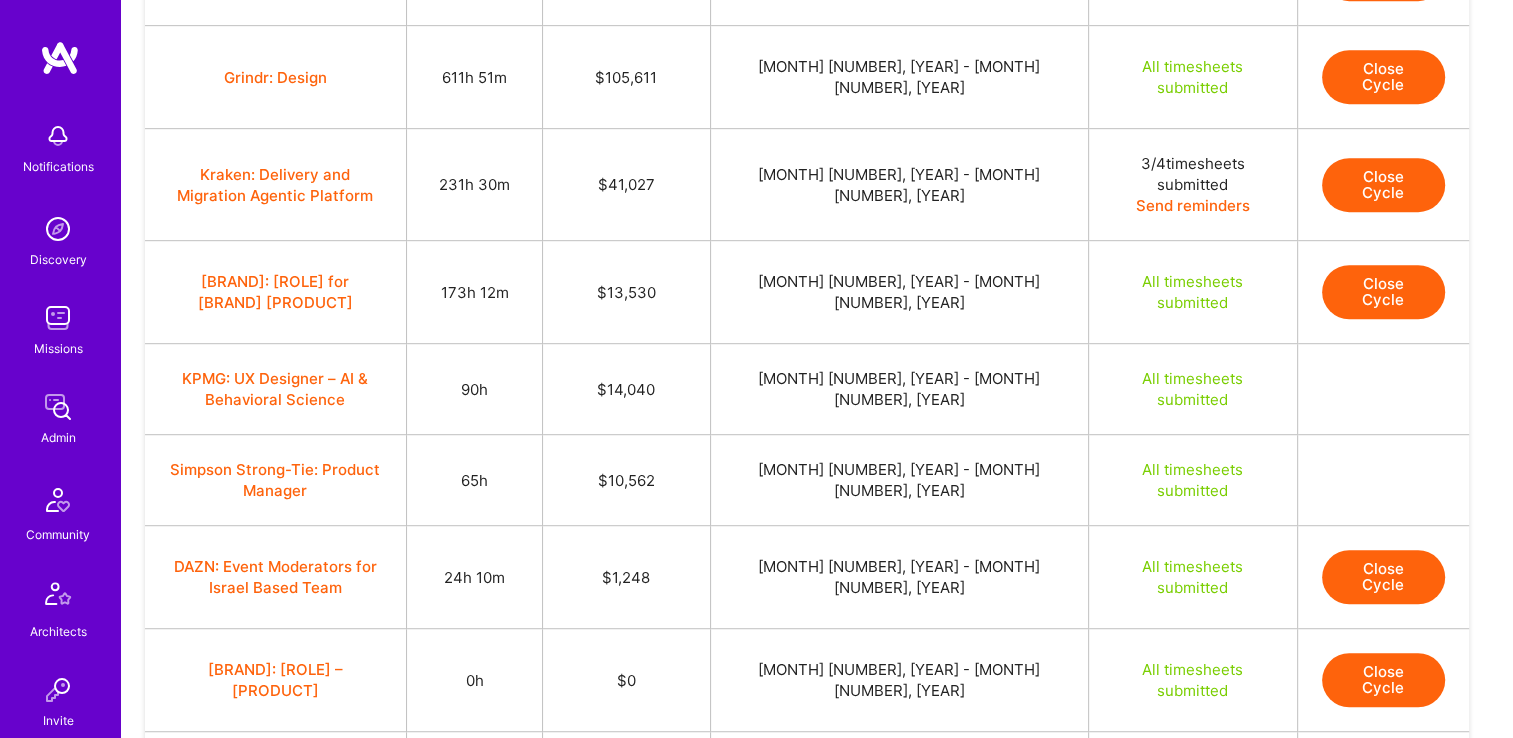 click on "Close Cycle" at bounding box center (1383, 292) 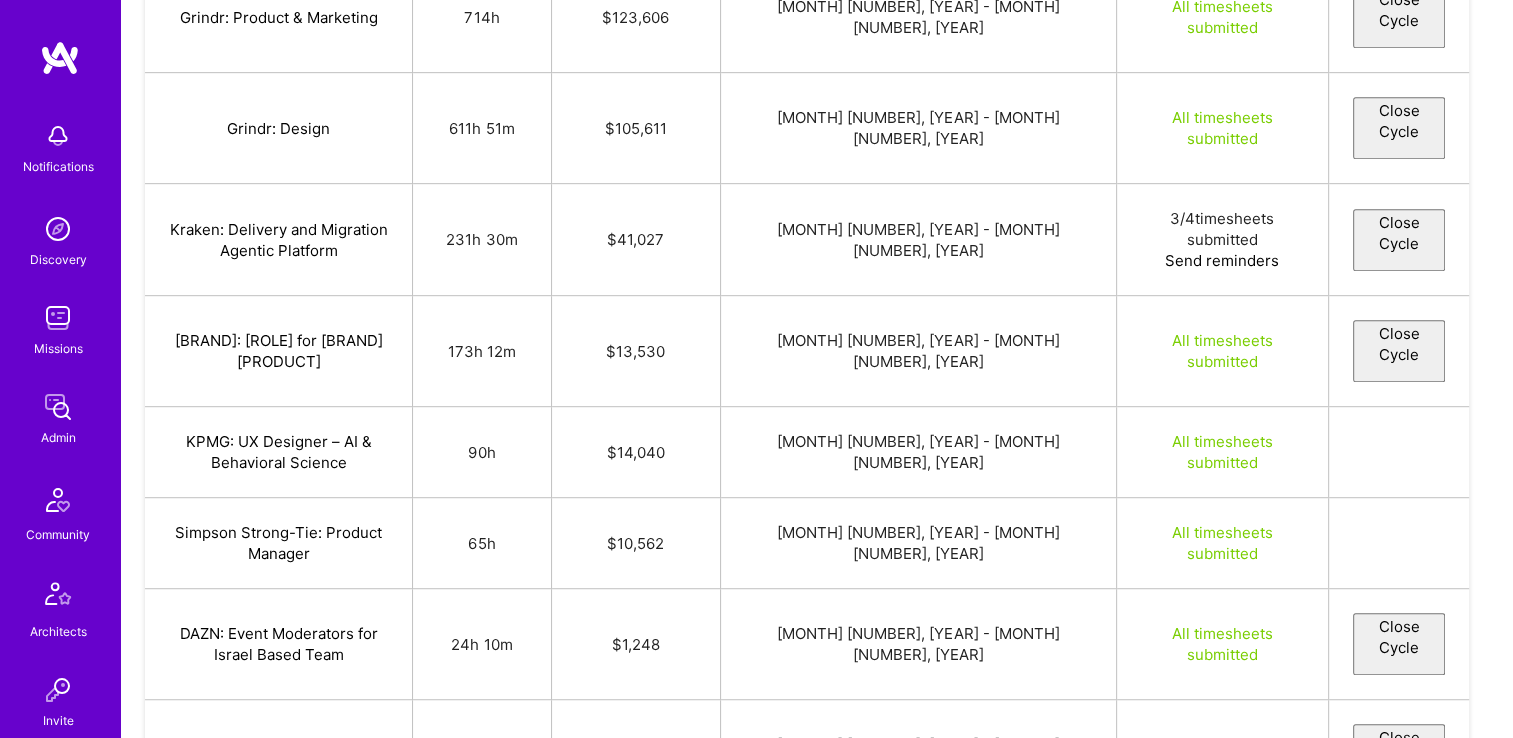 select on "[ID]" 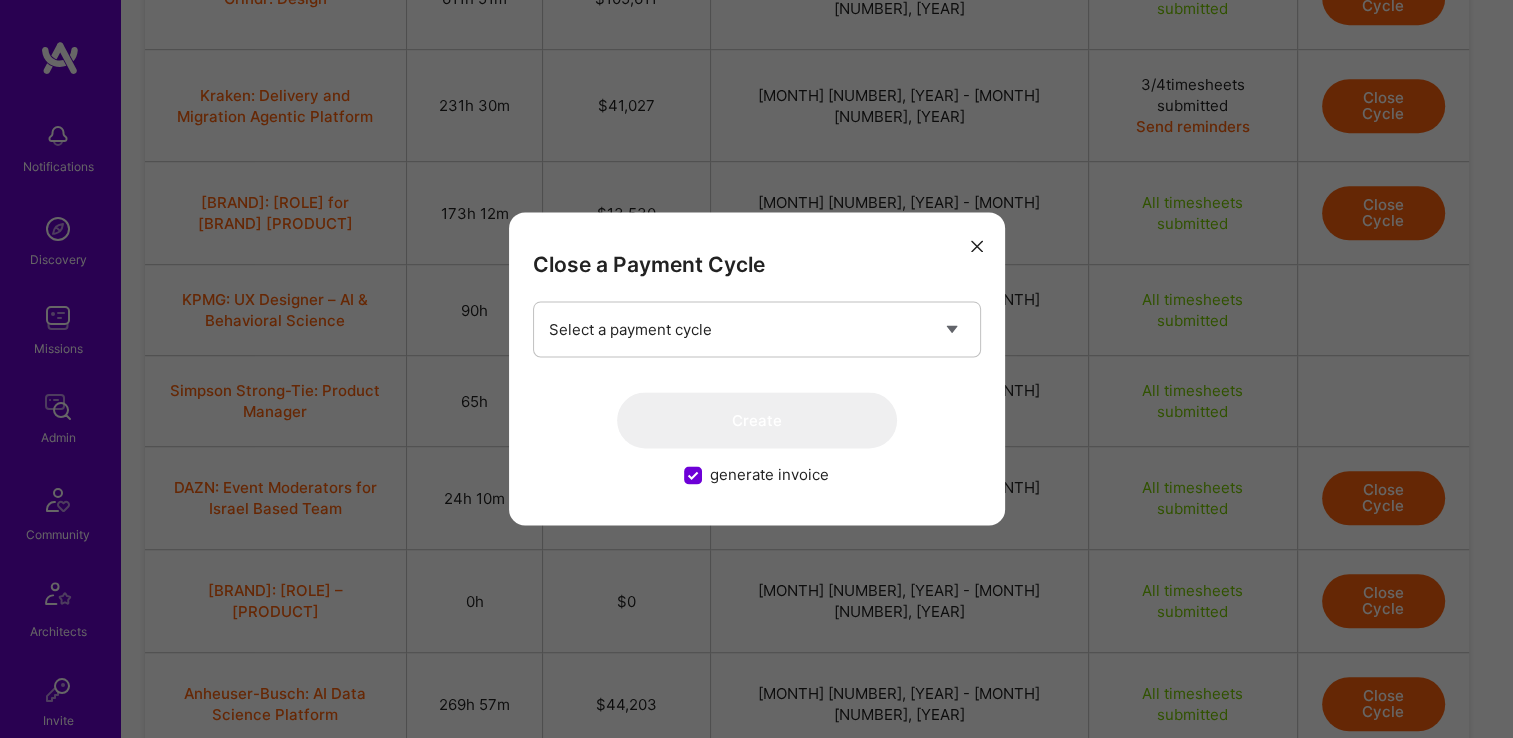 scroll, scrollTop: 1300, scrollLeft: 0, axis: vertical 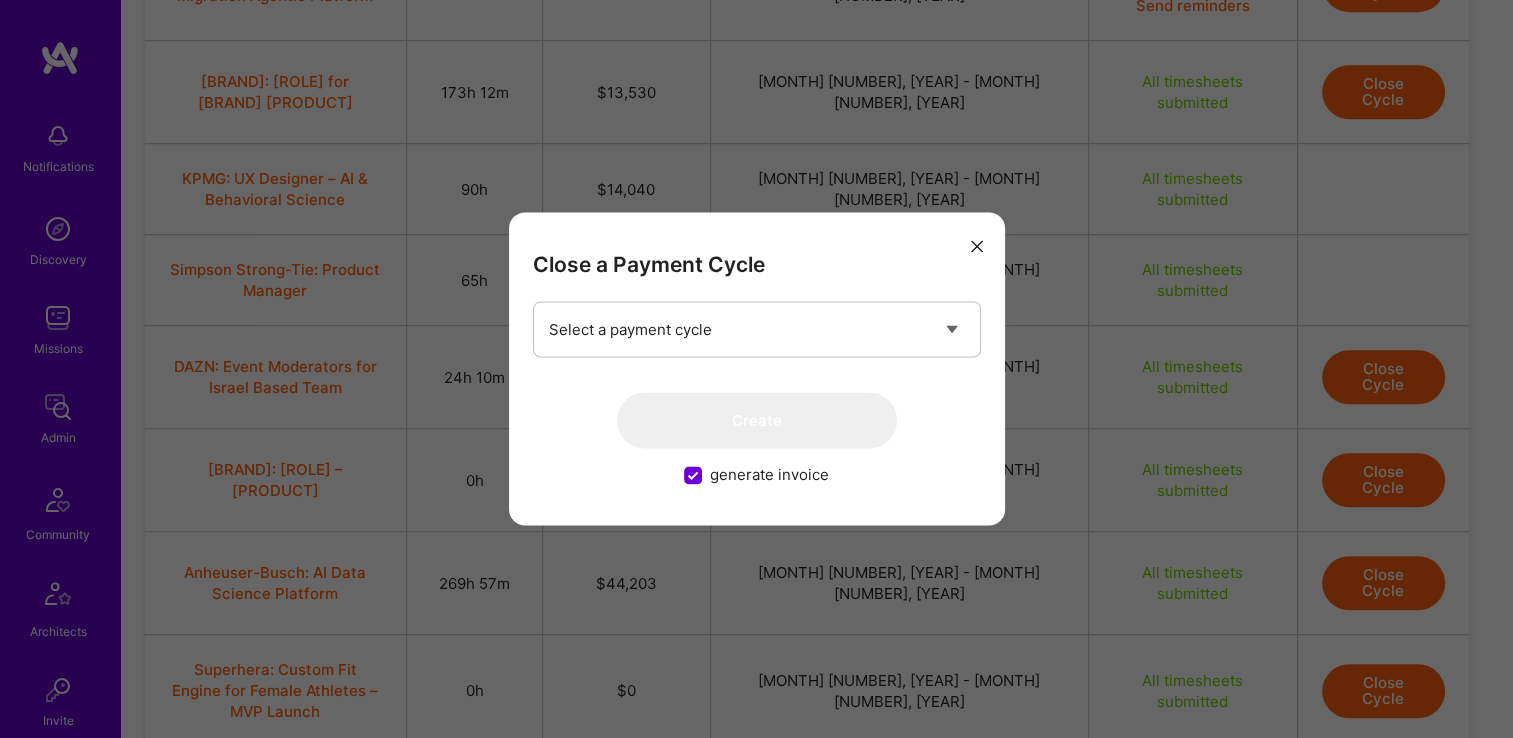 click at bounding box center [977, 244] 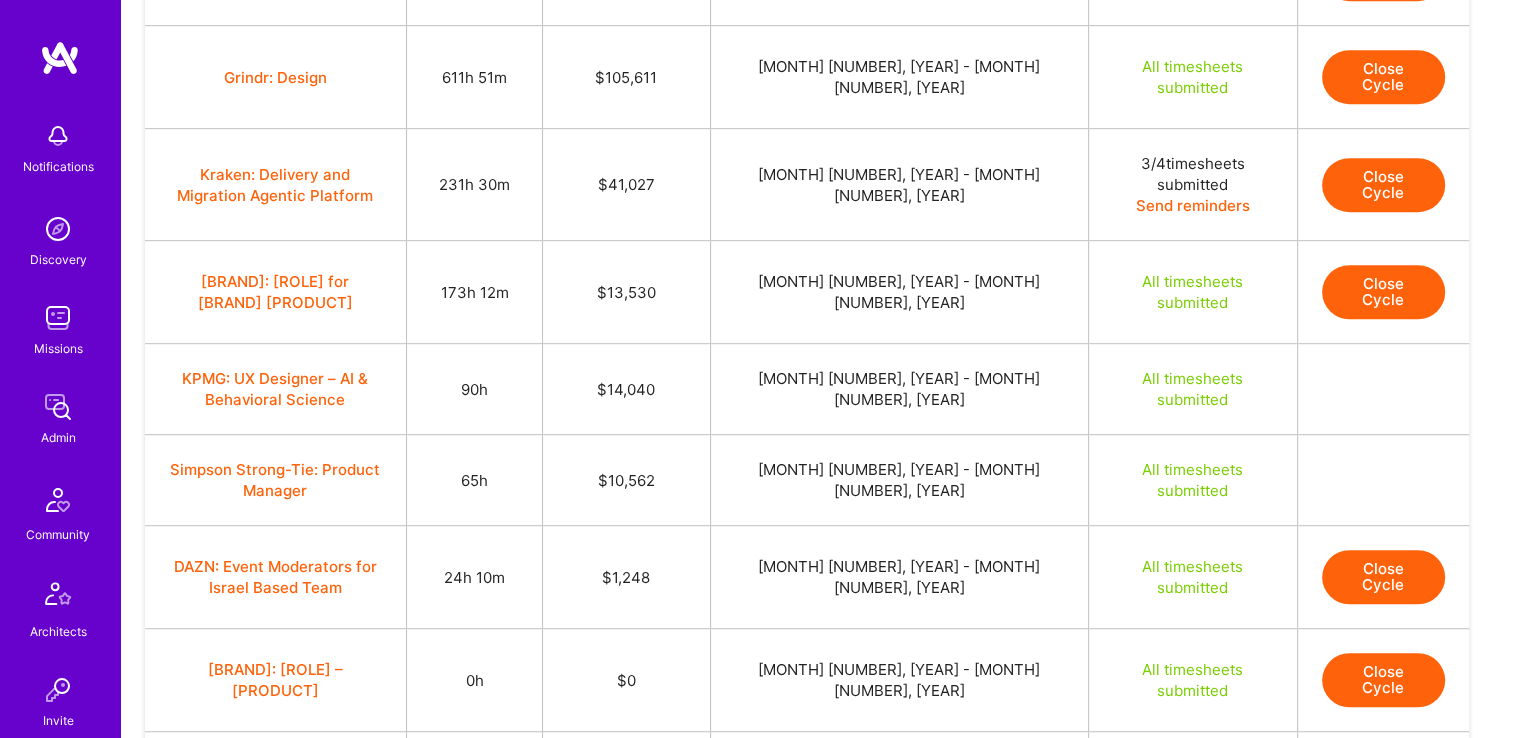 scroll, scrollTop: 1300, scrollLeft: 0, axis: vertical 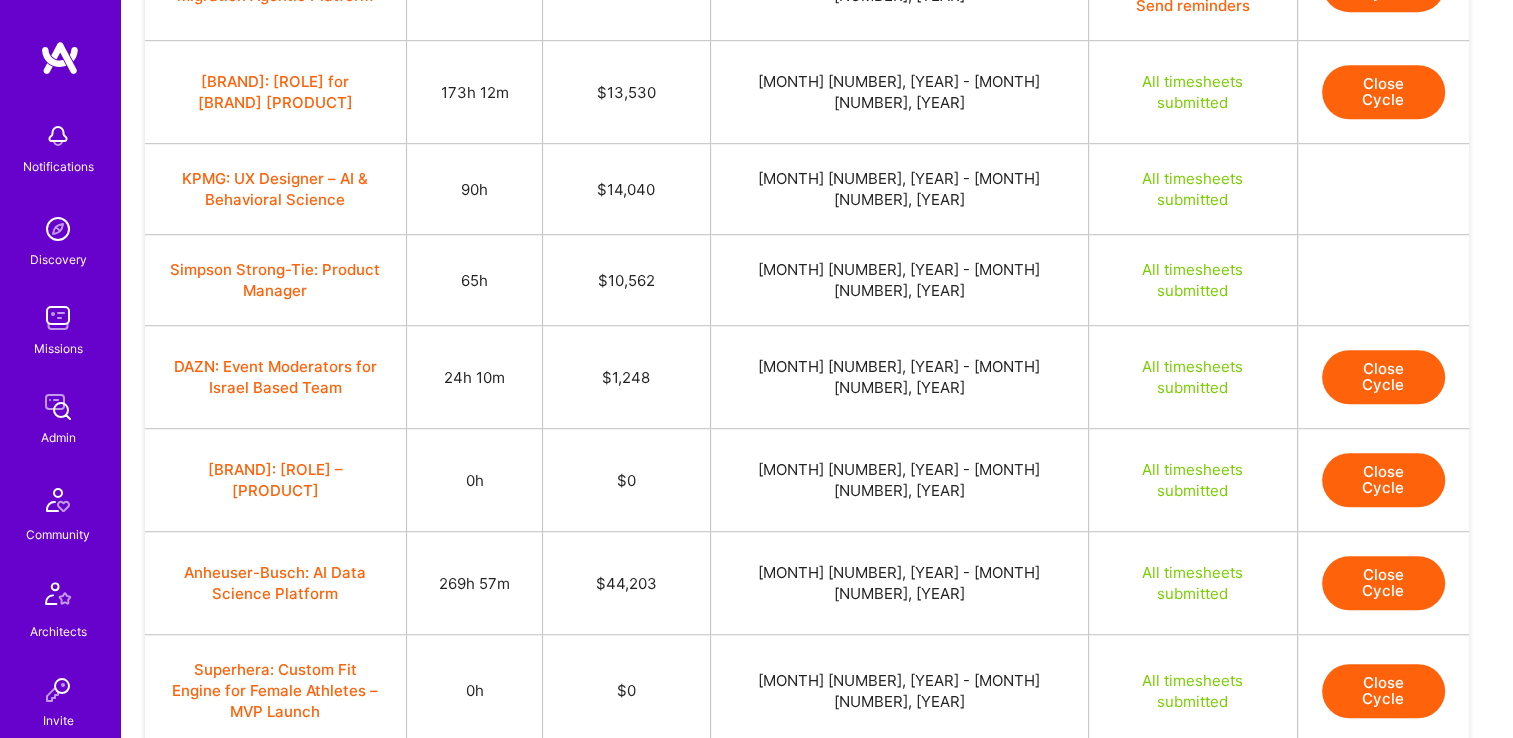 click on "Close Cycle" at bounding box center [1383, 583] 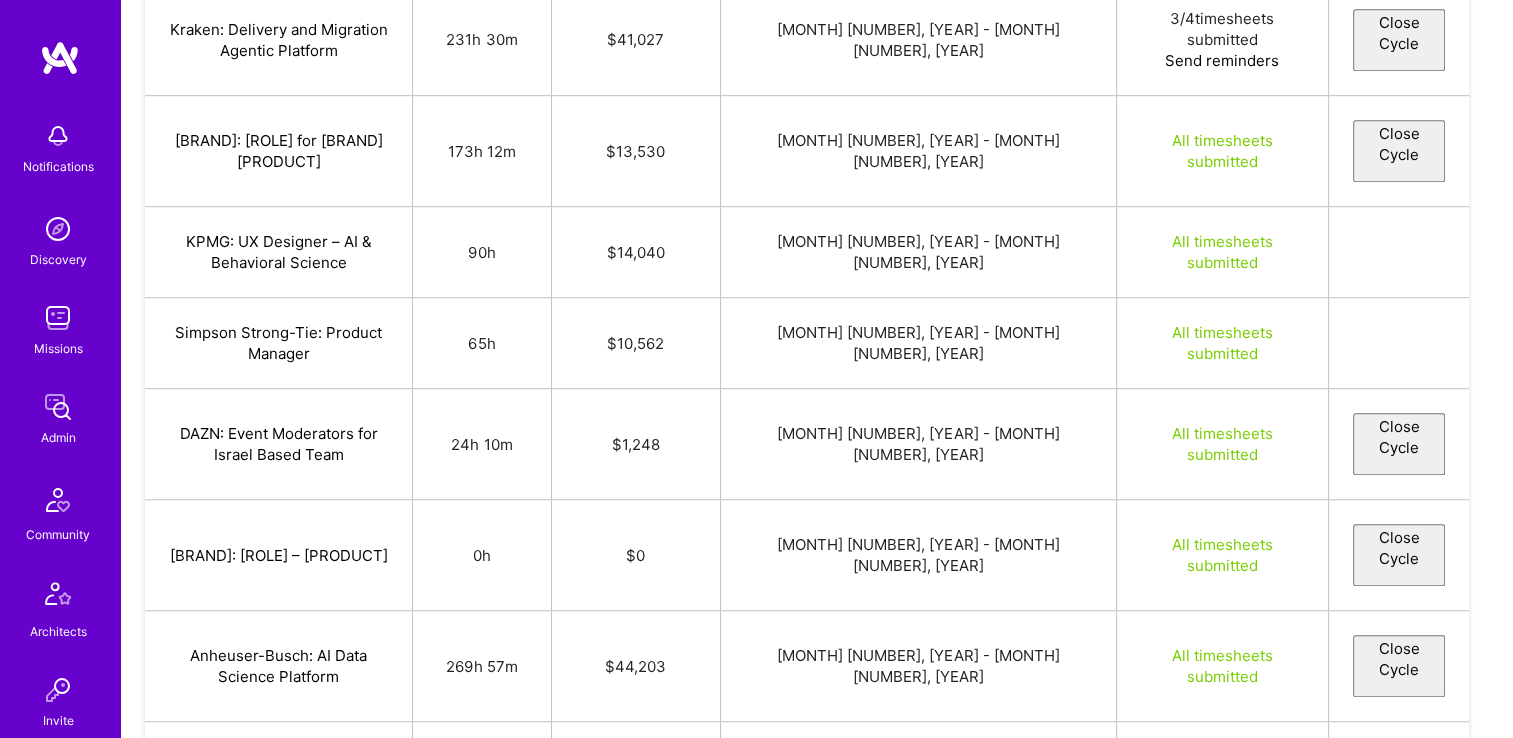 select on "[ID]" 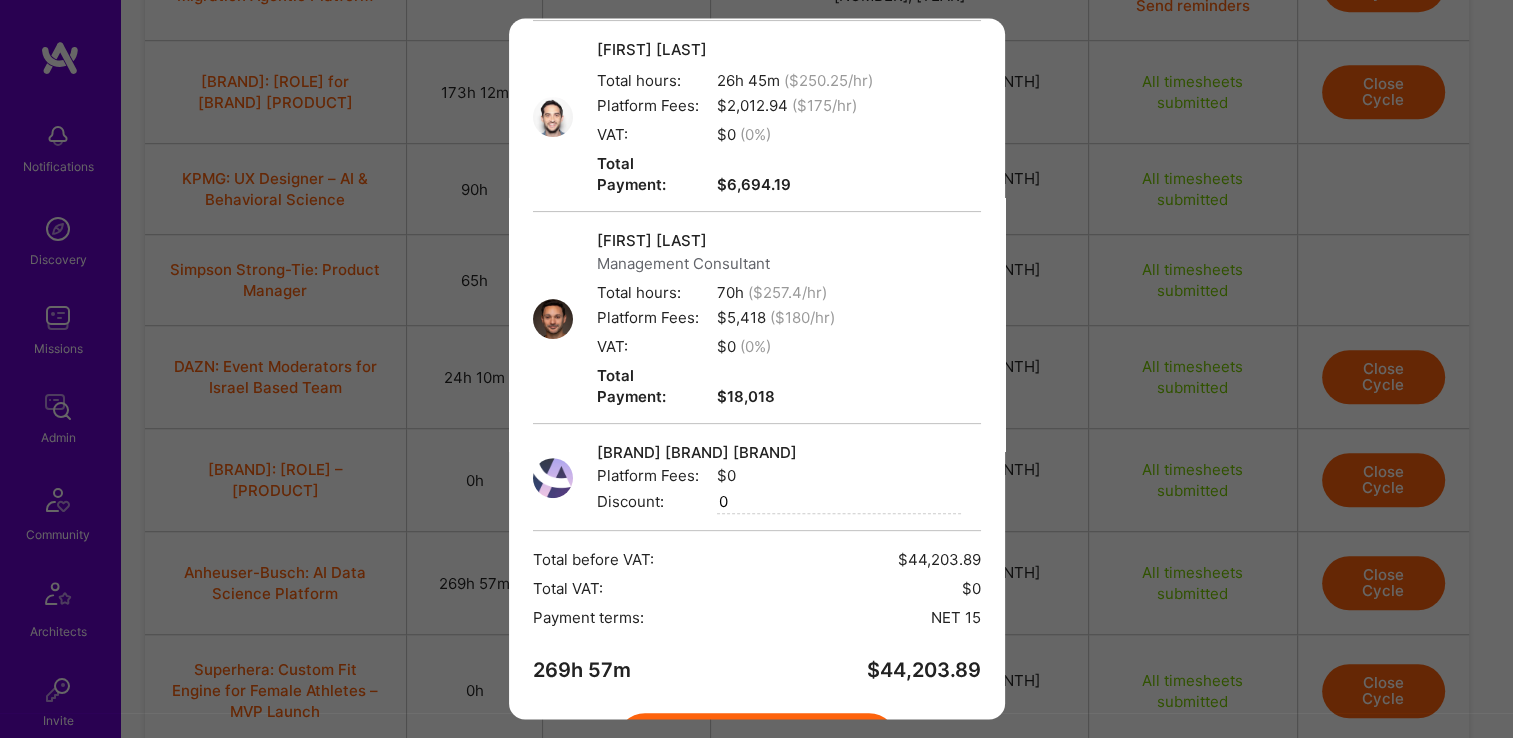 scroll, scrollTop: 645, scrollLeft: 0, axis: vertical 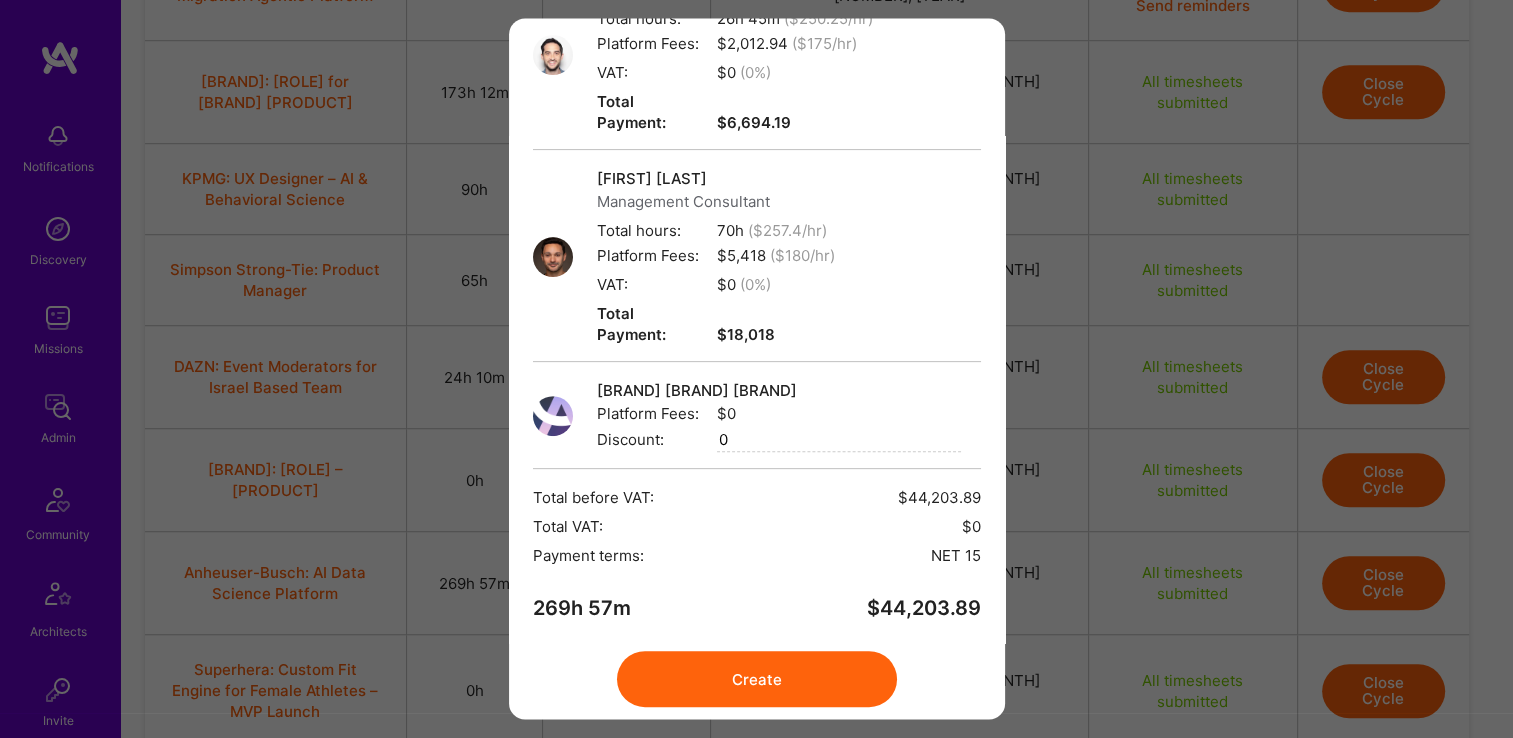 click on "Create" at bounding box center [757, 680] 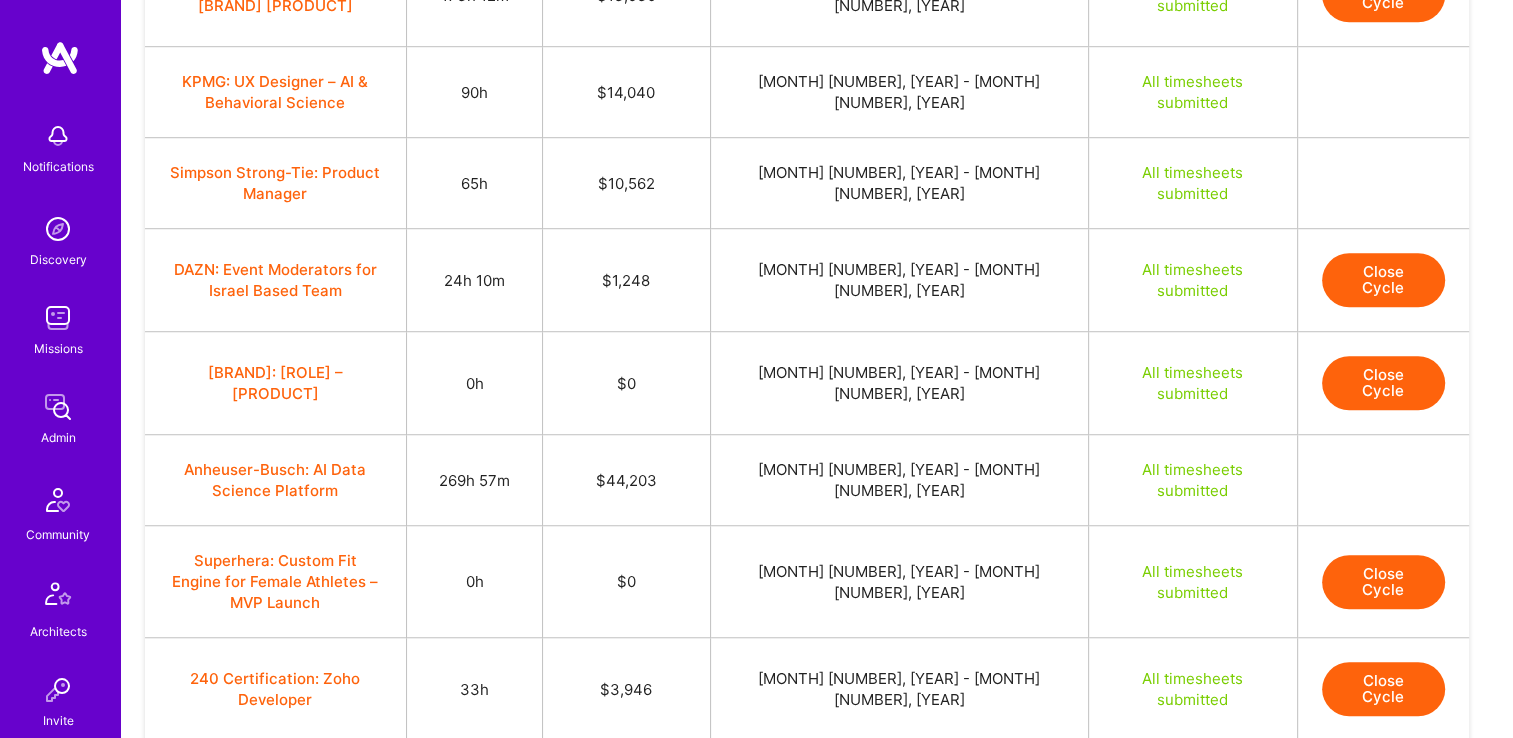 scroll, scrollTop: 1400, scrollLeft: 0, axis: vertical 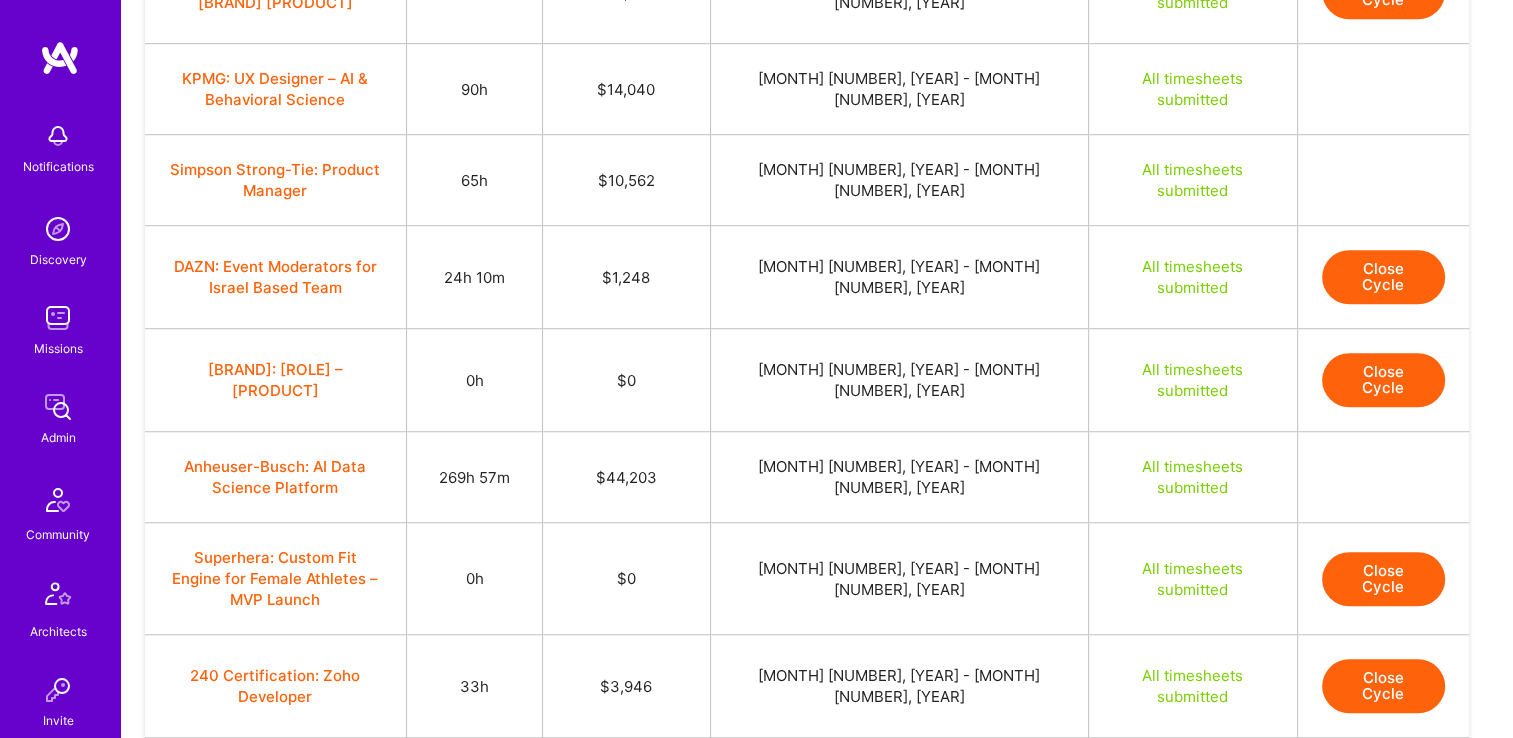 click on "Close Cycle" at bounding box center [1383, 686] 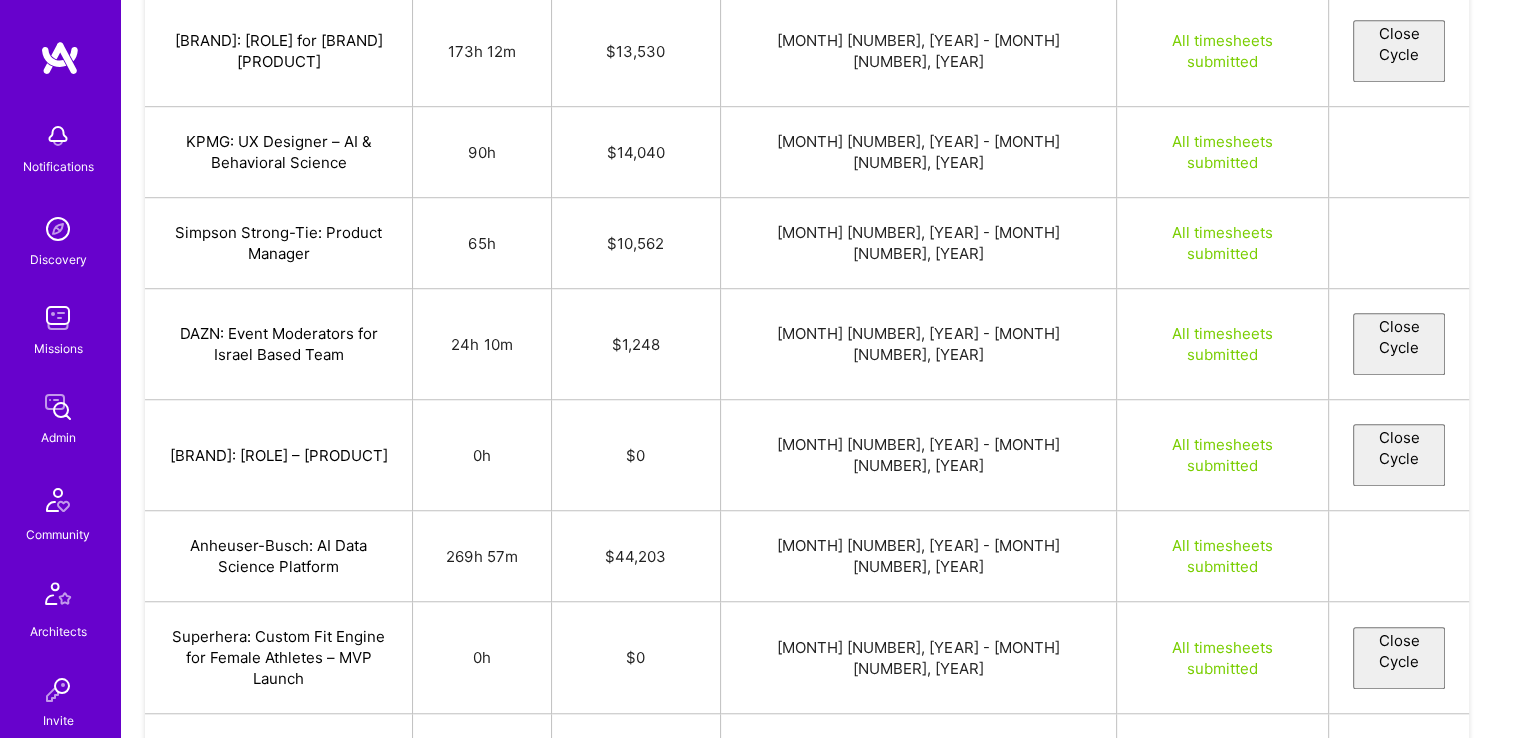 select on "687833364c09fa6bd5bddfeb" 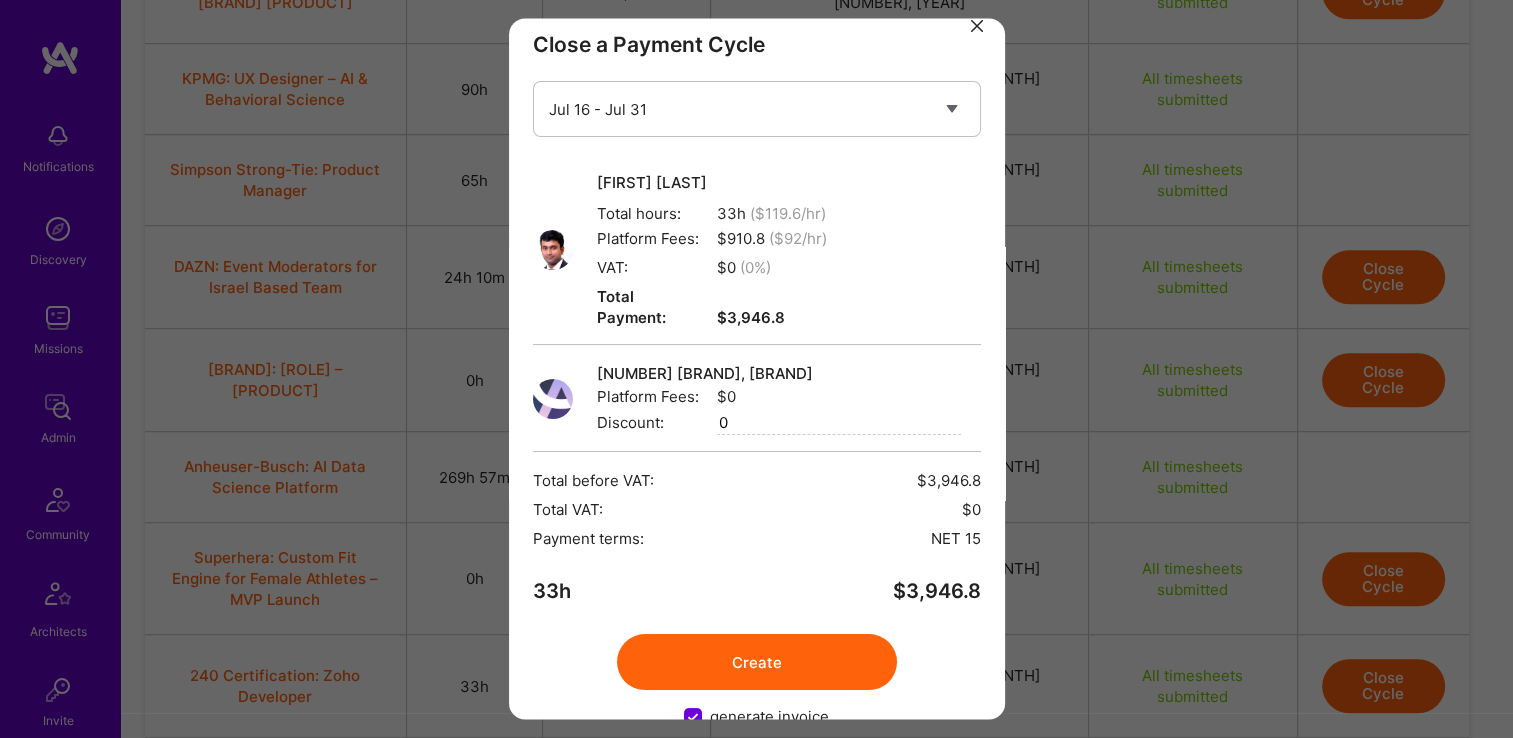 scroll, scrollTop: 52, scrollLeft: 0, axis: vertical 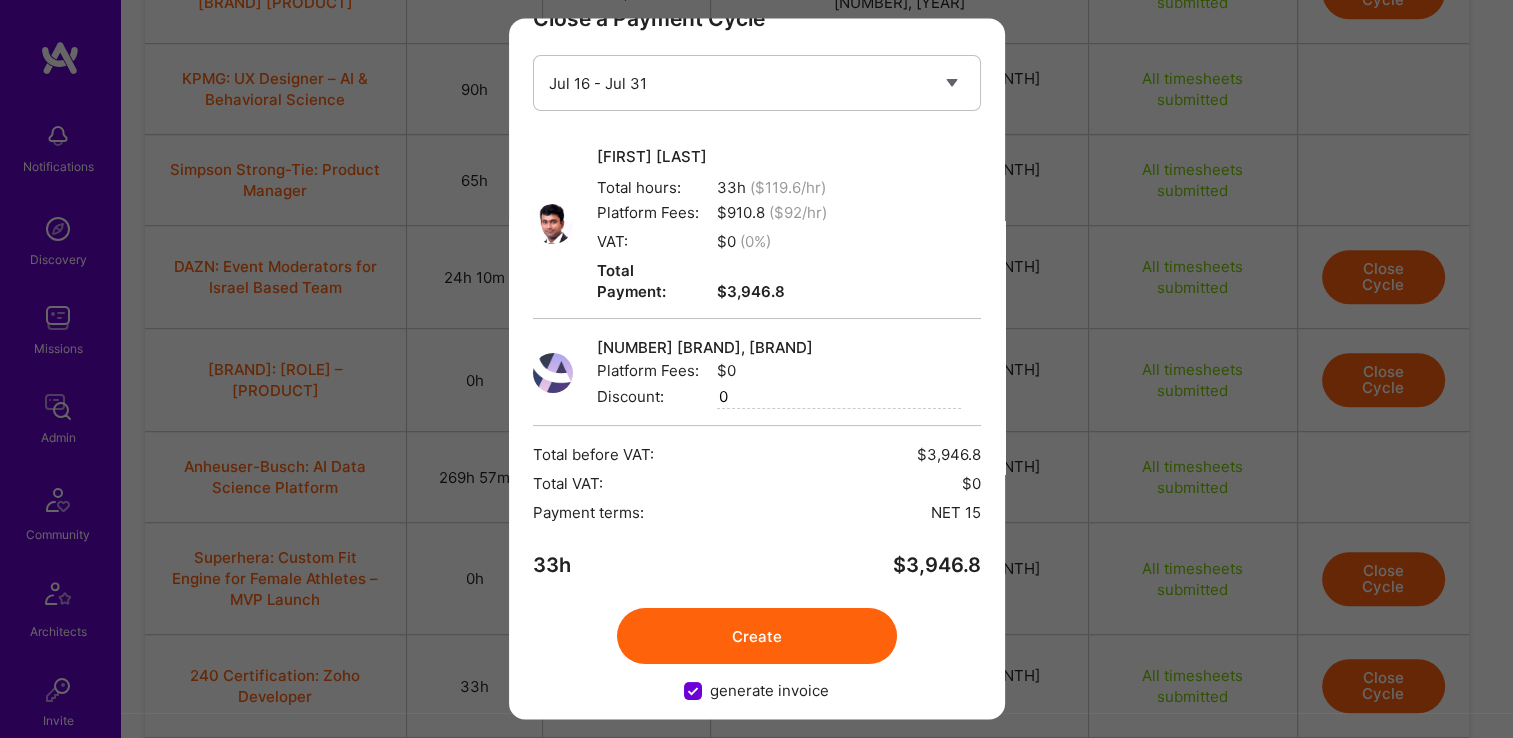 click on "Create" at bounding box center (757, 637) 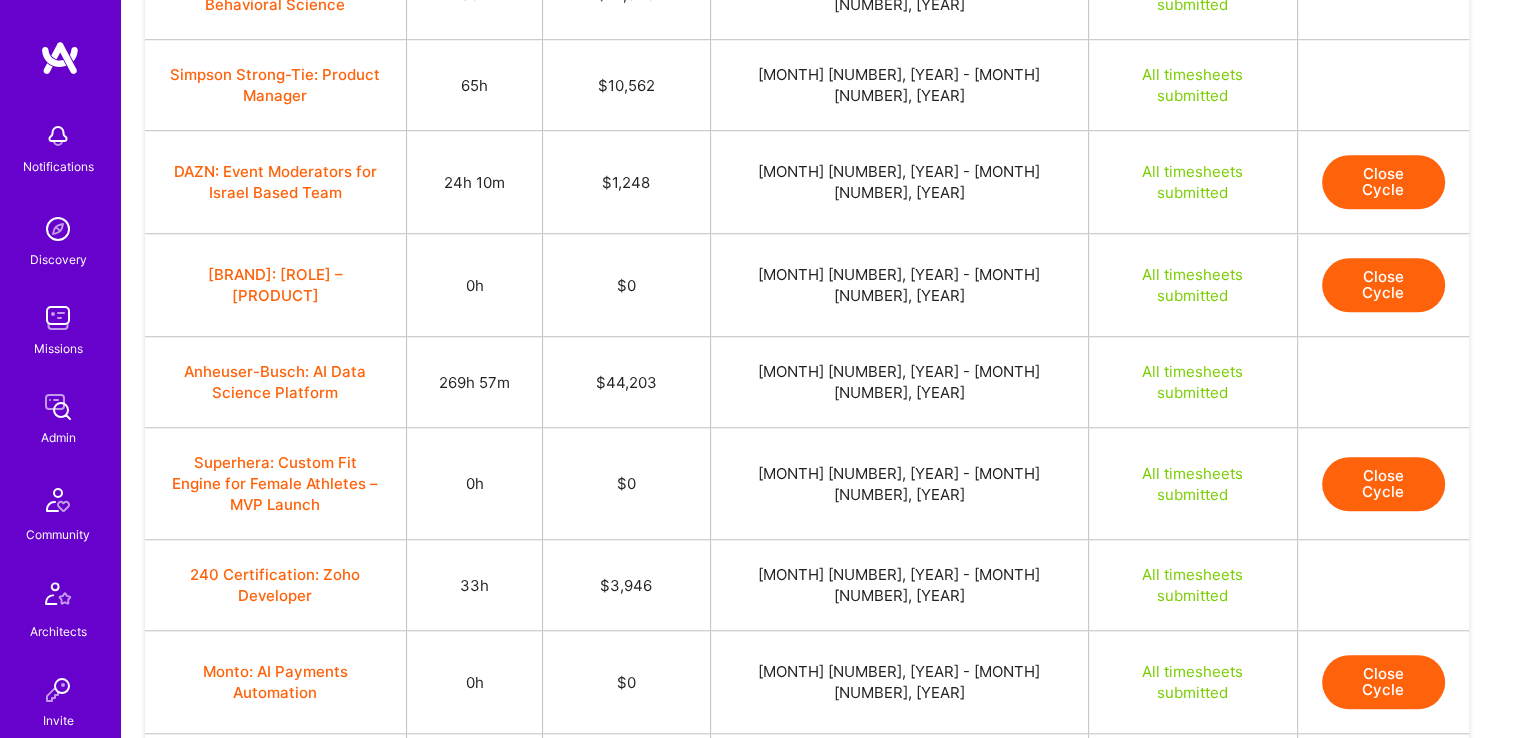 scroll, scrollTop: 1477, scrollLeft: 0, axis: vertical 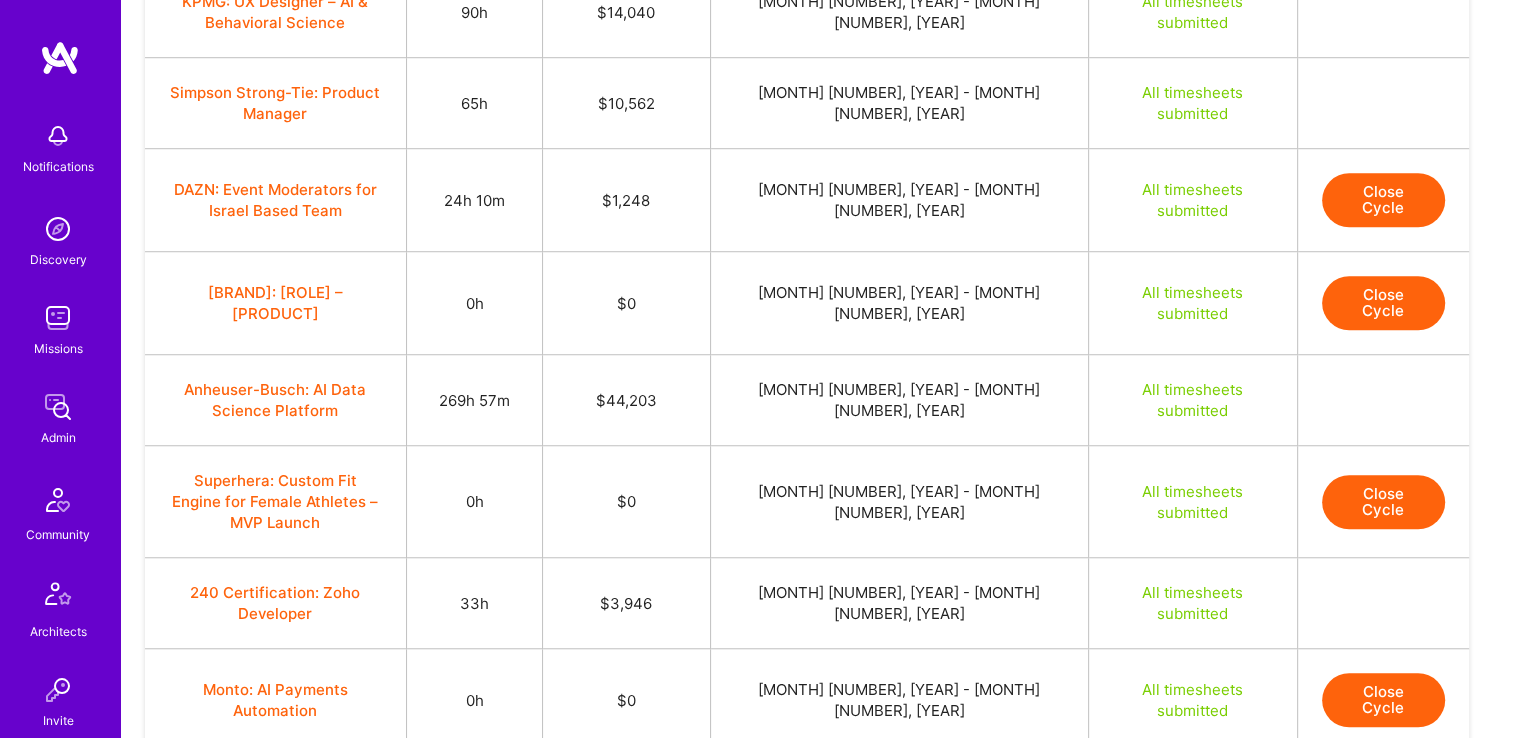 click on "Close Cycle" at bounding box center [1383, 803] 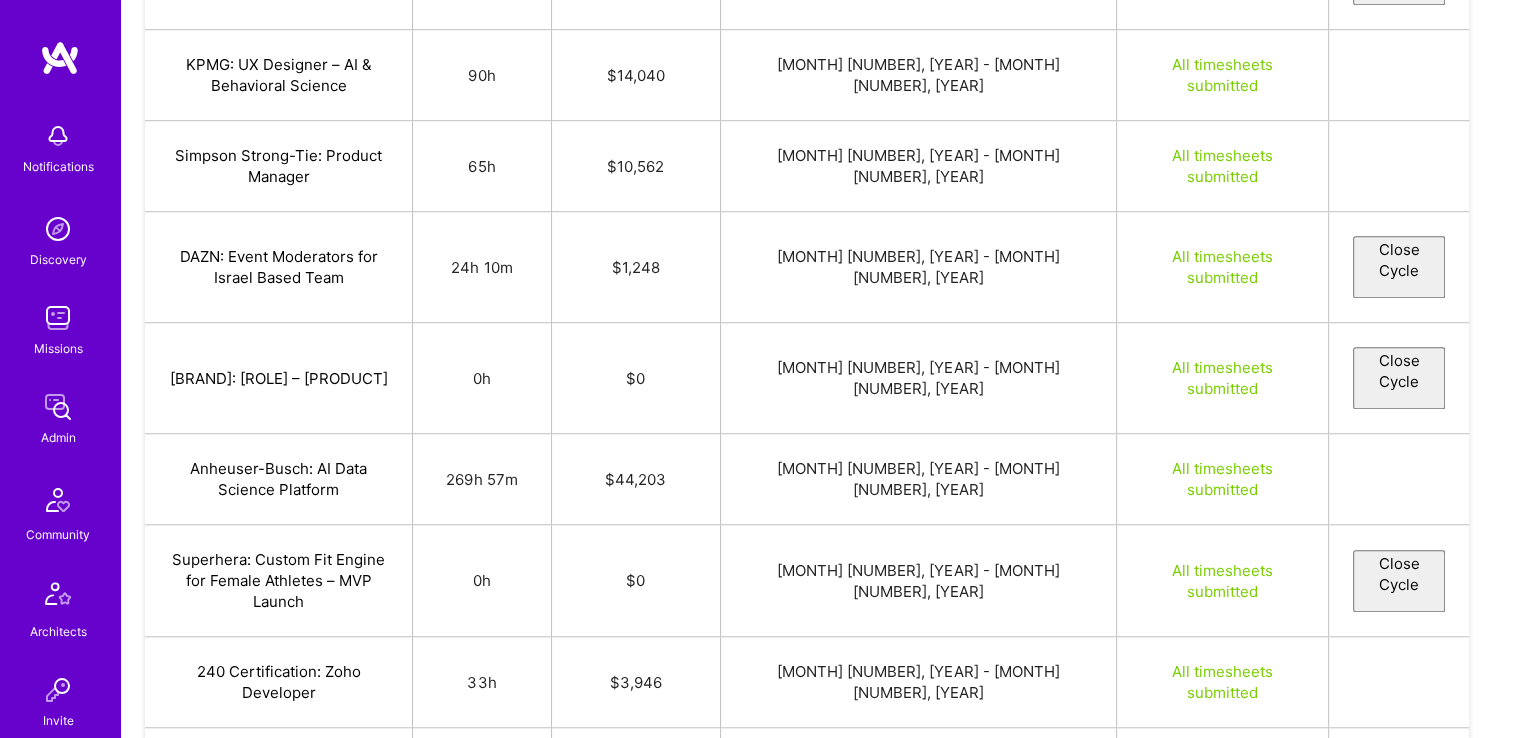 select on "[ID]" 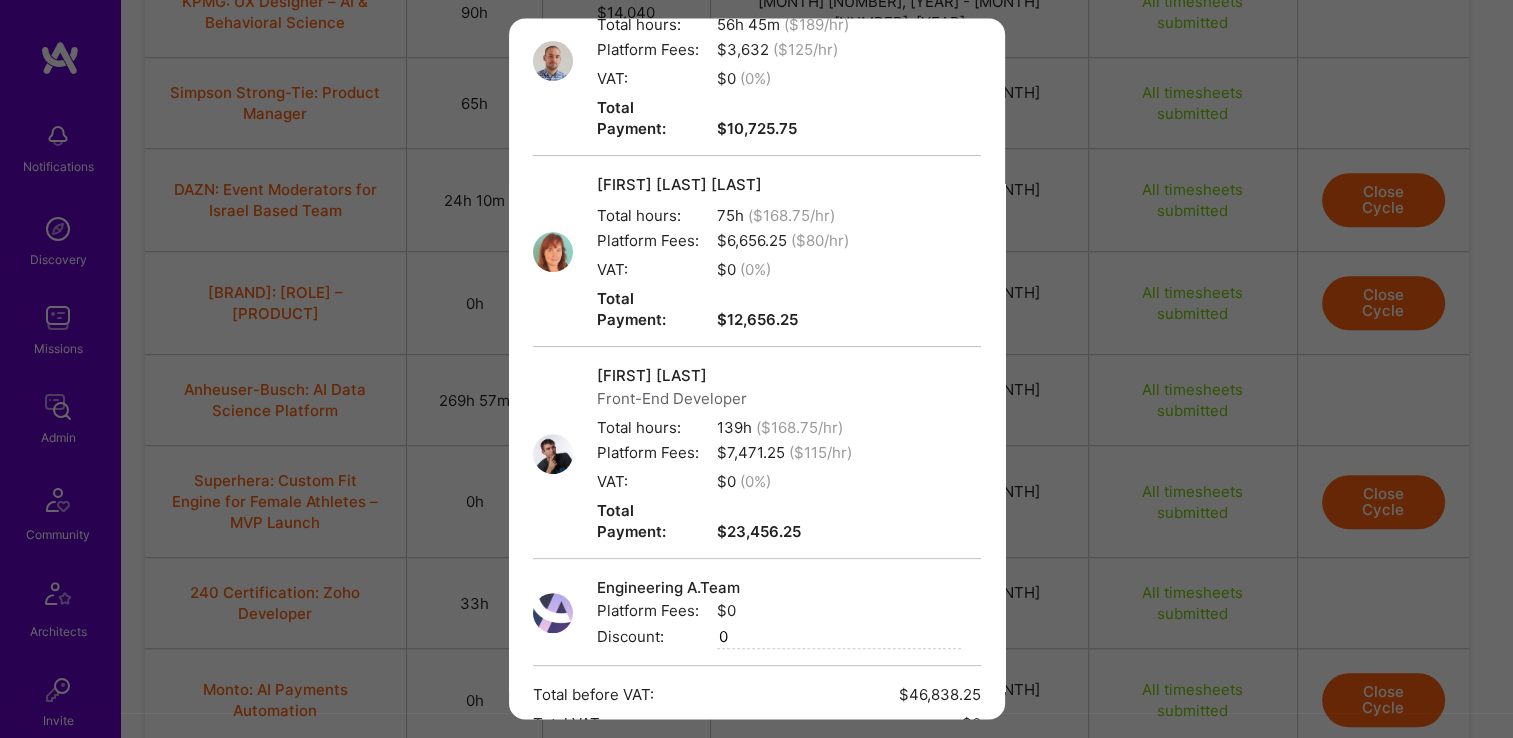 scroll, scrollTop: 752, scrollLeft: 0, axis: vertical 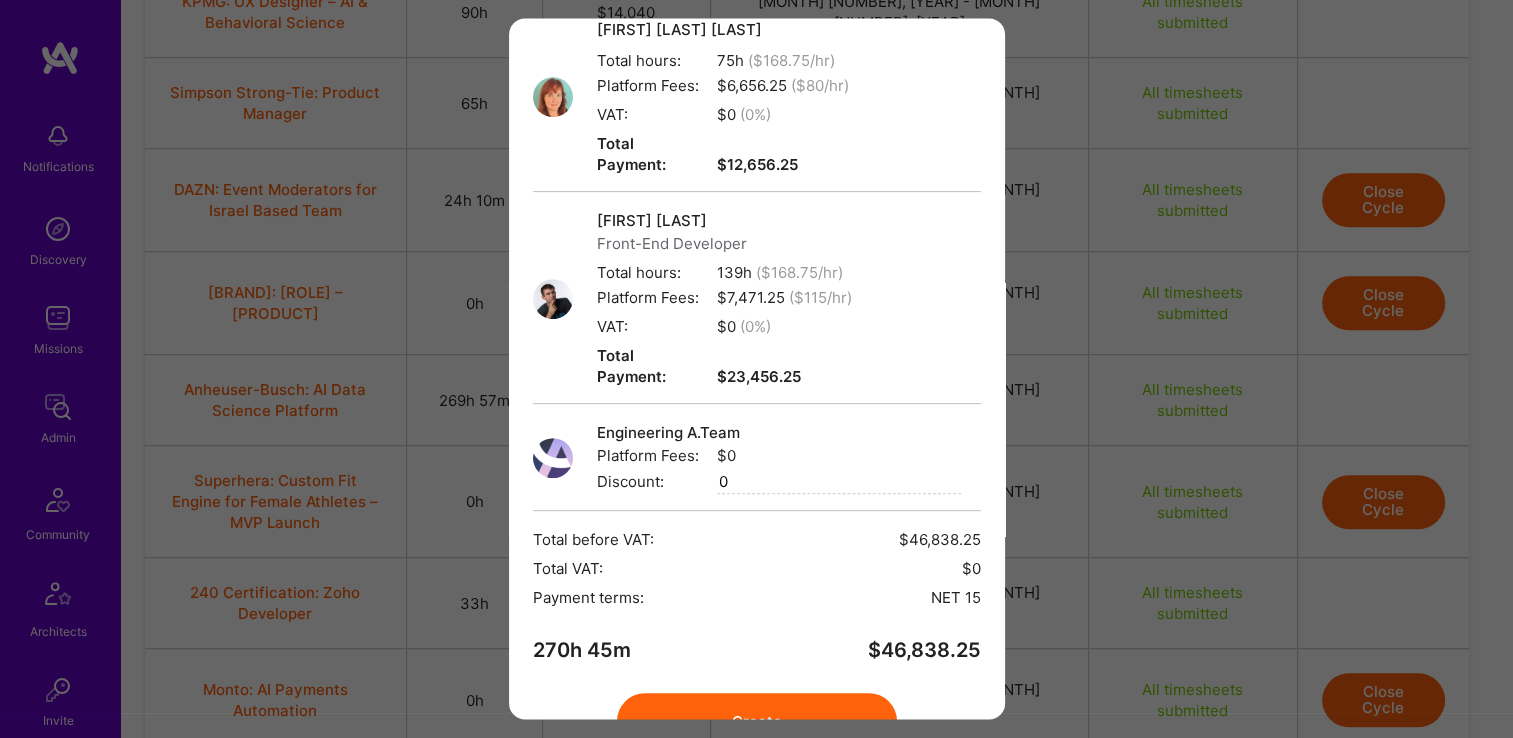 click on "Create" at bounding box center [757, 722] 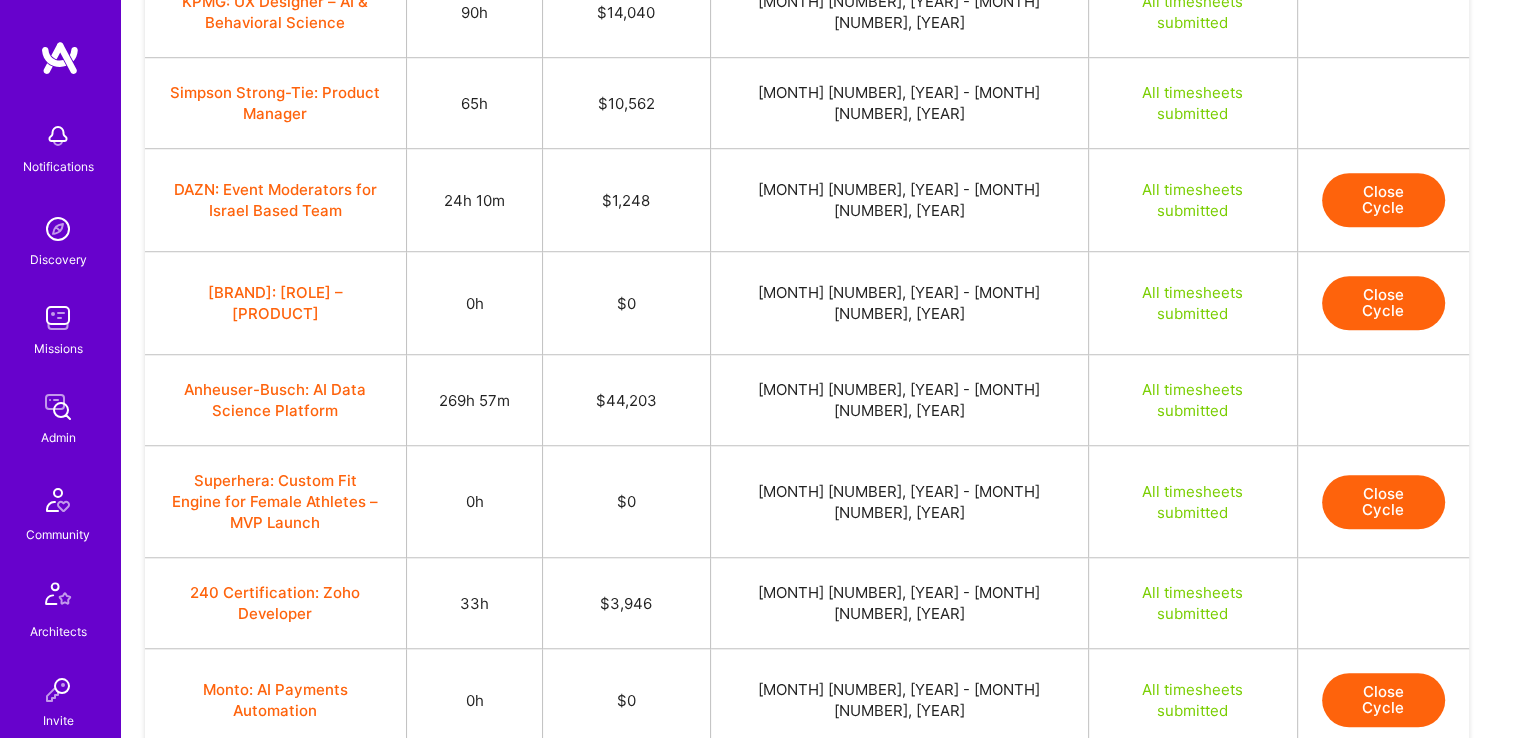 click on "Close Cycle" at bounding box center [1383, 803] 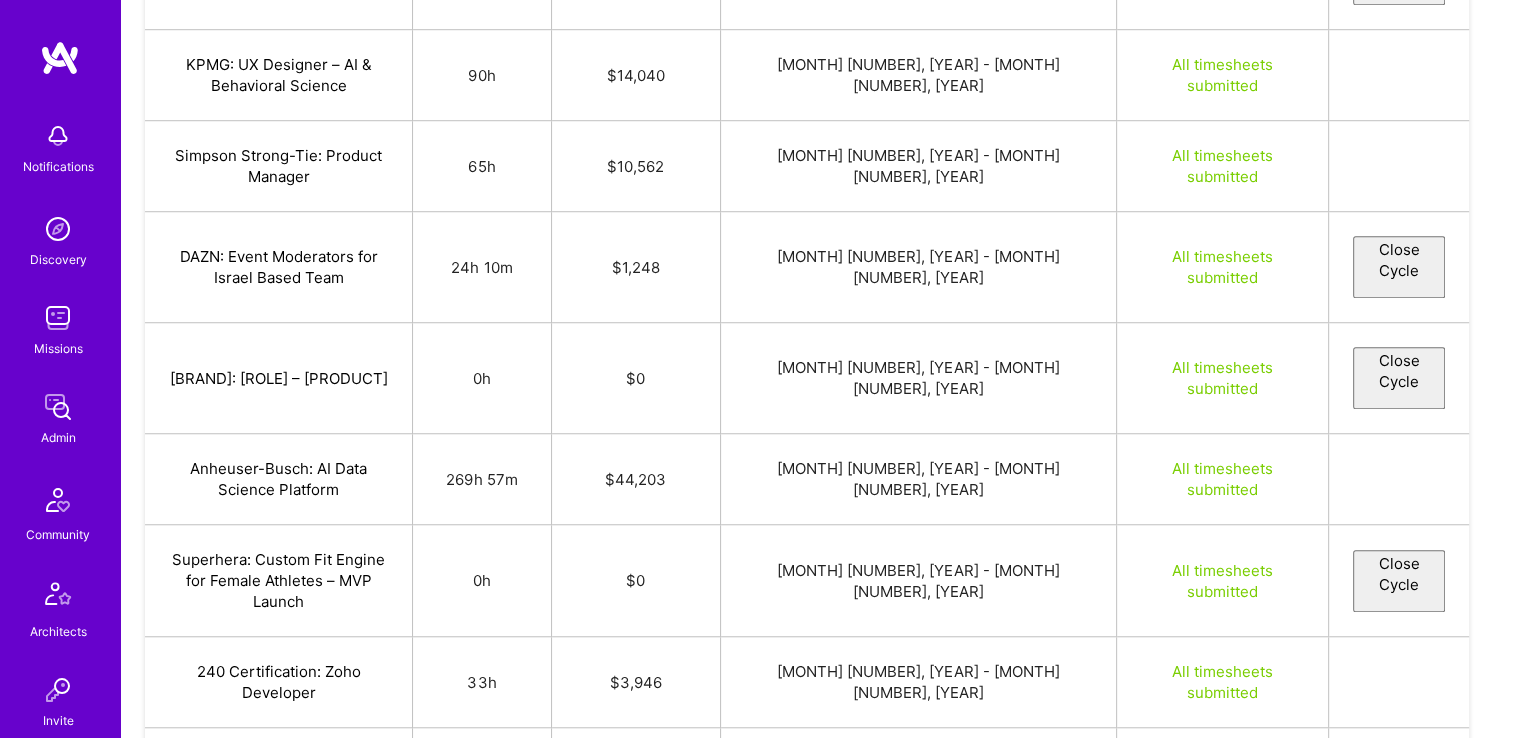 select on "[ID]" 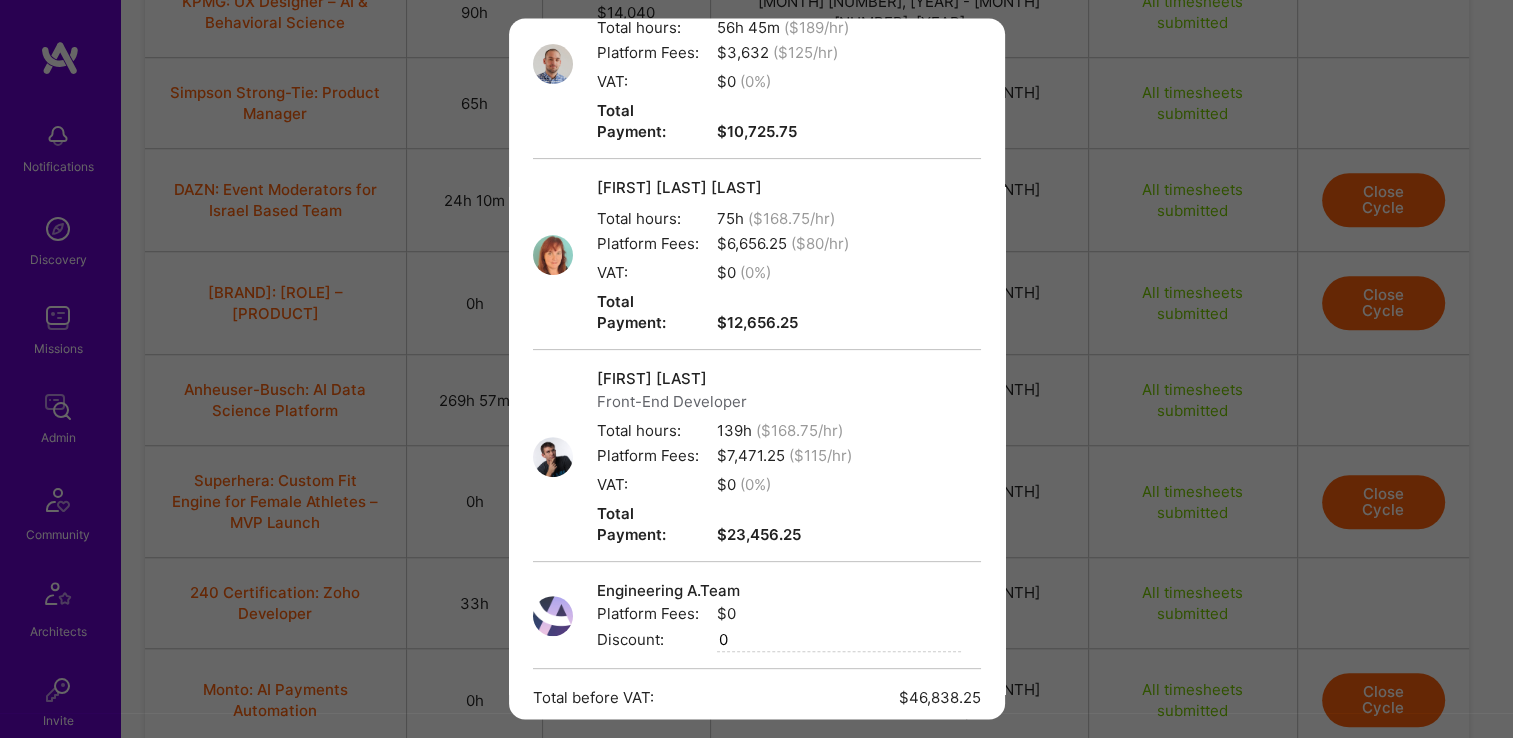 scroll, scrollTop: 752, scrollLeft: 0, axis: vertical 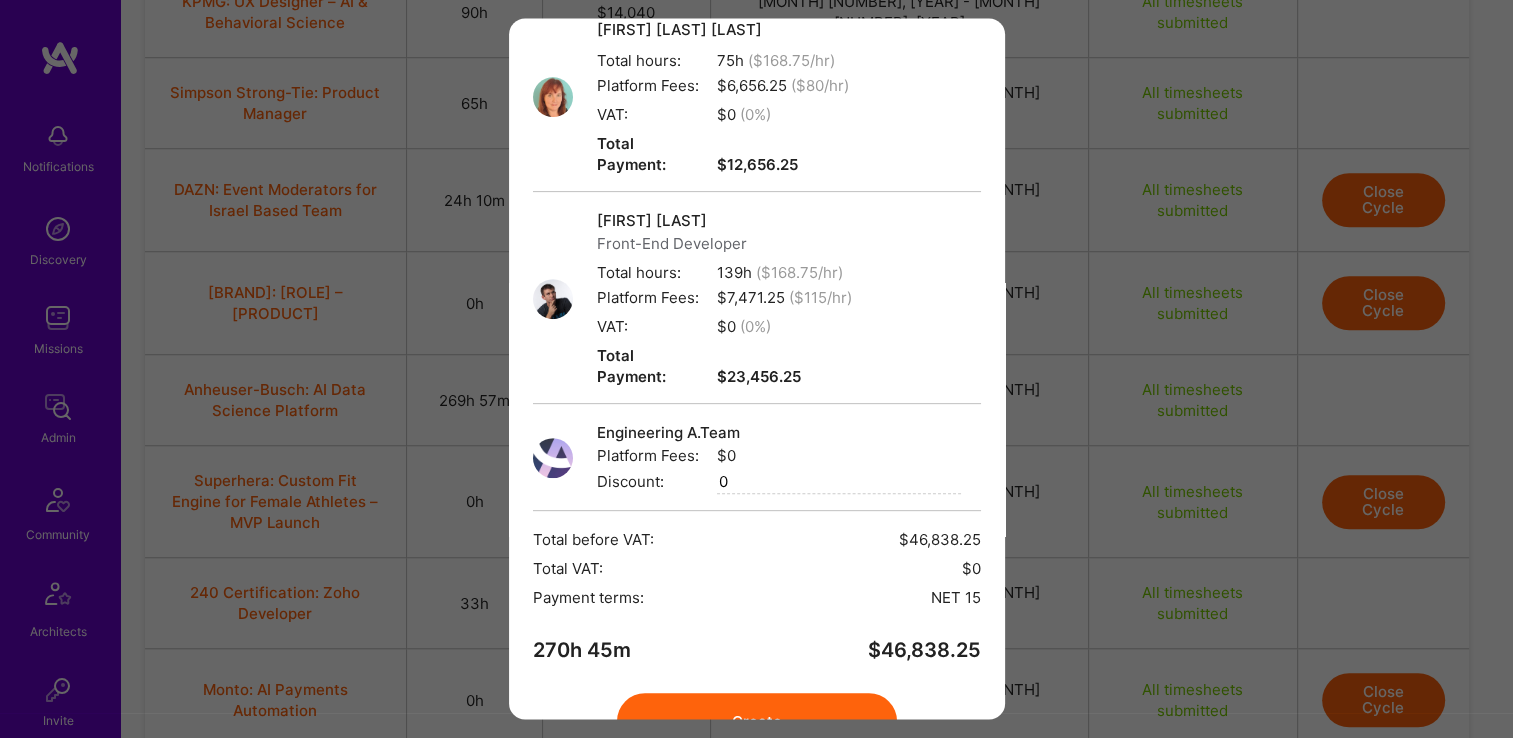 click on "Create" at bounding box center [757, 722] 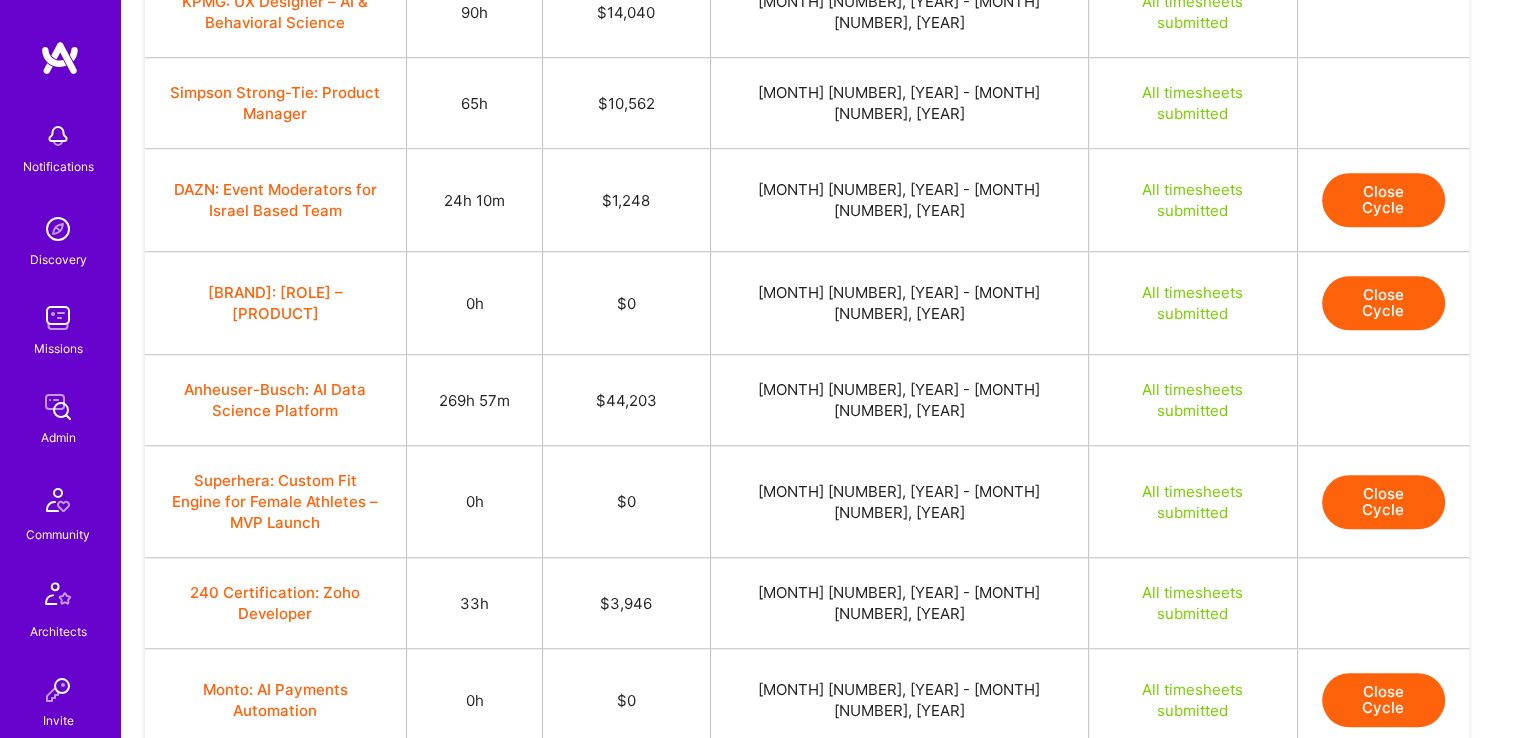 click on "Close Cycle" at bounding box center (1383, 803) 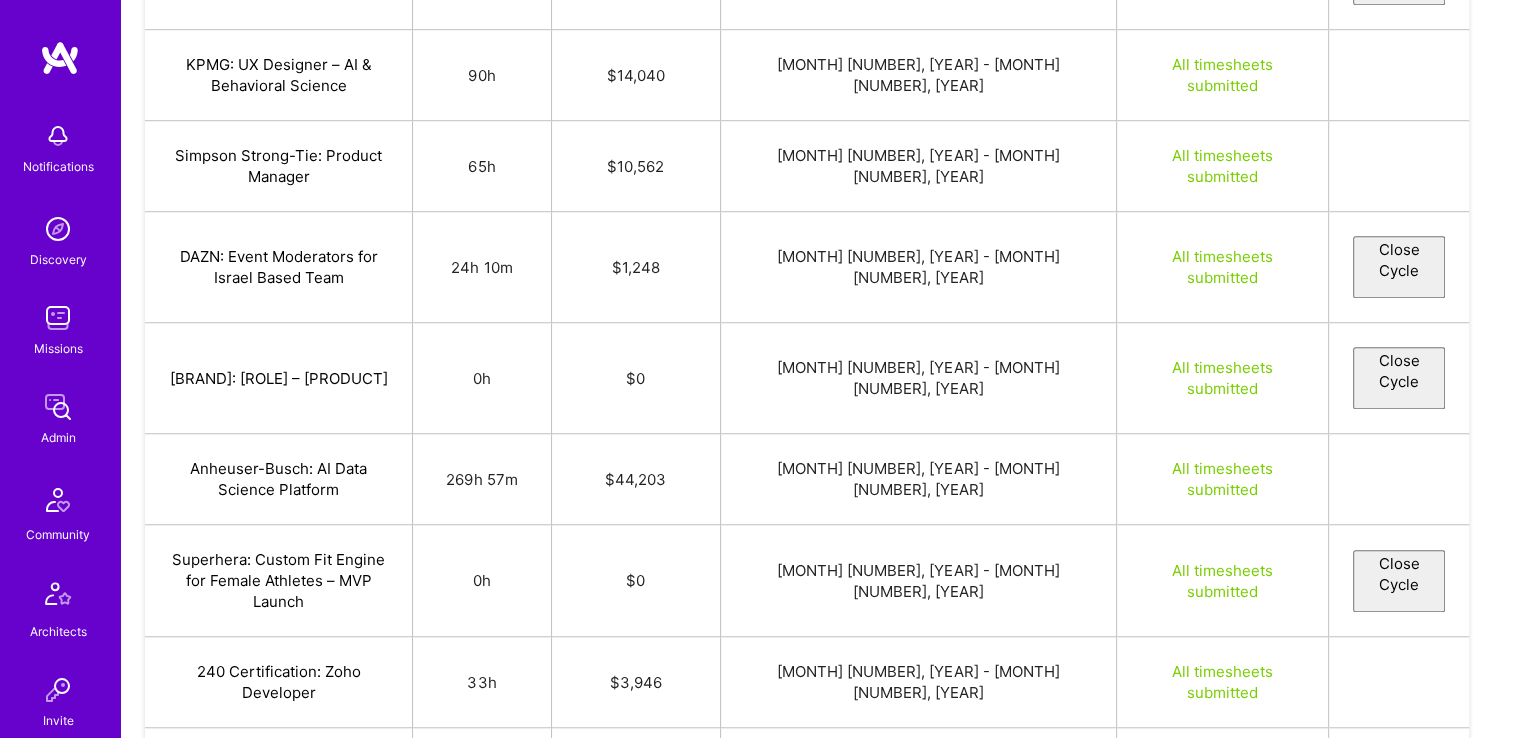 select on "[ID]" 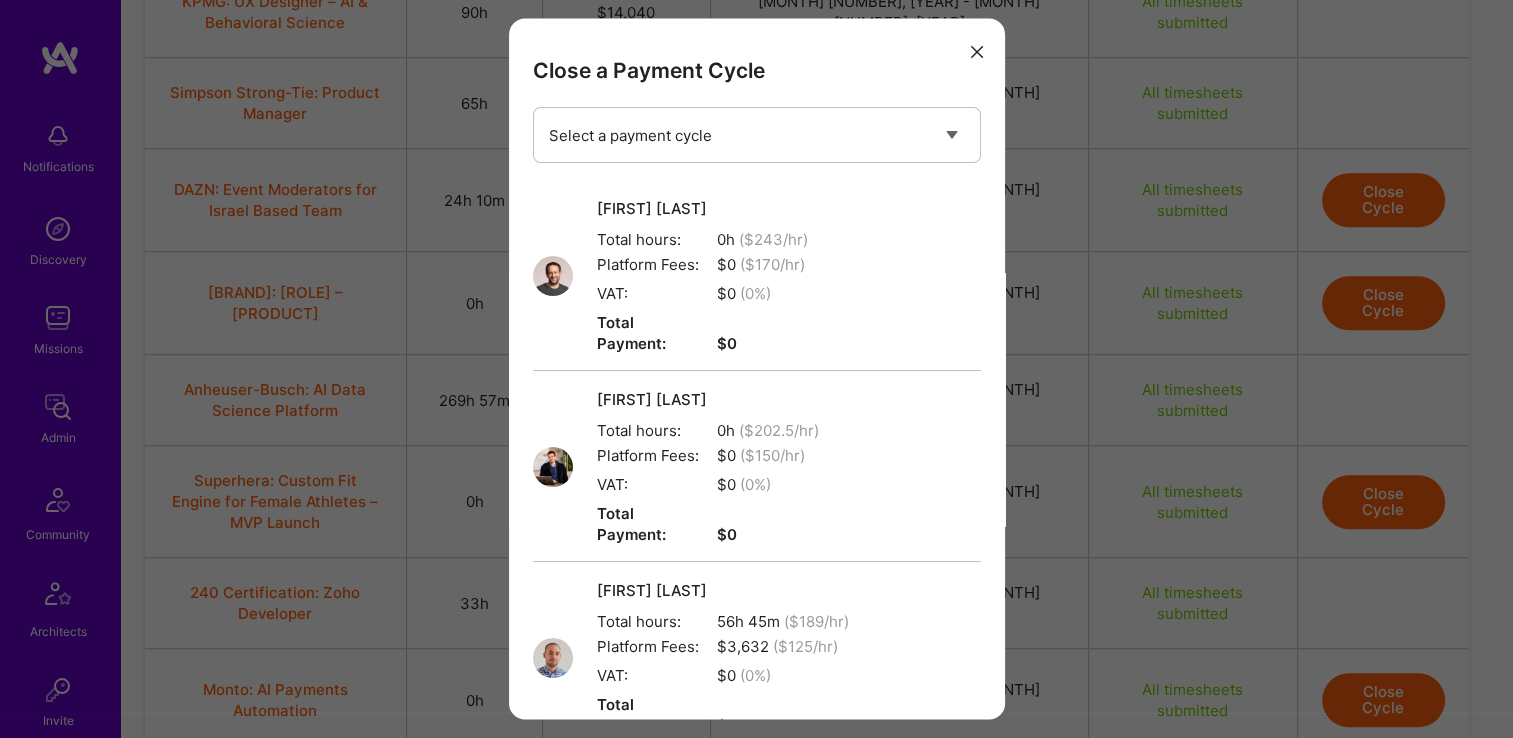 scroll, scrollTop: 700, scrollLeft: 0, axis: vertical 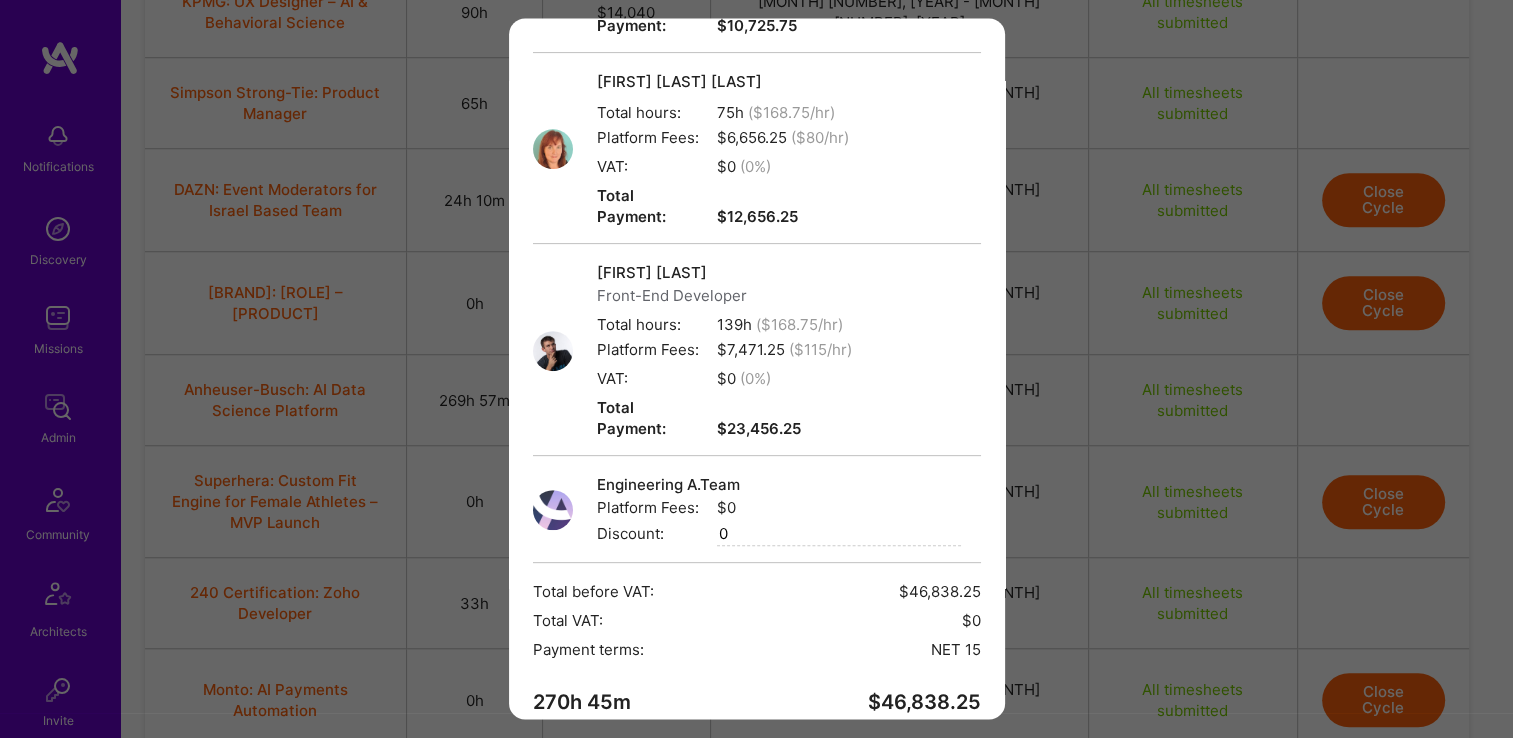 click on "Create" at bounding box center [757, 774] 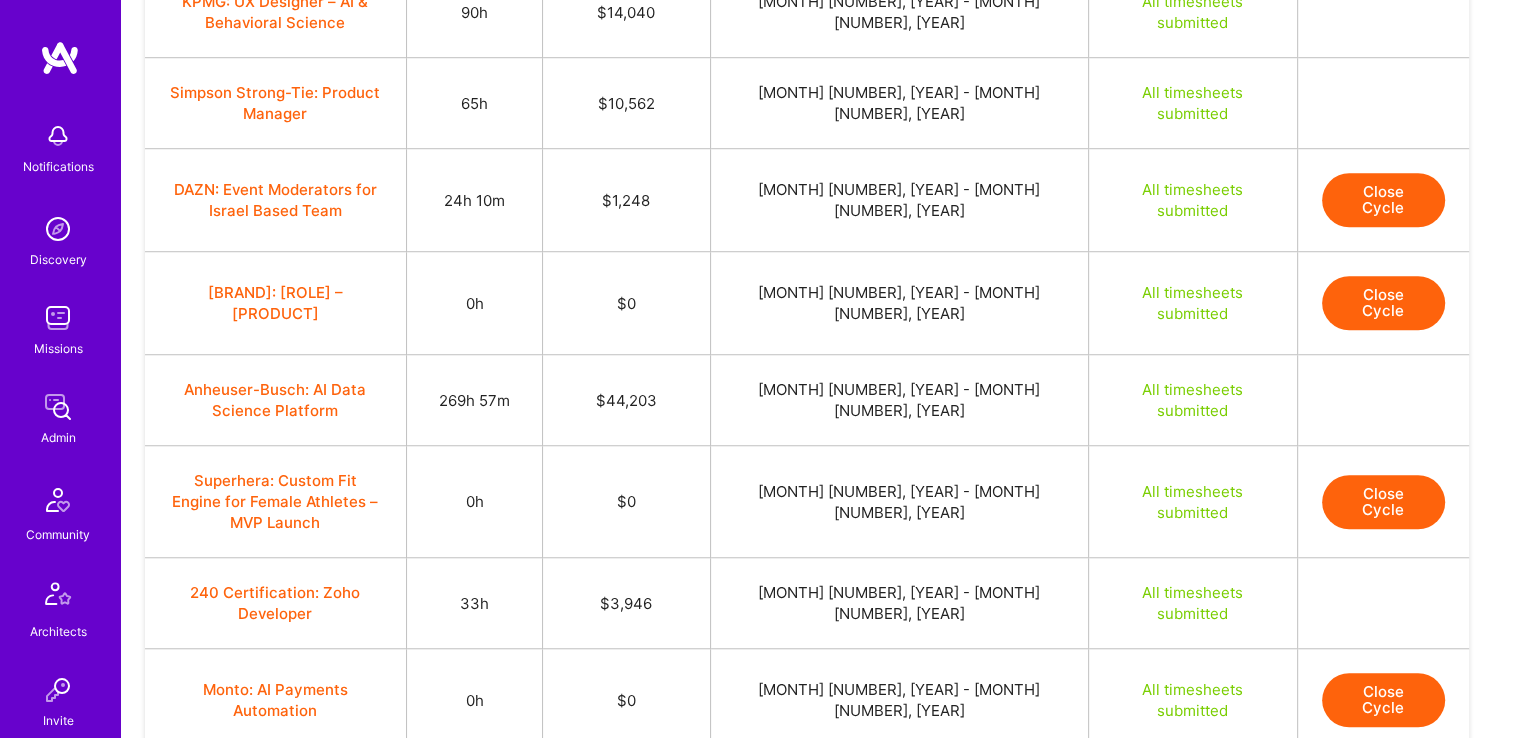 click on "Load more" at bounding box center [817, 908] 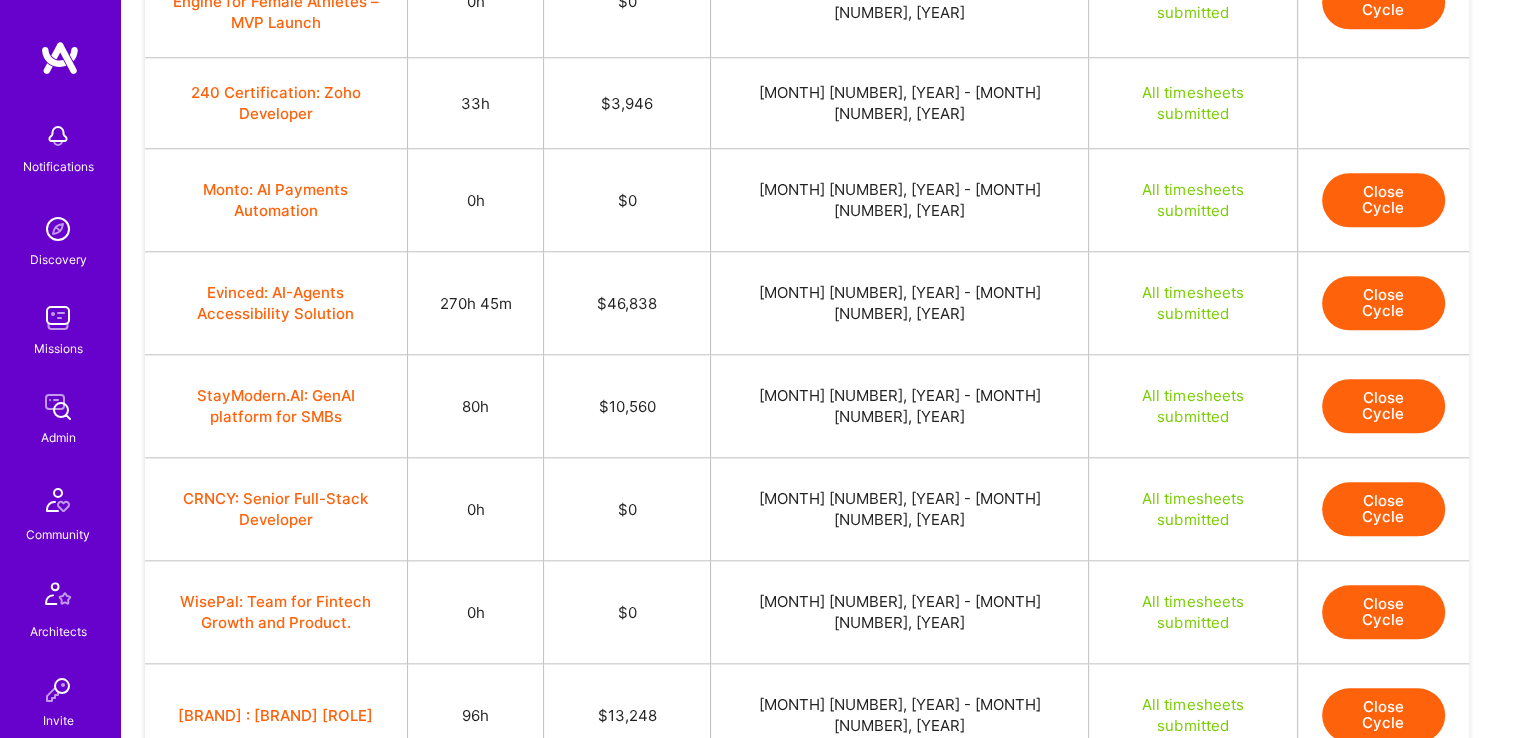 scroll, scrollTop: 1777, scrollLeft: 0, axis: vertical 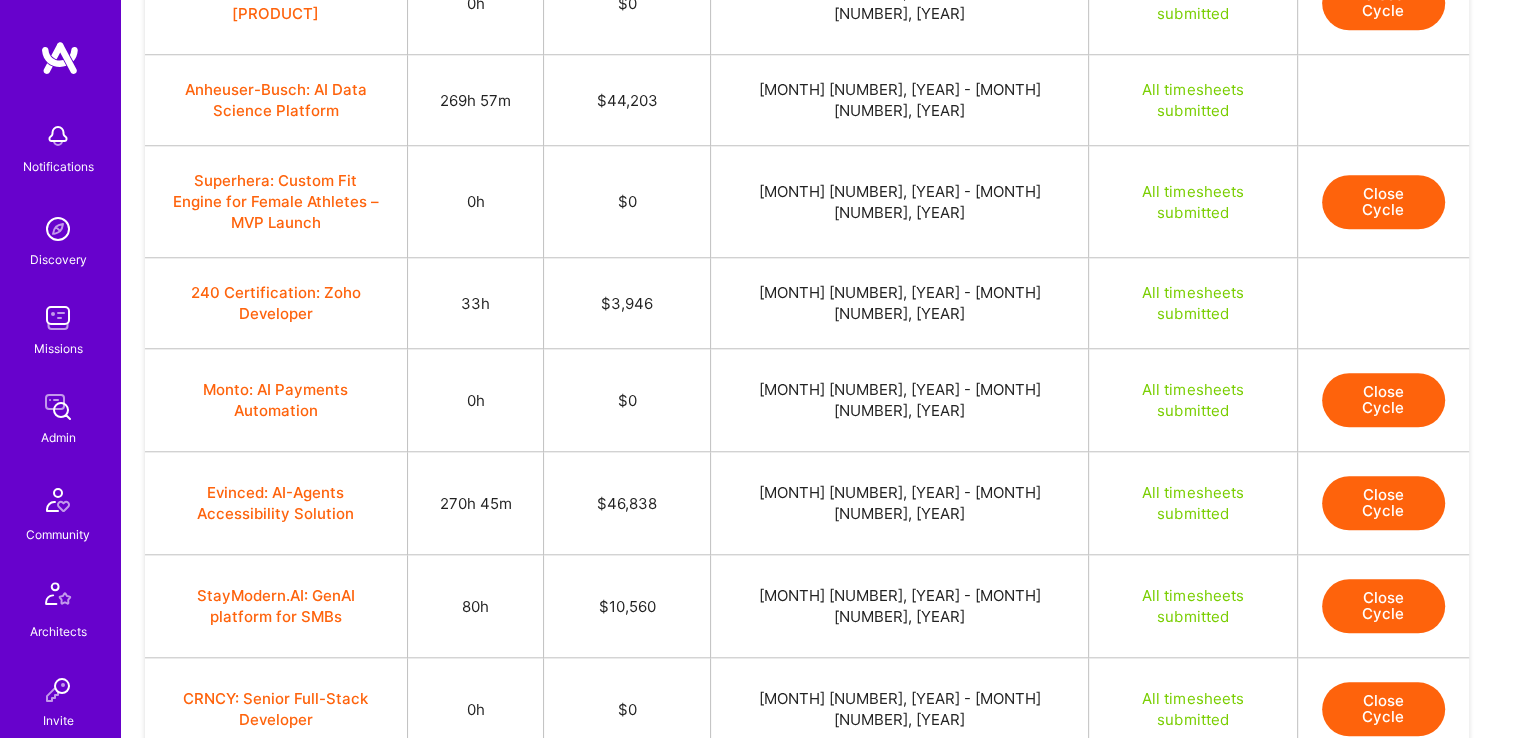 click on "Close Cycle" at bounding box center (1383, 606) 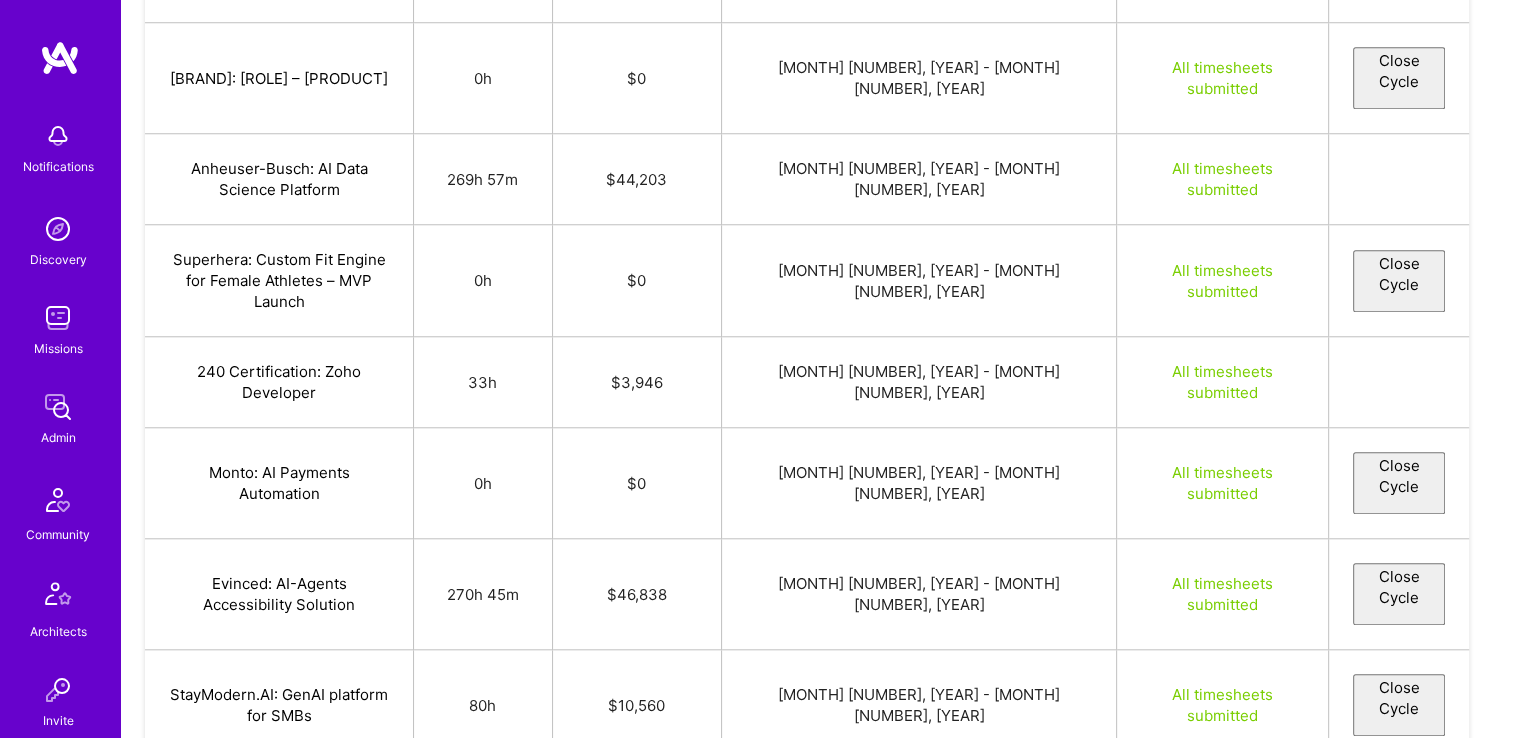 select on "[ID]" 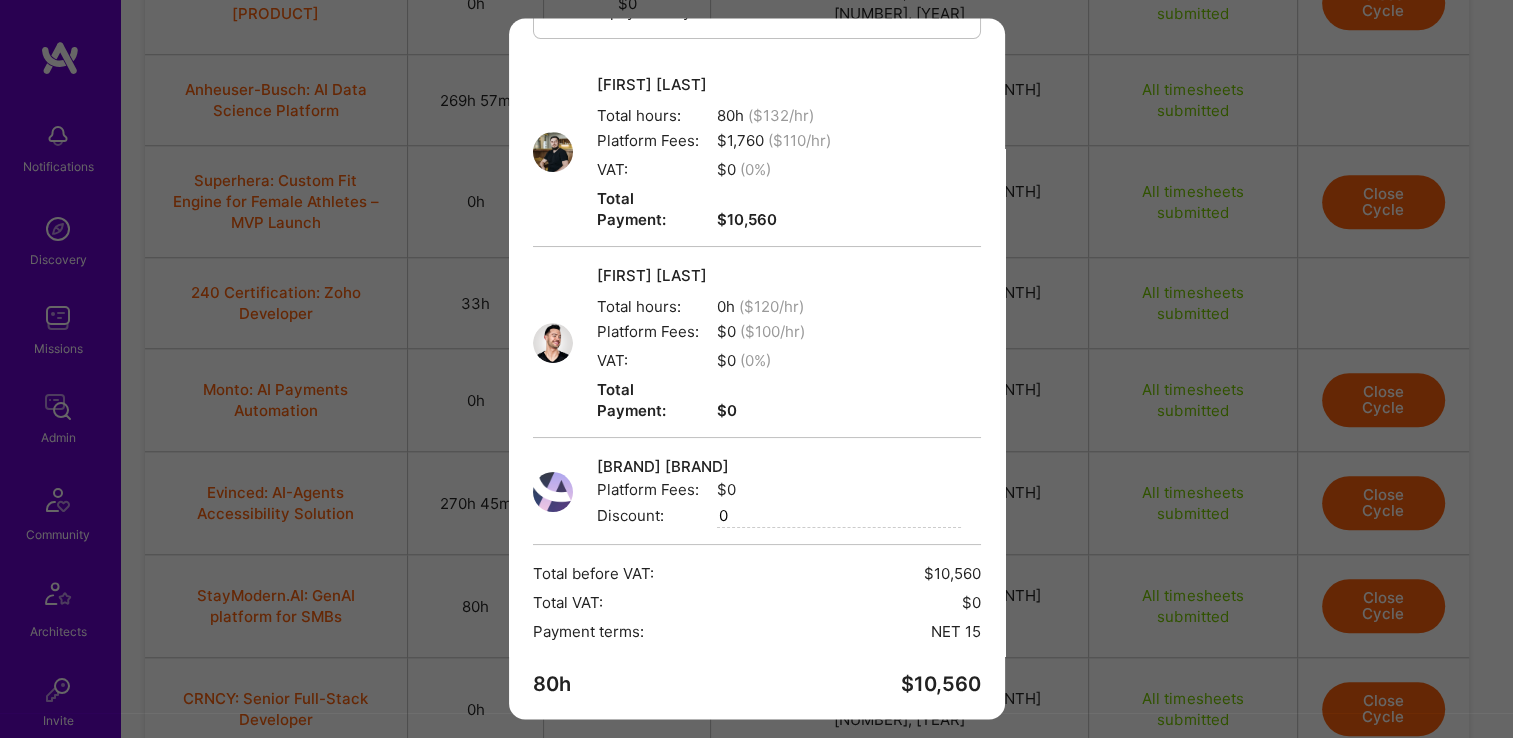 scroll, scrollTop: 221, scrollLeft: 0, axis: vertical 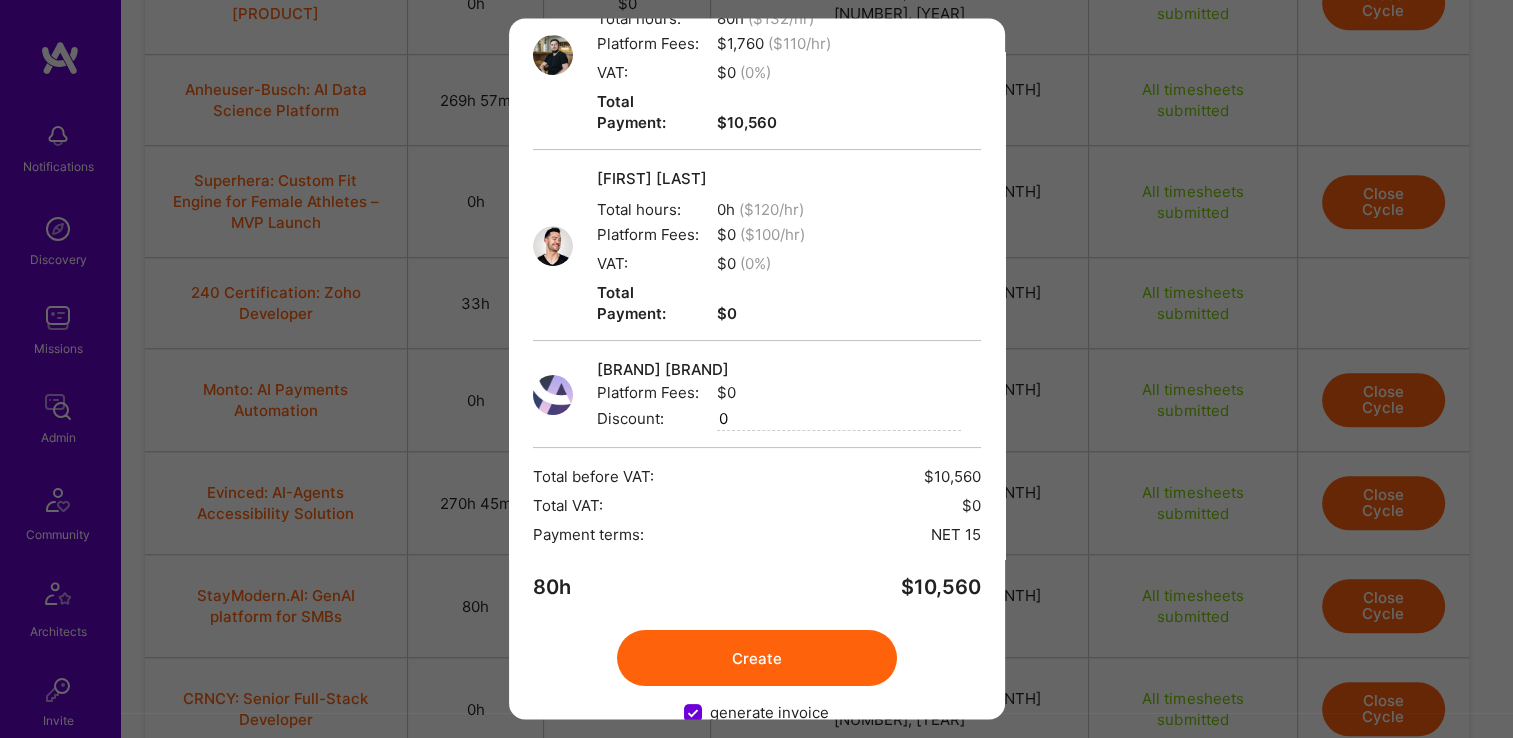 click on "Create" at bounding box center (757, 659) 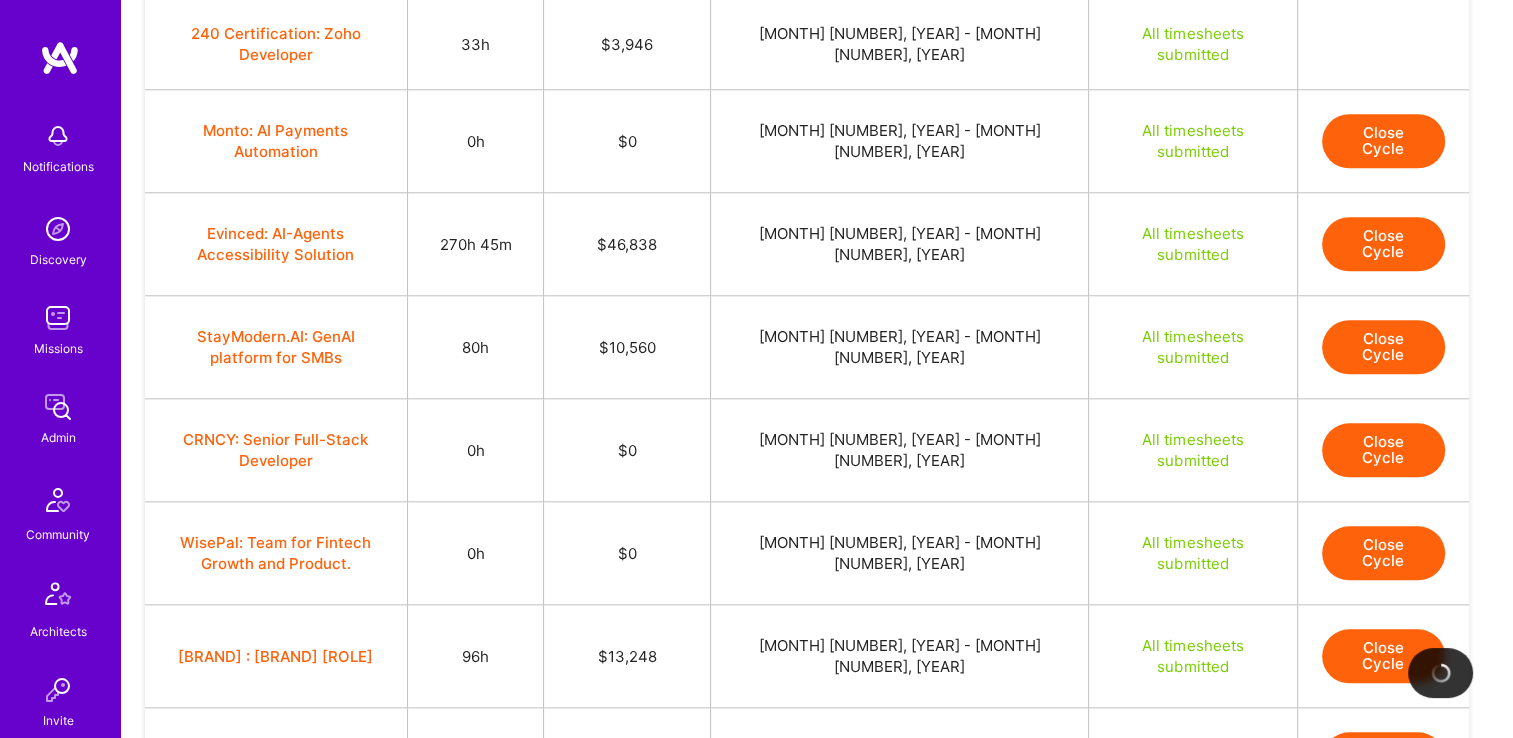 scroll, scrollTop: 2077, scrollLeft: 0, axis: vertical 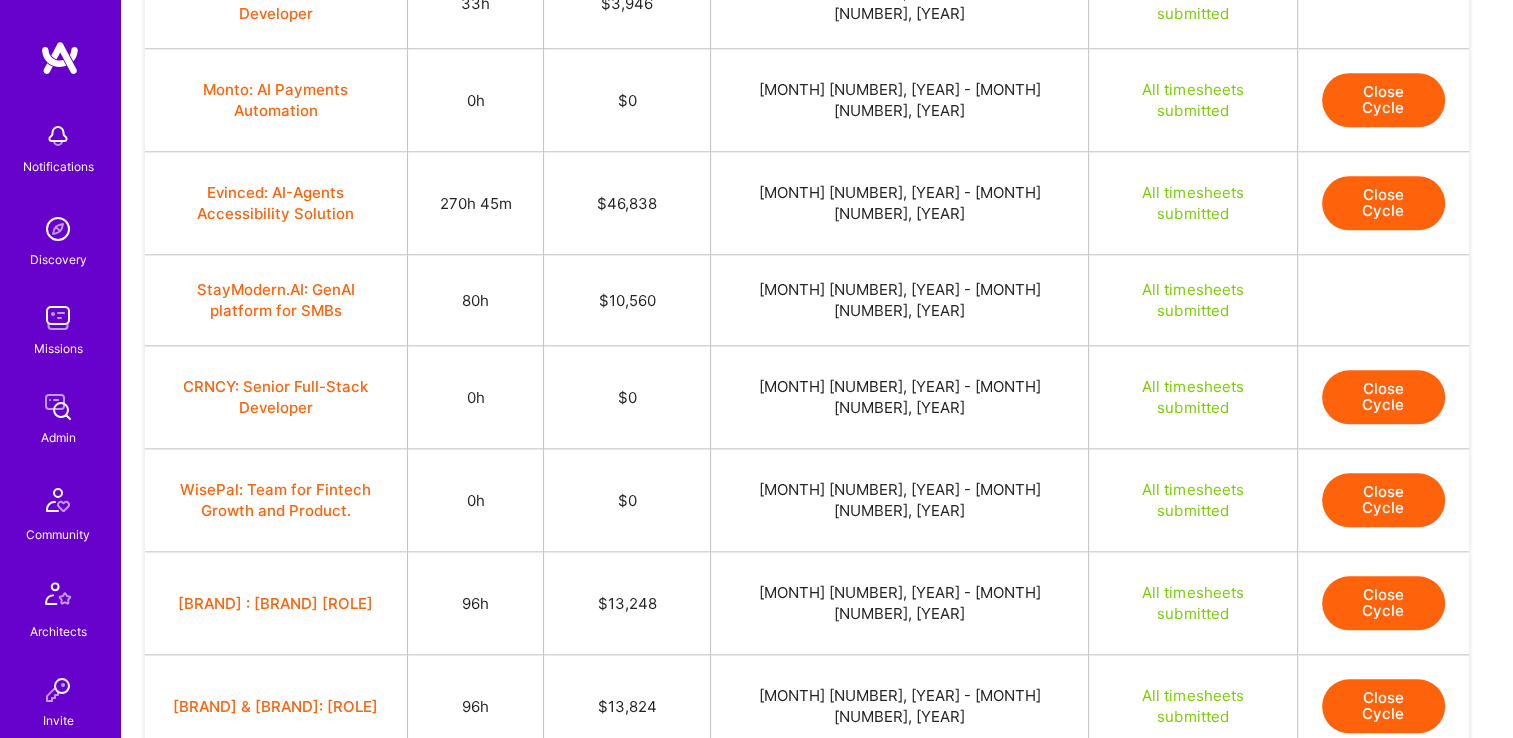 click on "Close Cycle" at bounding box center (1383, 706) 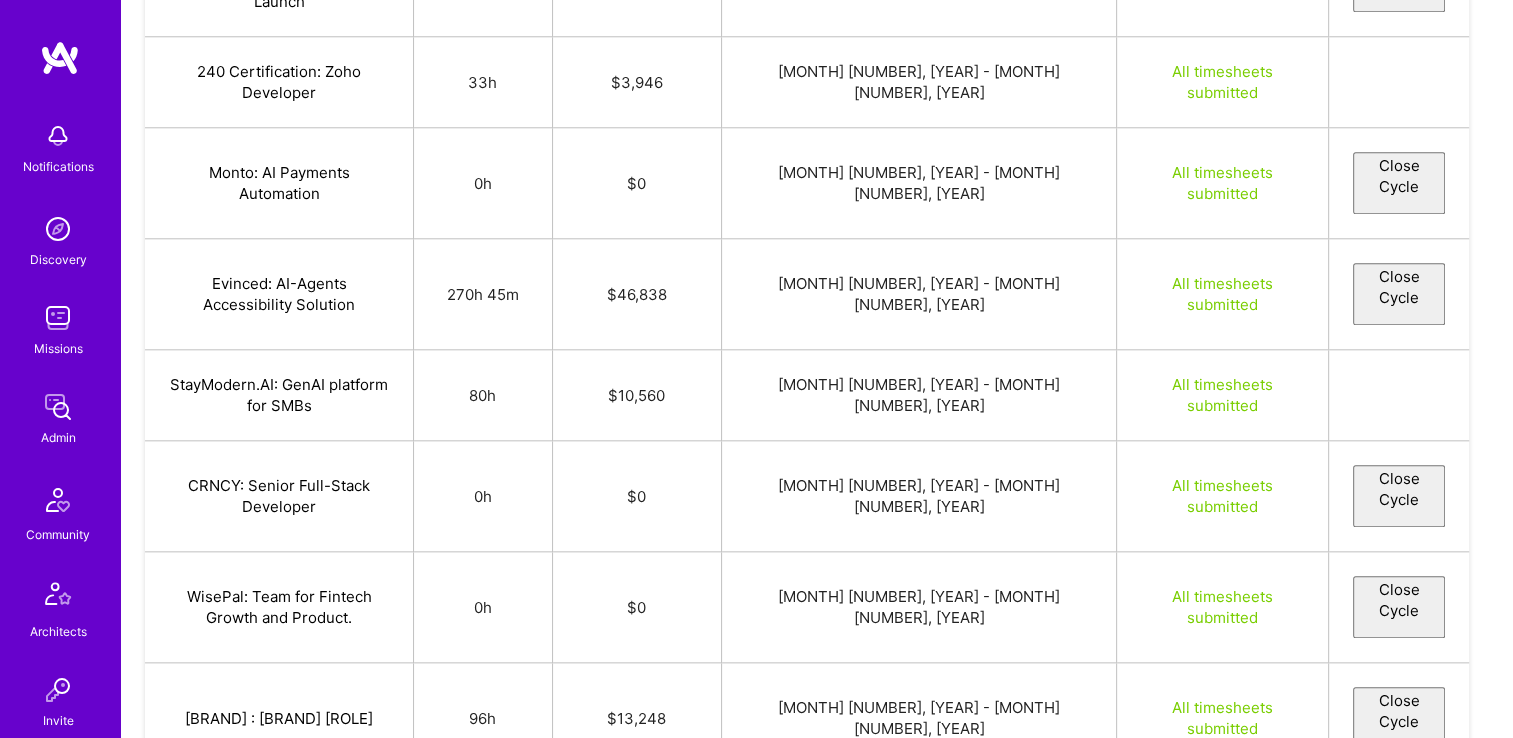 select on "6877a47f7b685d36a3949045" 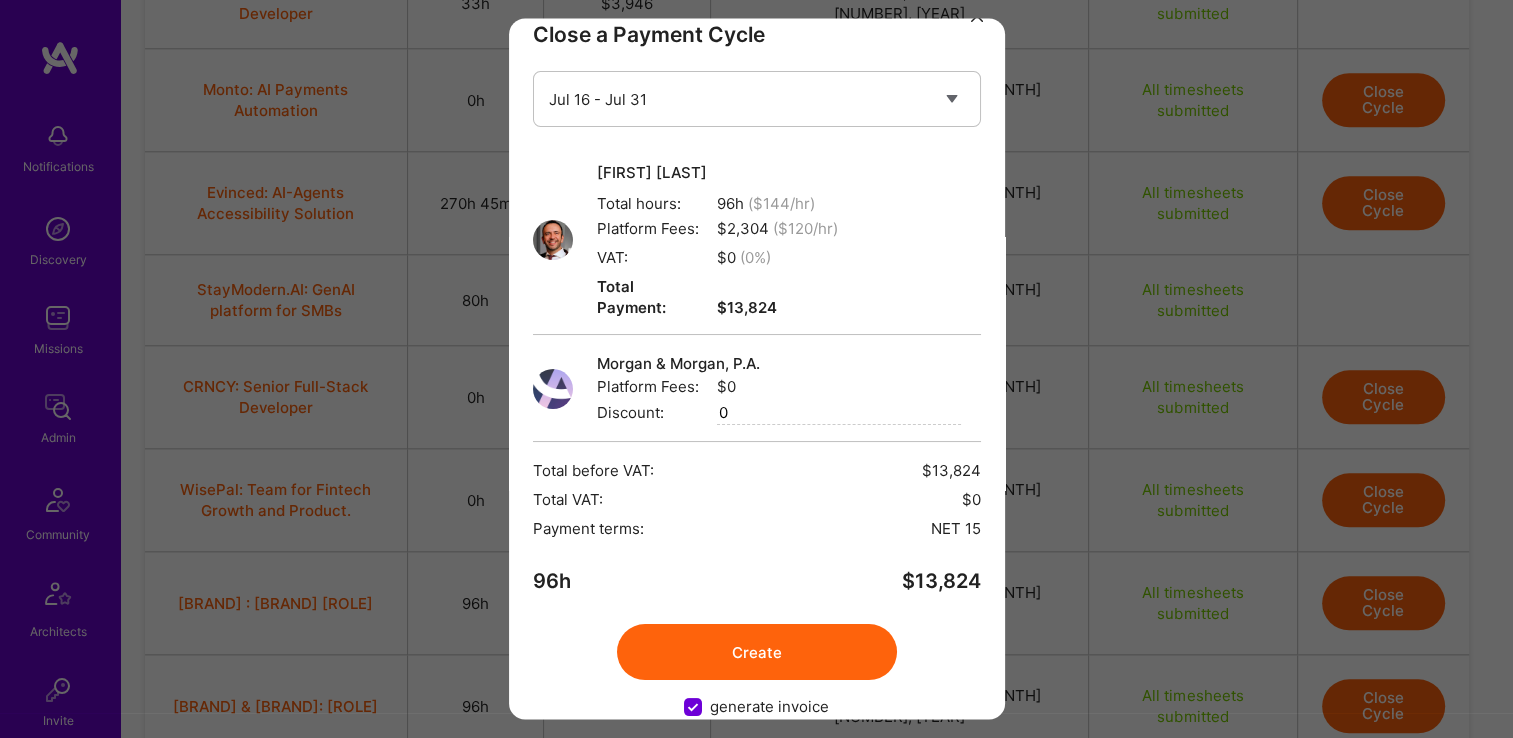 scroll, scrollTop: 52, scrollLeft: 0, axis: vertical 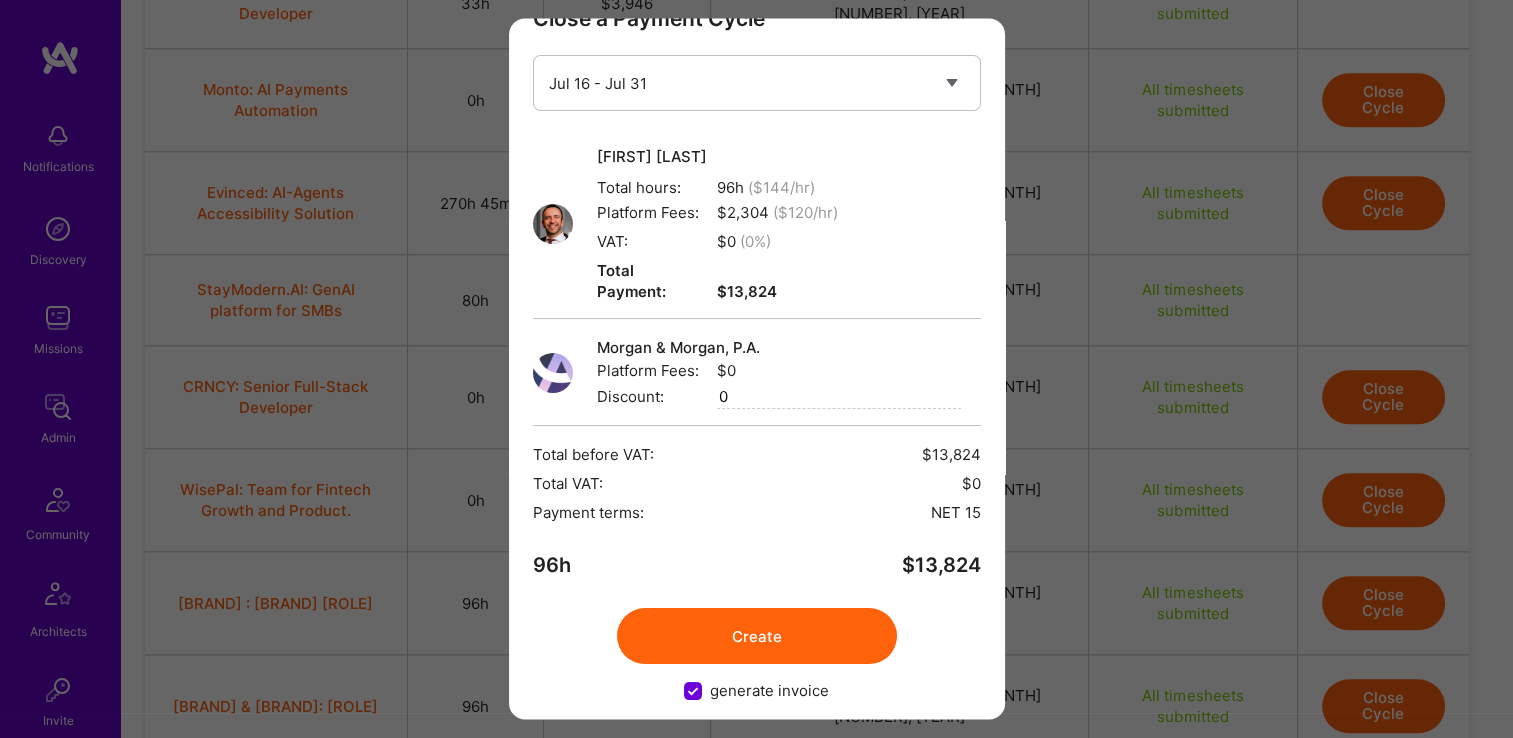 click on "Create" at bounding box center [757, 637] 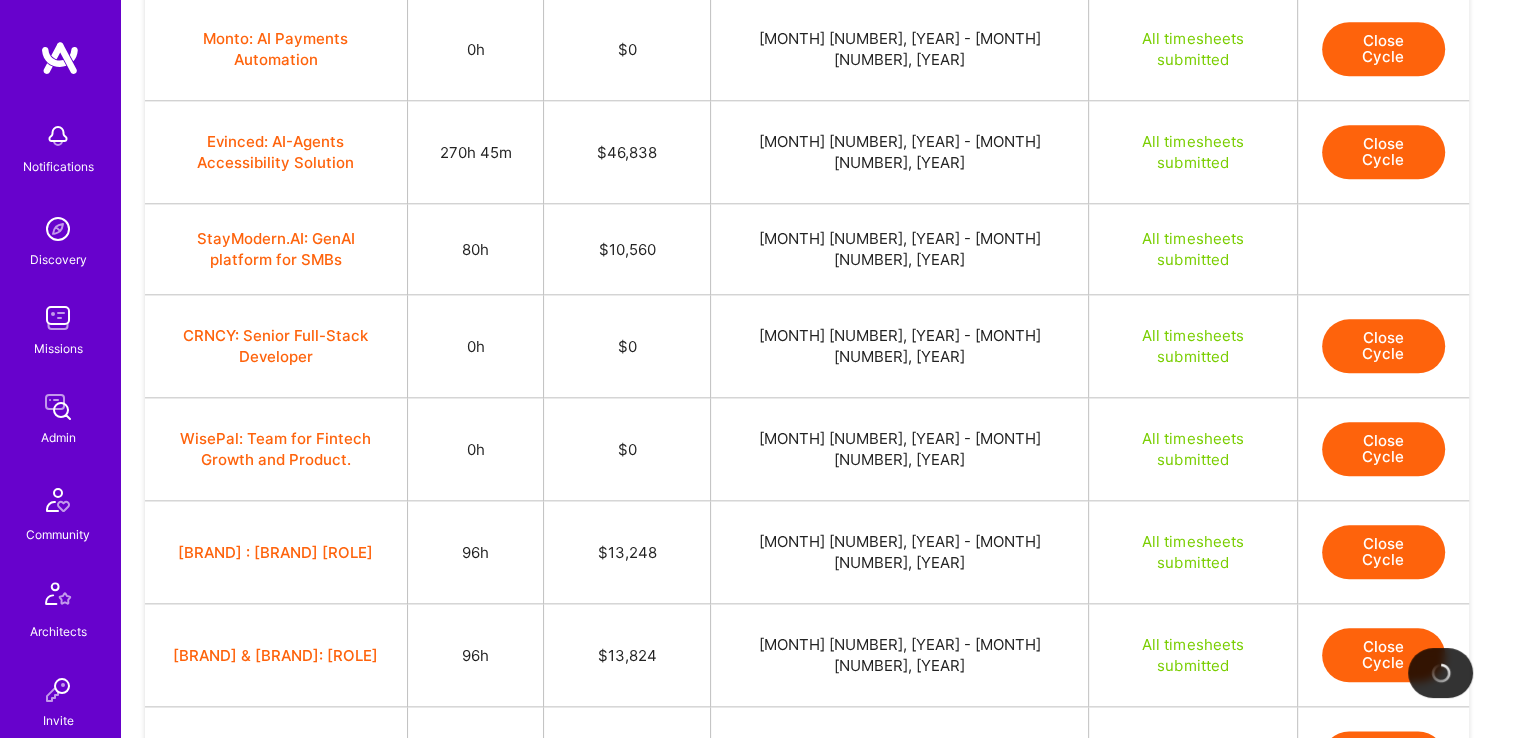 scroll, scrollTop: 2177, scrollLeft: 0, axis: vertical 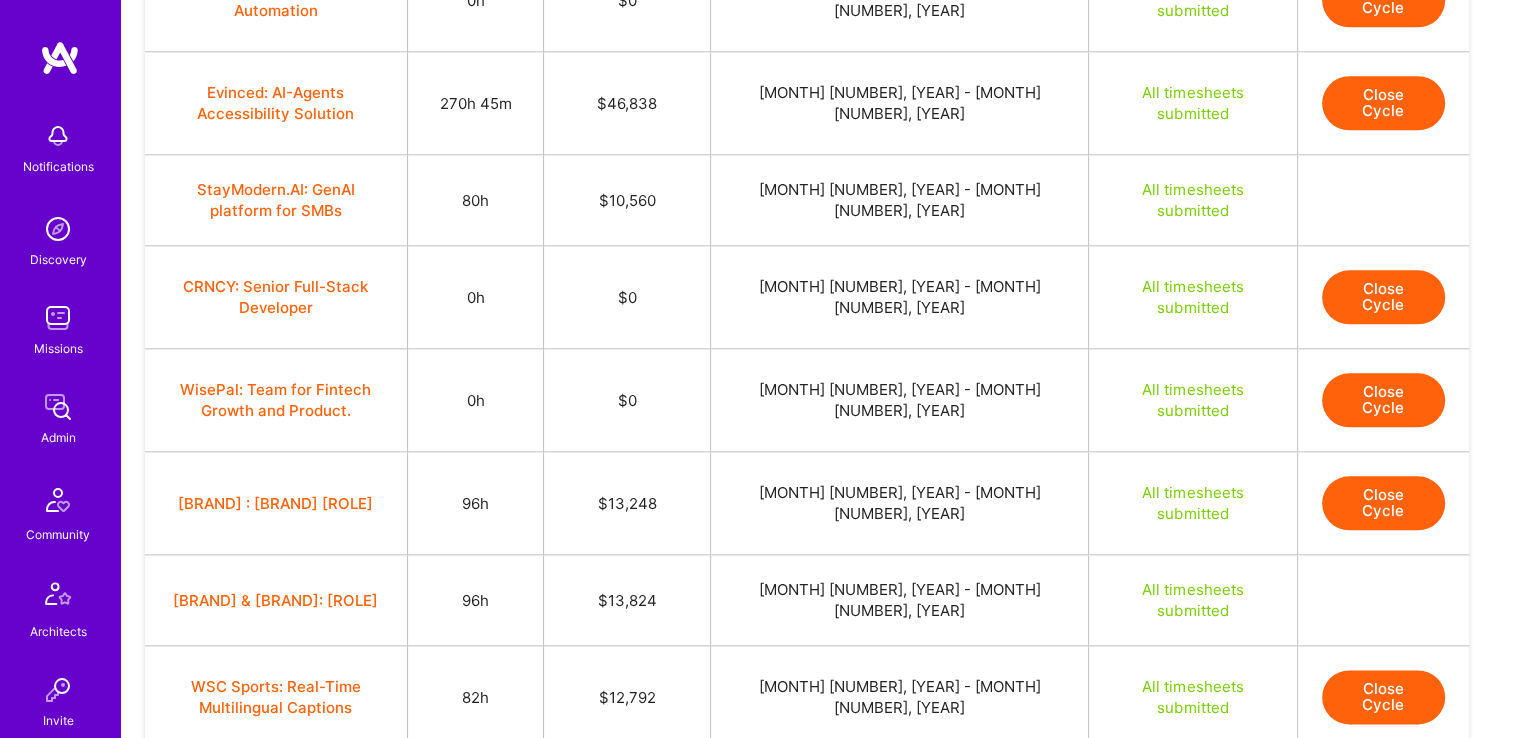 click on "Close Cycle" at bounding box center [1383, 697] 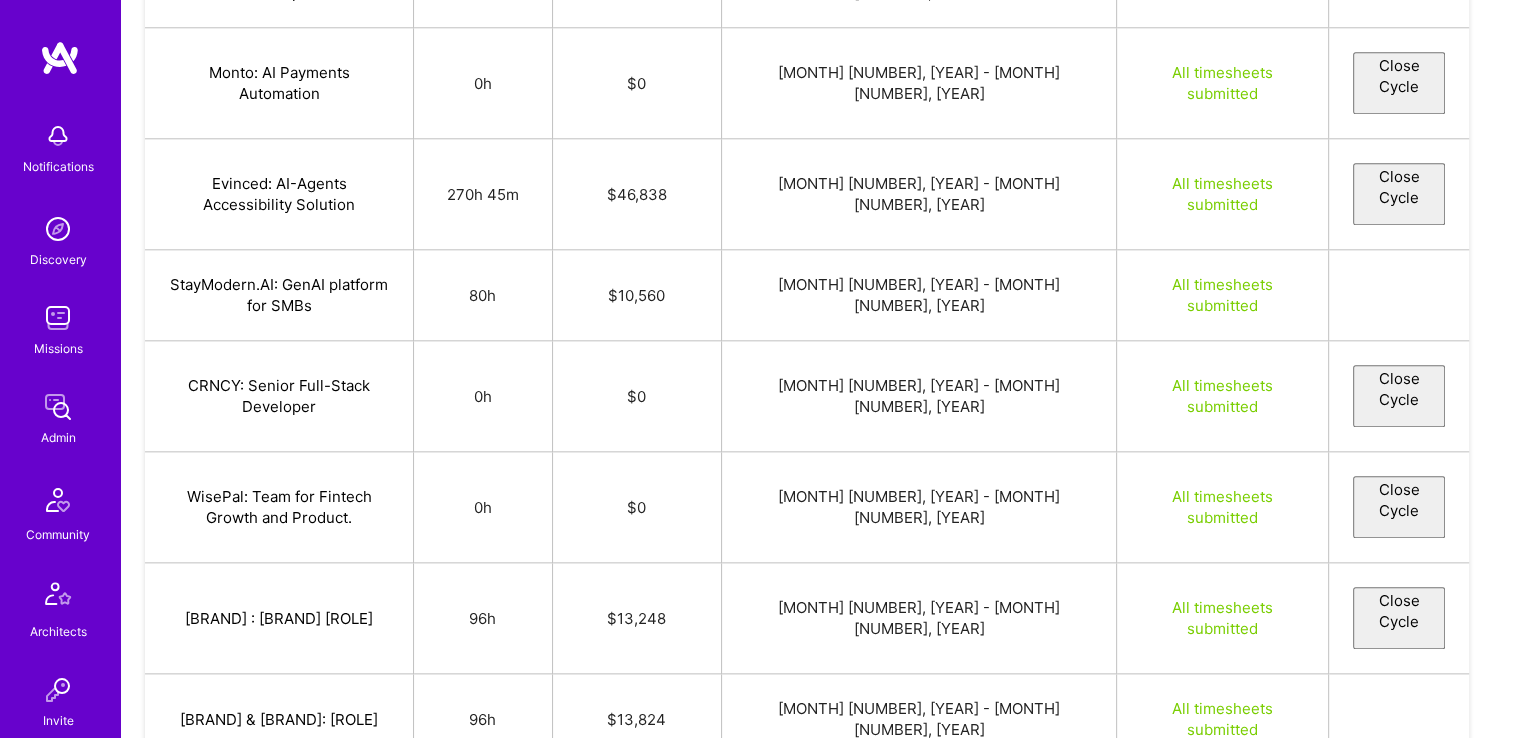 select on "[ID]" 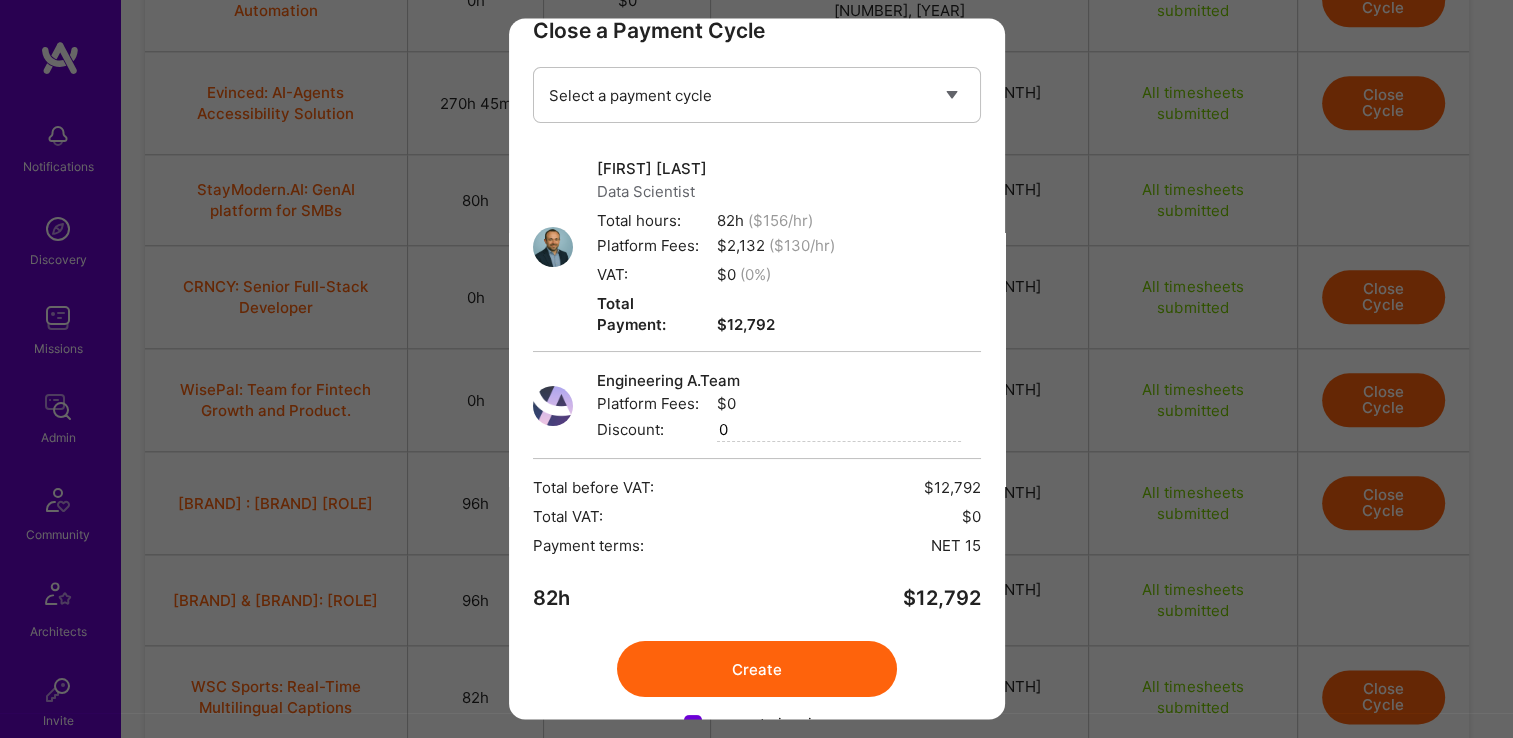 scroll, scrollTop: 72, scrollLeft: 0, axis: vertical 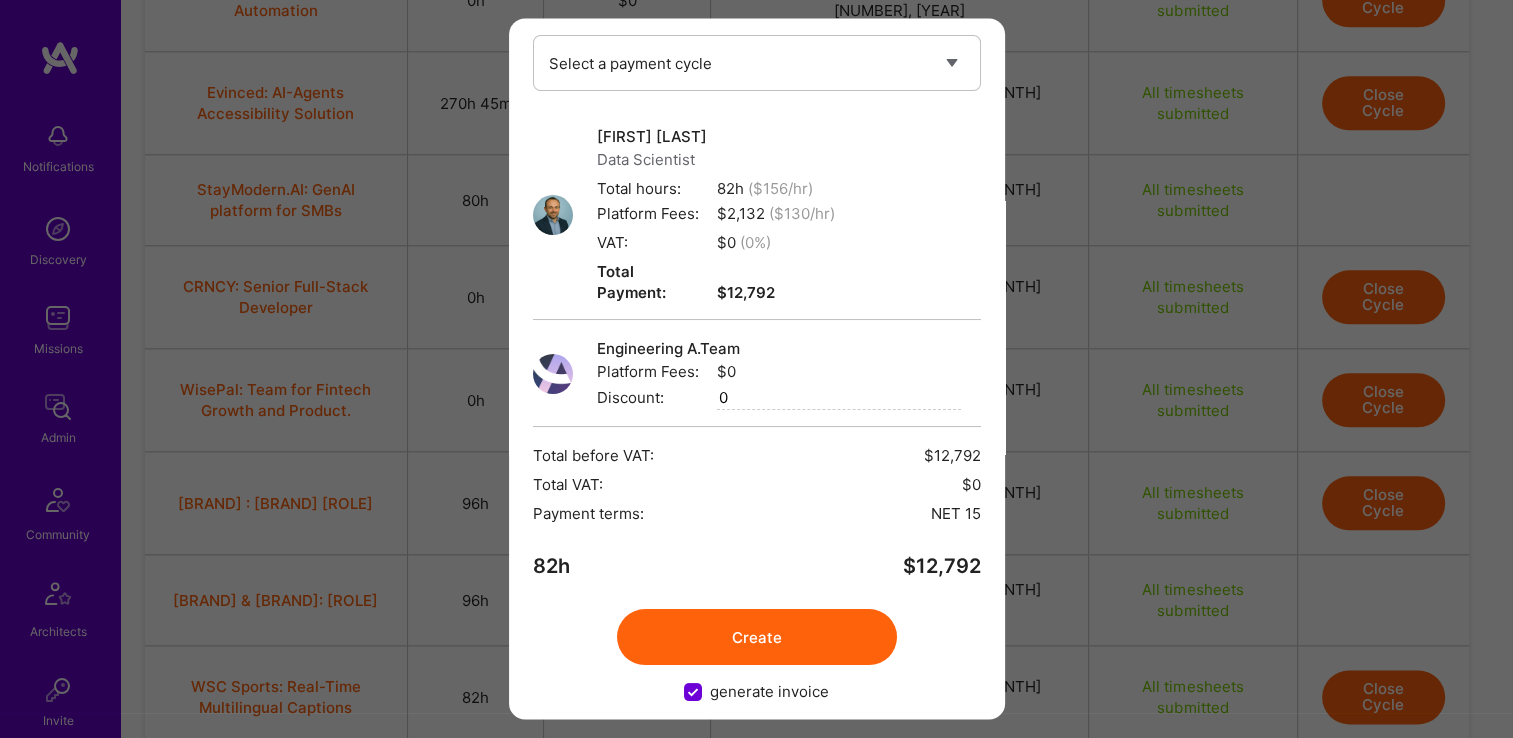 click on "Create" at bounding box center (757, 638) 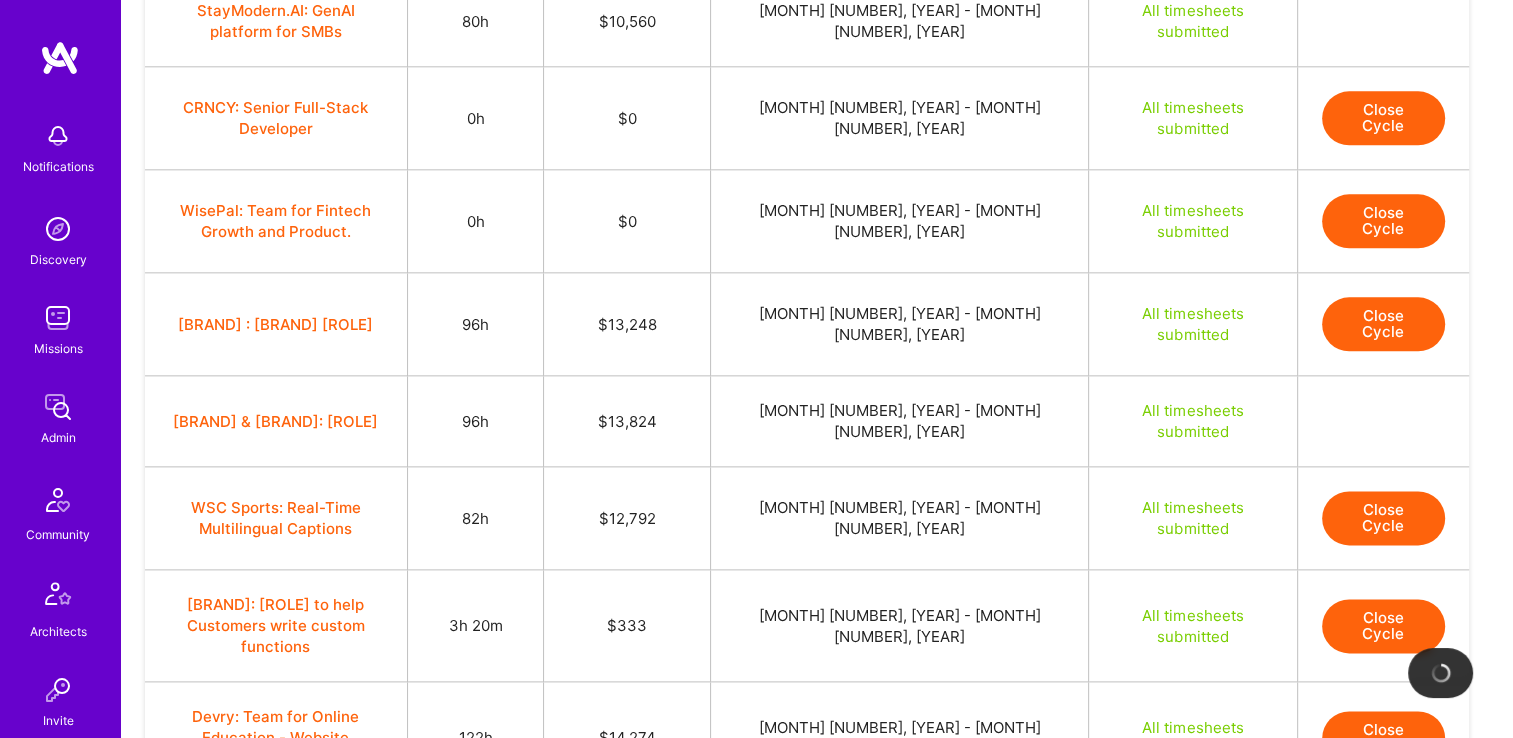 scroll, scrollTop: 2377, scrollLeft: 0, axis: vertical 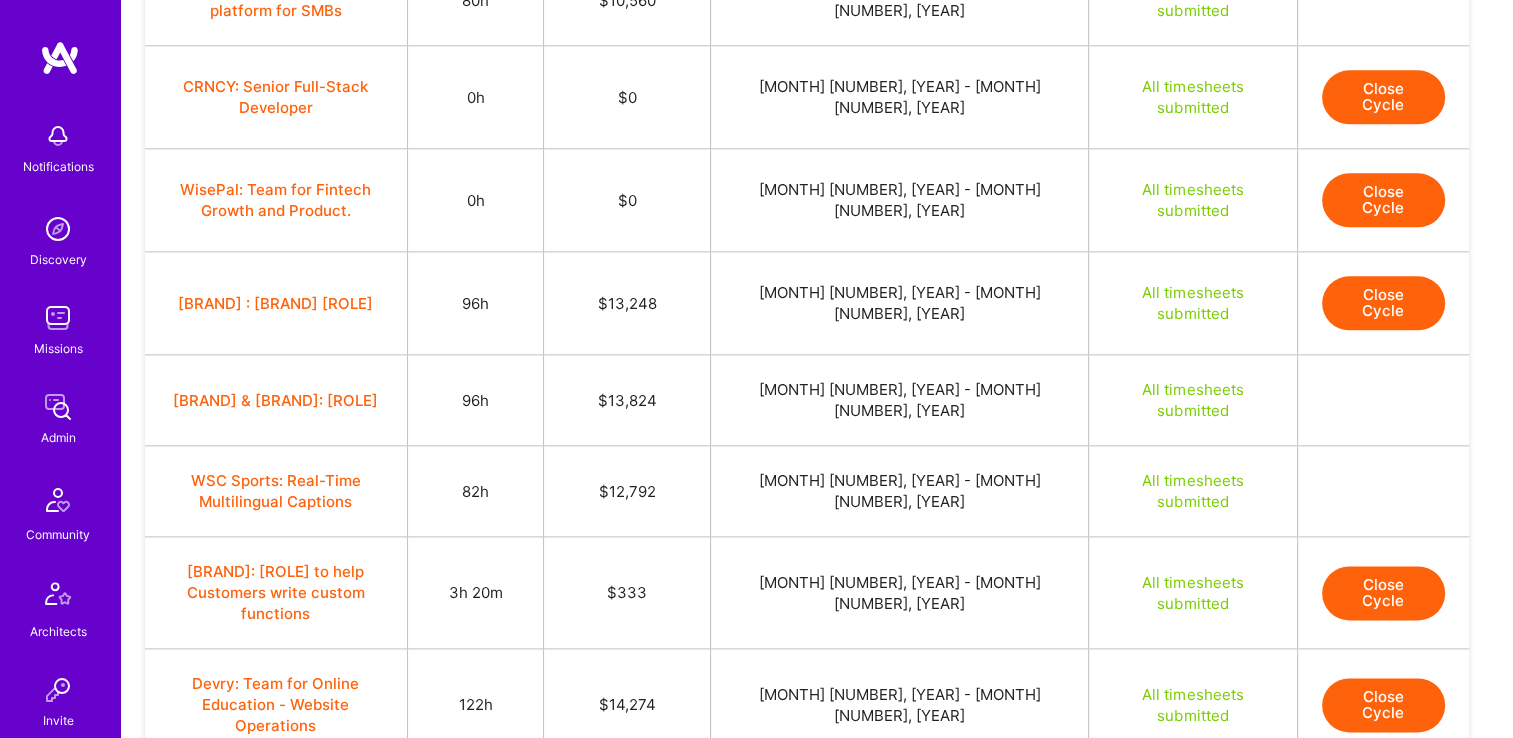 click on "Close Cycle" at bounding box center (1383, 593) 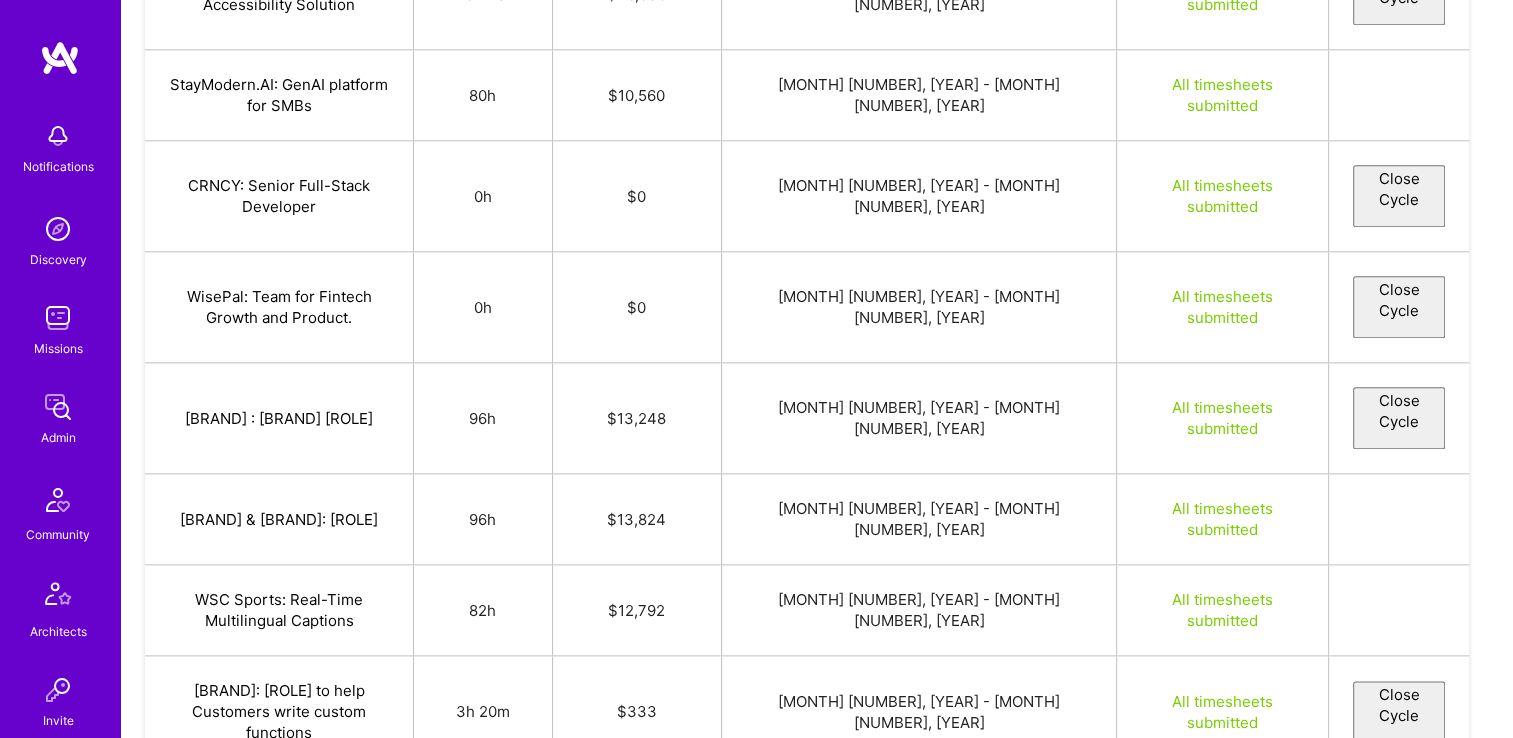 select on "[ID]" 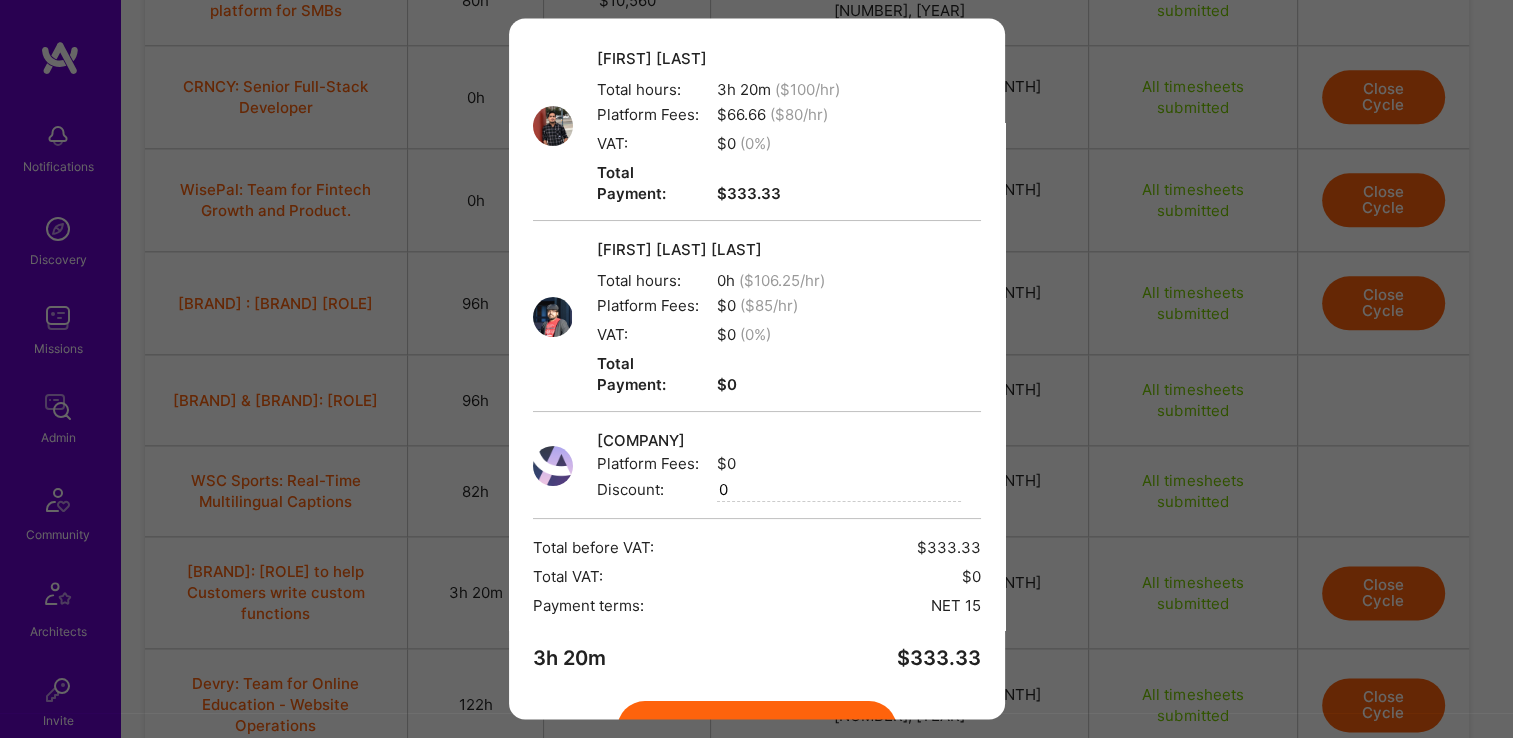 scroll, scrollTop: 221, scrollLeft: 0, axis: vertical 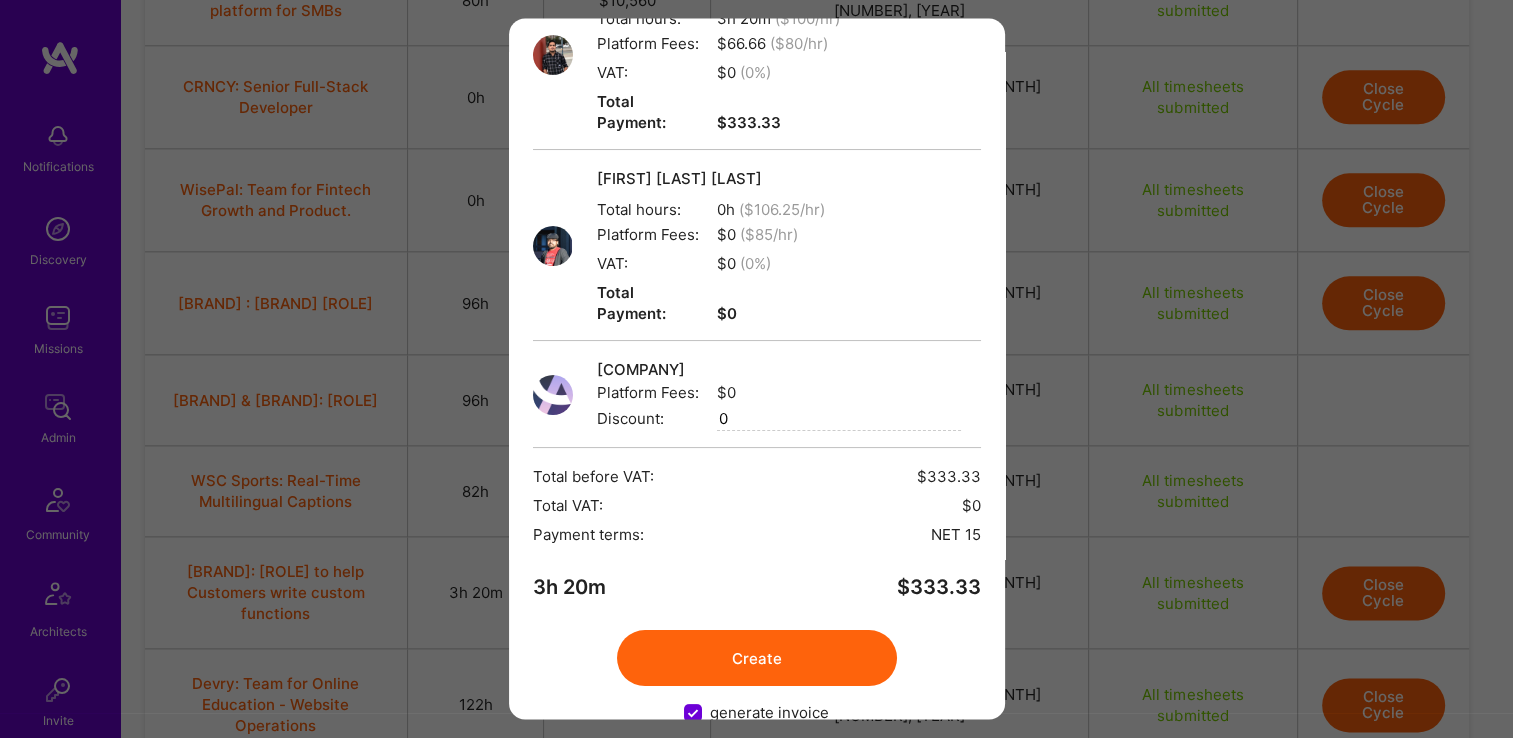 click on "Create" at bounding box center [757, 659] 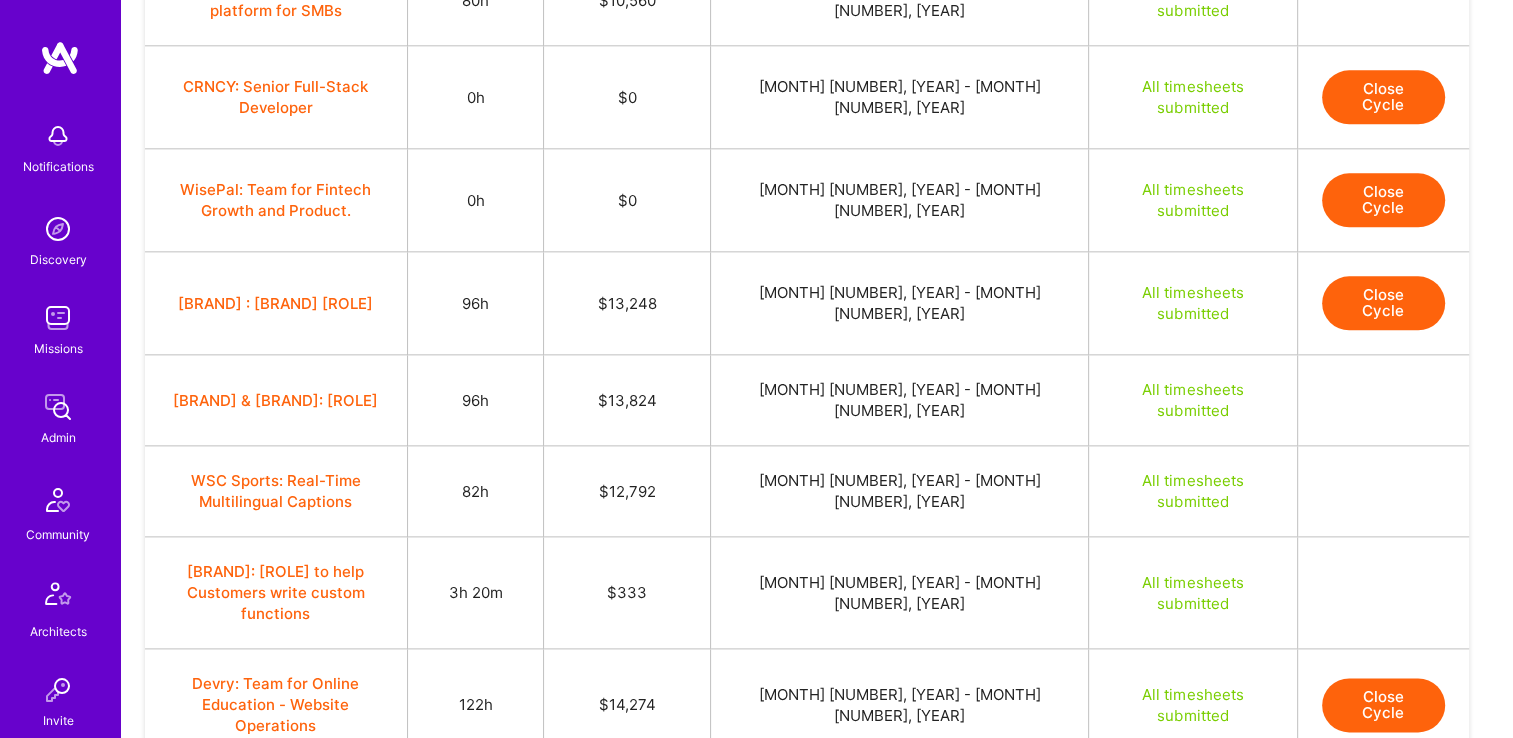 click on "Close Cycle" at bounding box center [1383, 705] 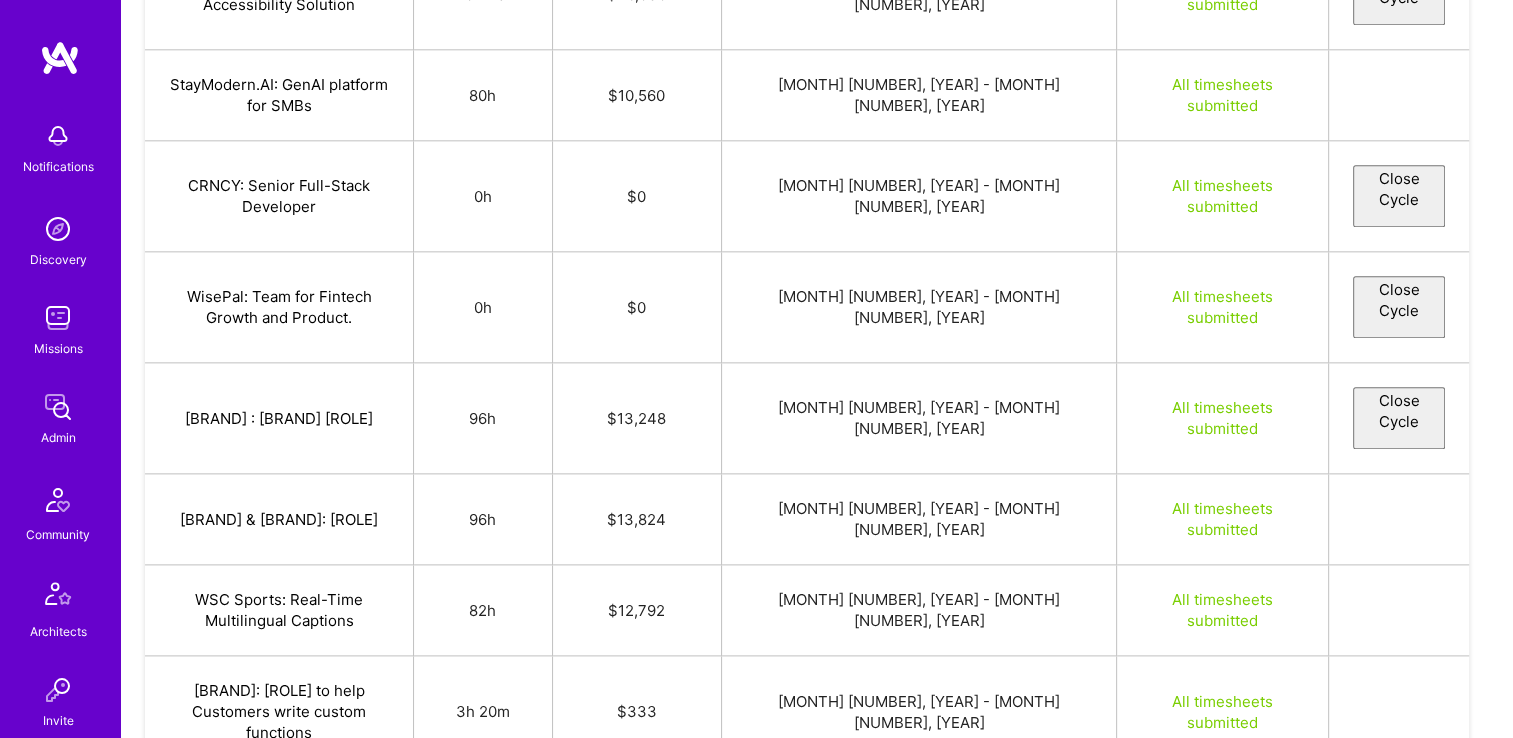 select on "[ID]" 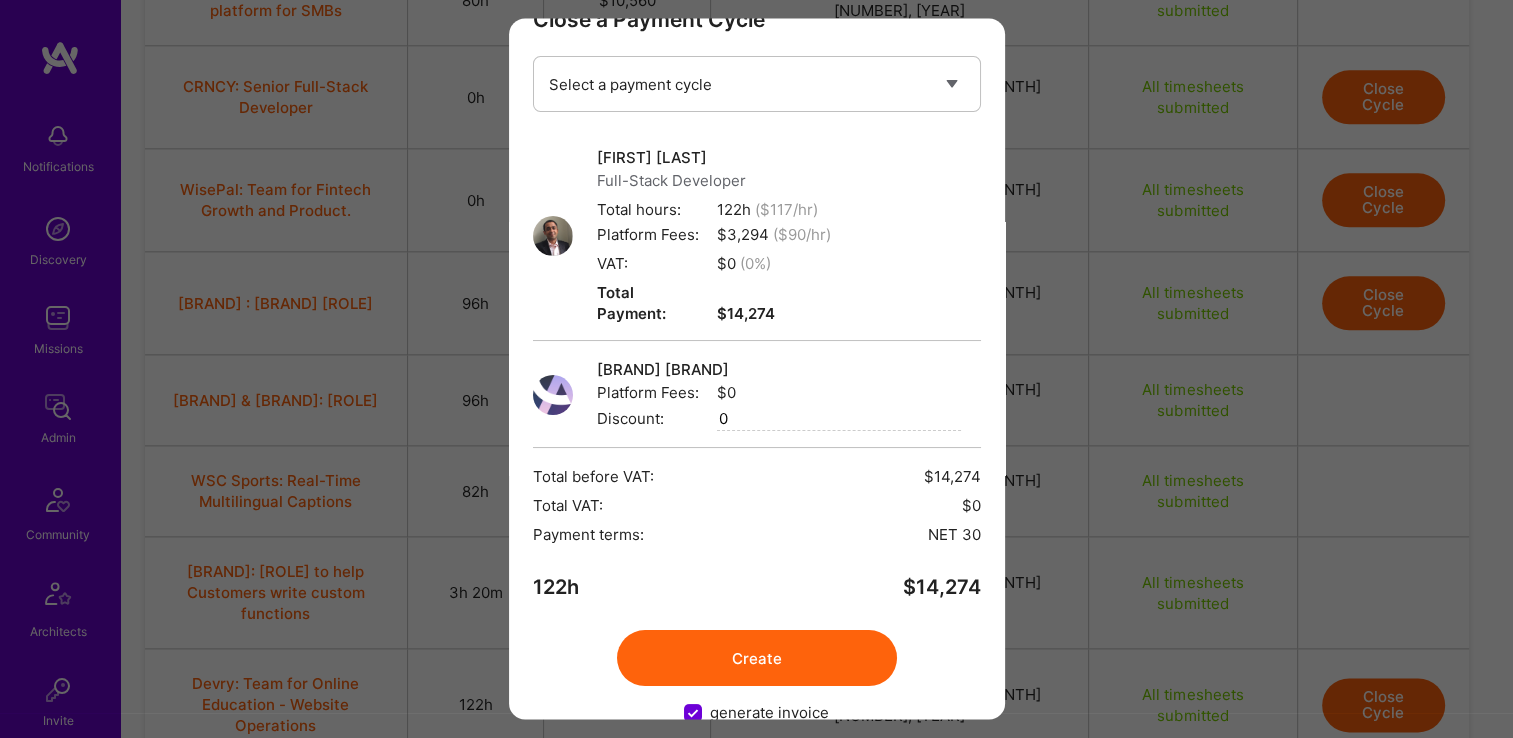 scroll, scrollTop: 72, scrollLeft: 0, axis: vertical 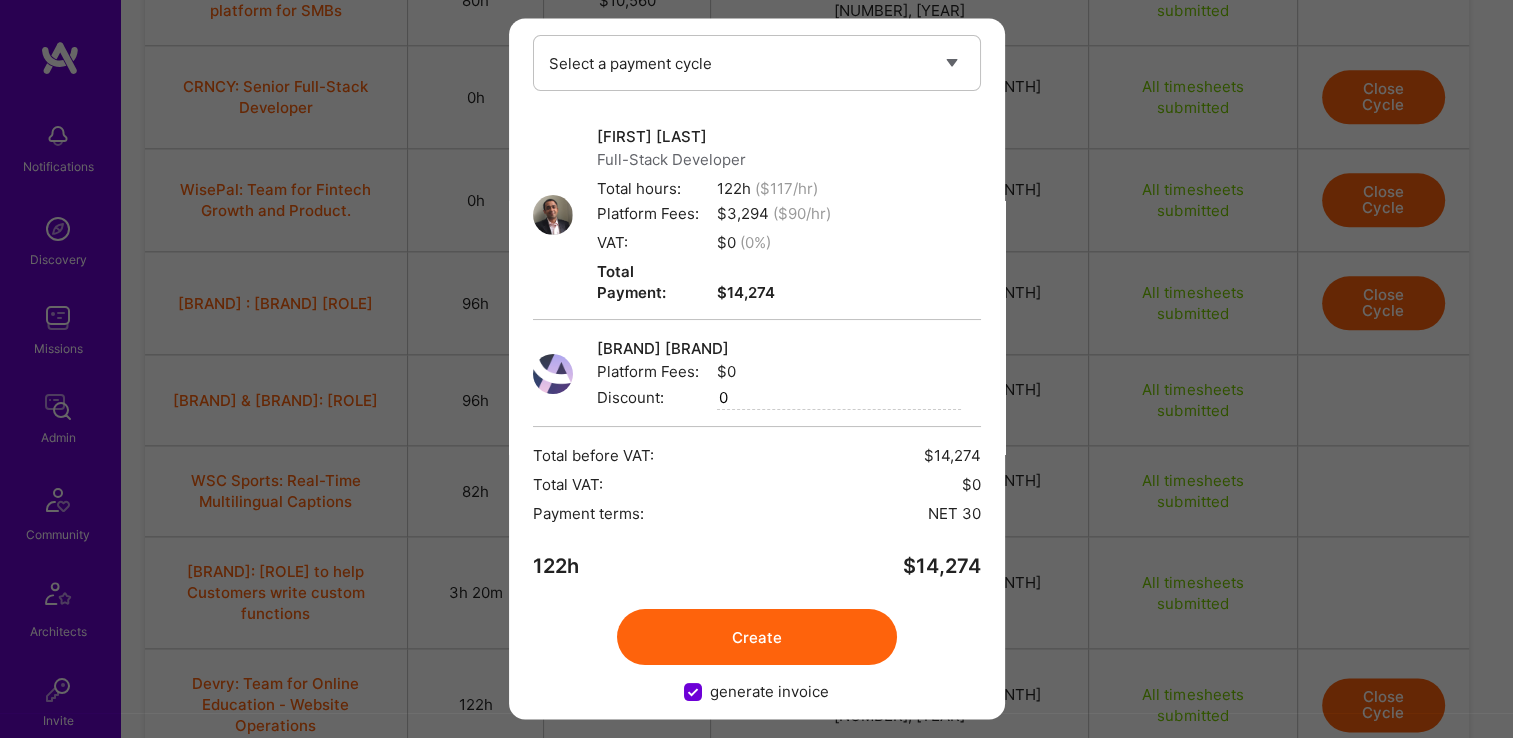 click on "Create" at bounding box center (757, 638) 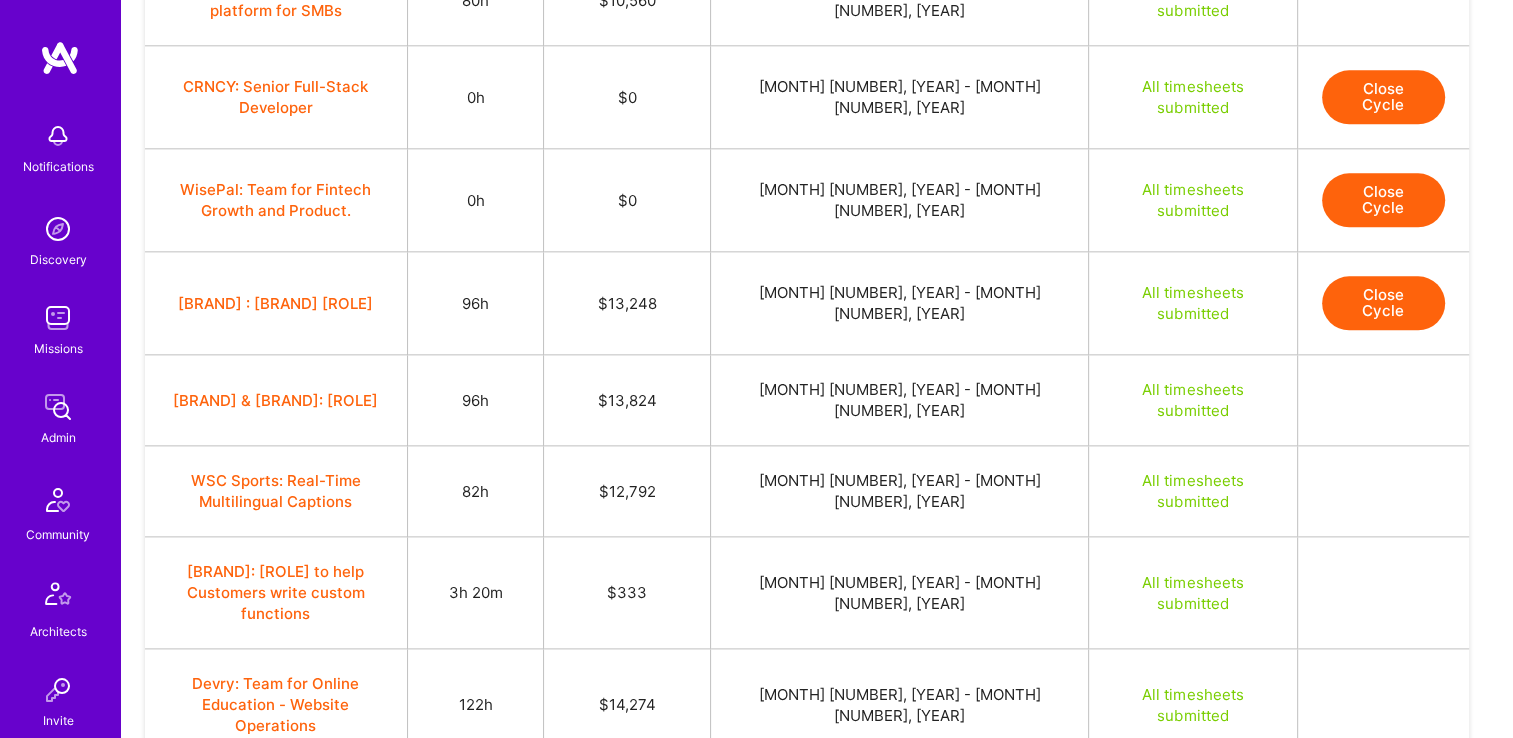 click on "Close Cycle" at bounding box center (1383, 812) 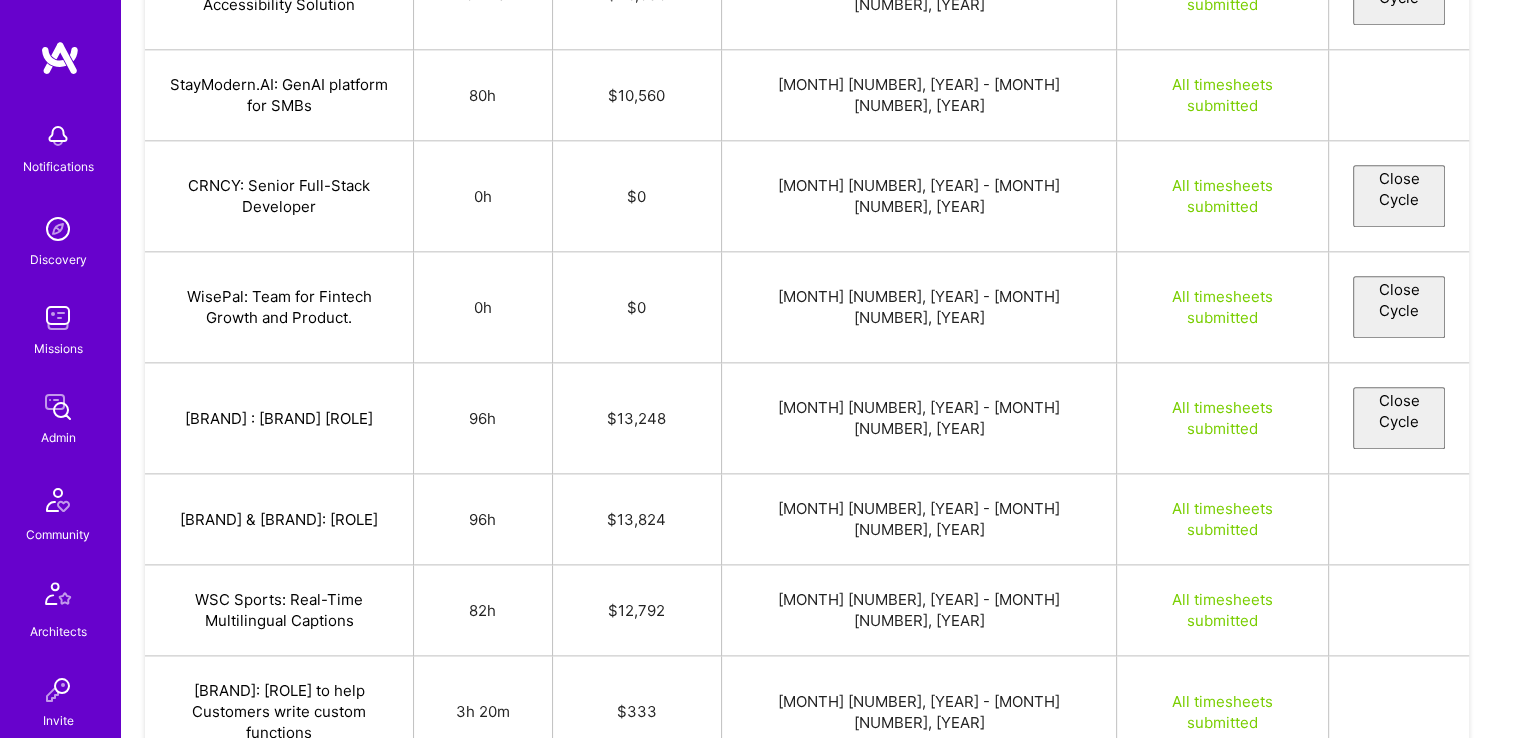select on "[ID]" 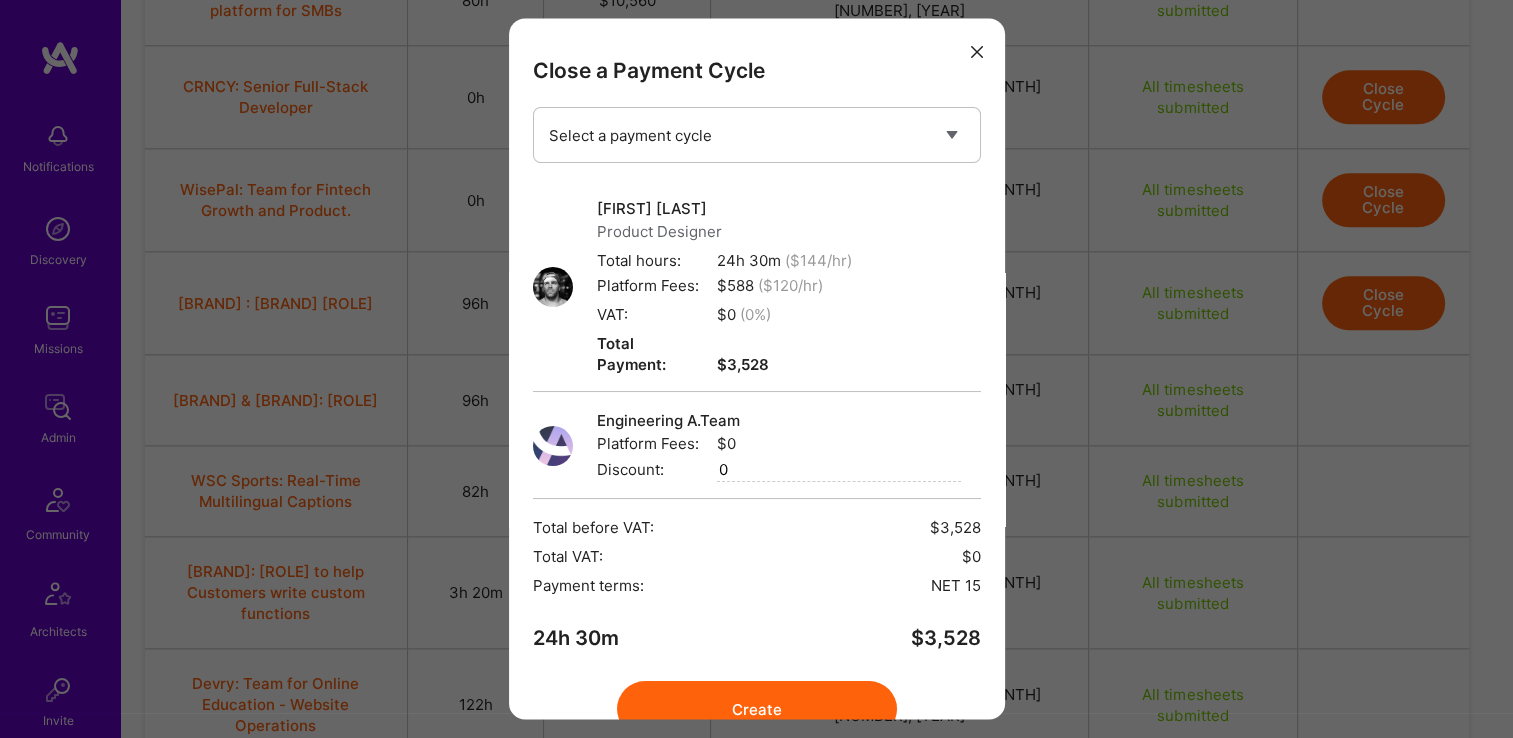 scroll, scrollTop: 72, scrollLeft: 0, axis: vertical 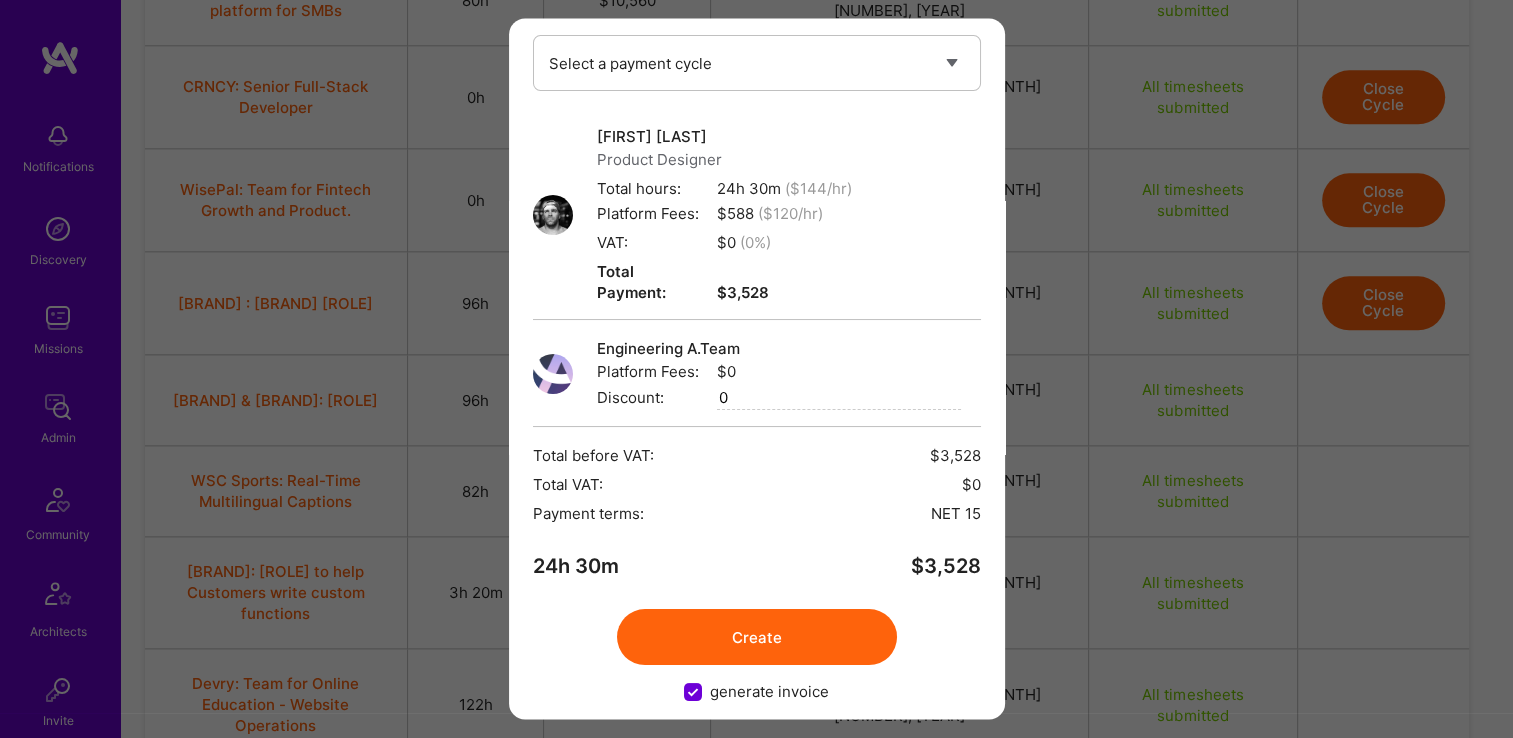 click on "Create" at bounding box center (757, 638) 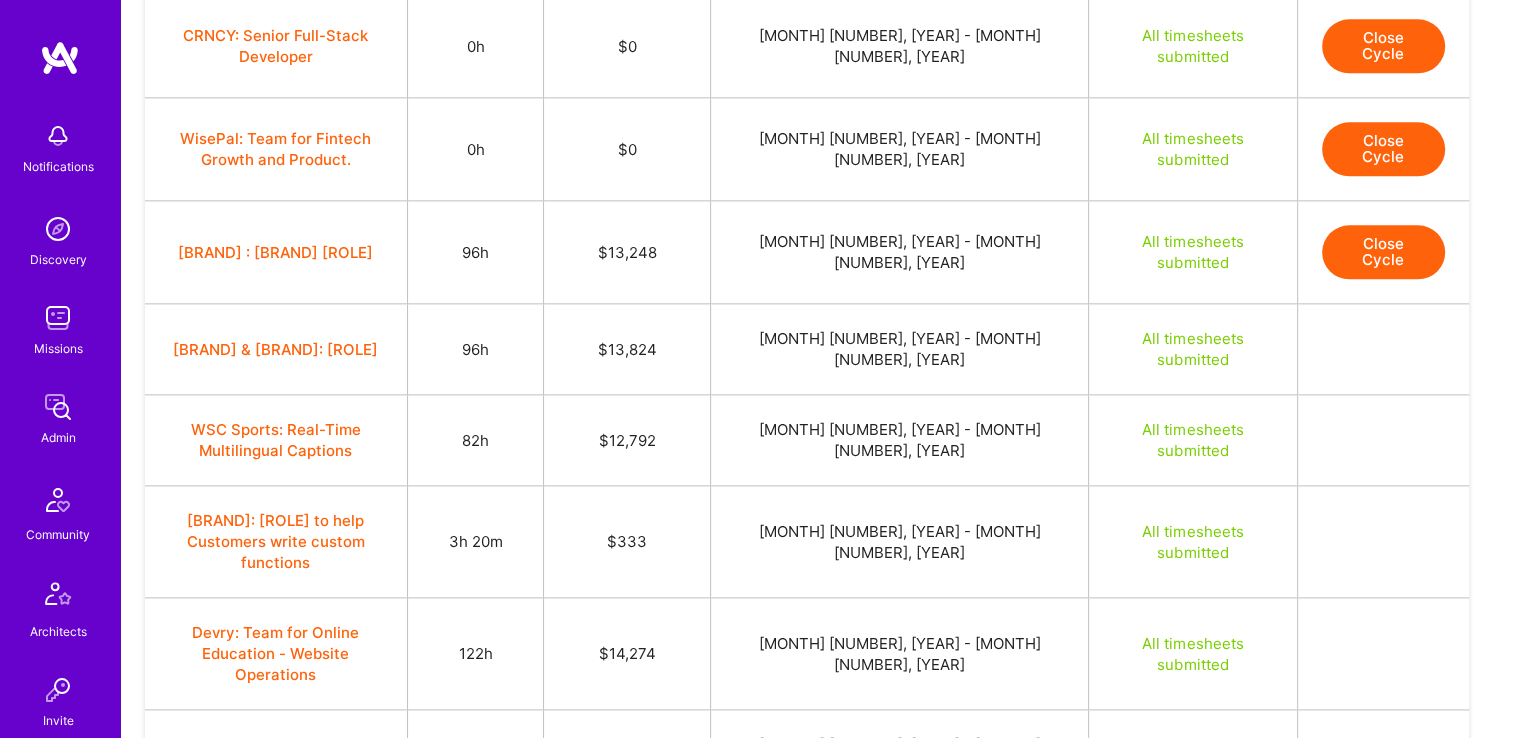 scroll, scrollTop: 2477, scrollLeft: 0, axis: vertical 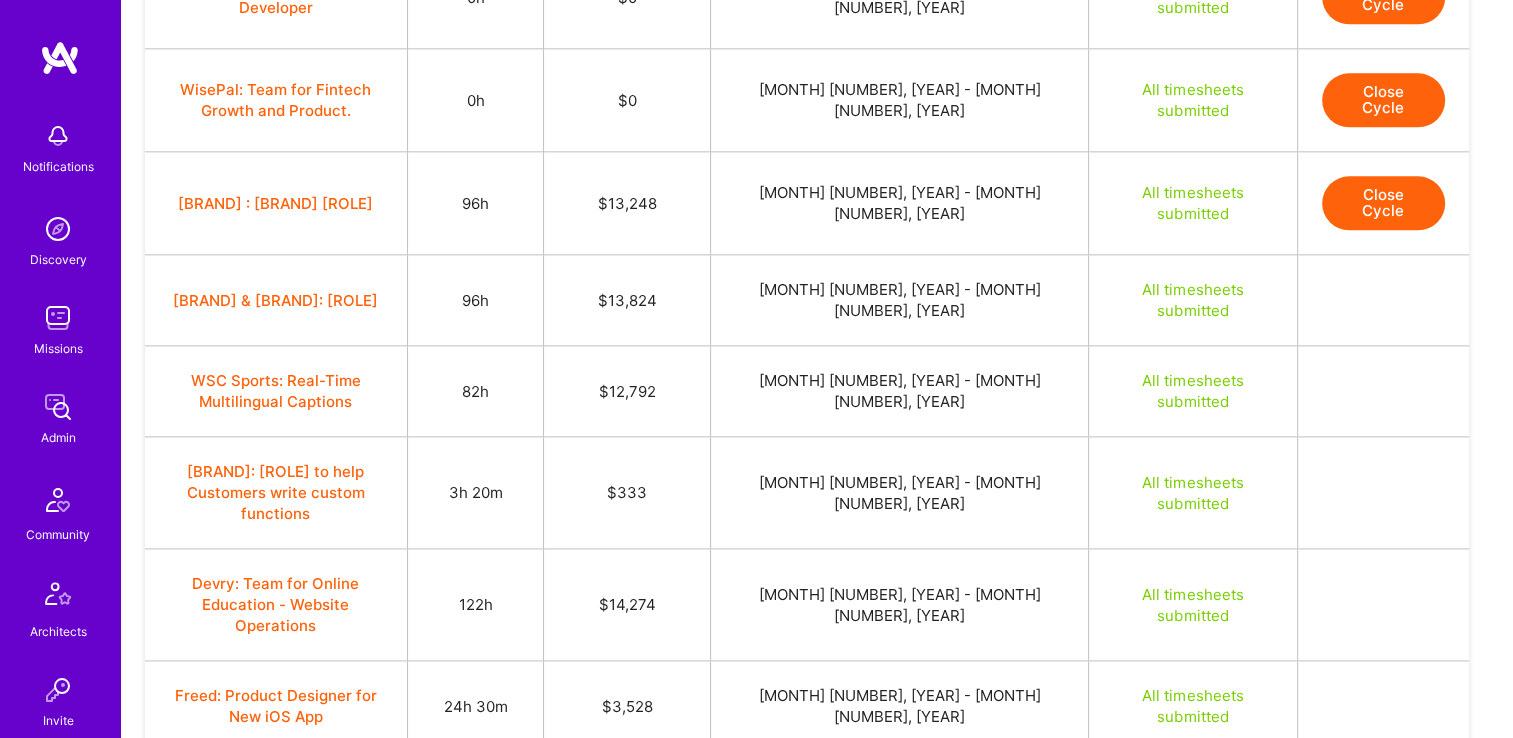 click on "Close Cycle" at bounding box center (1383, 803) 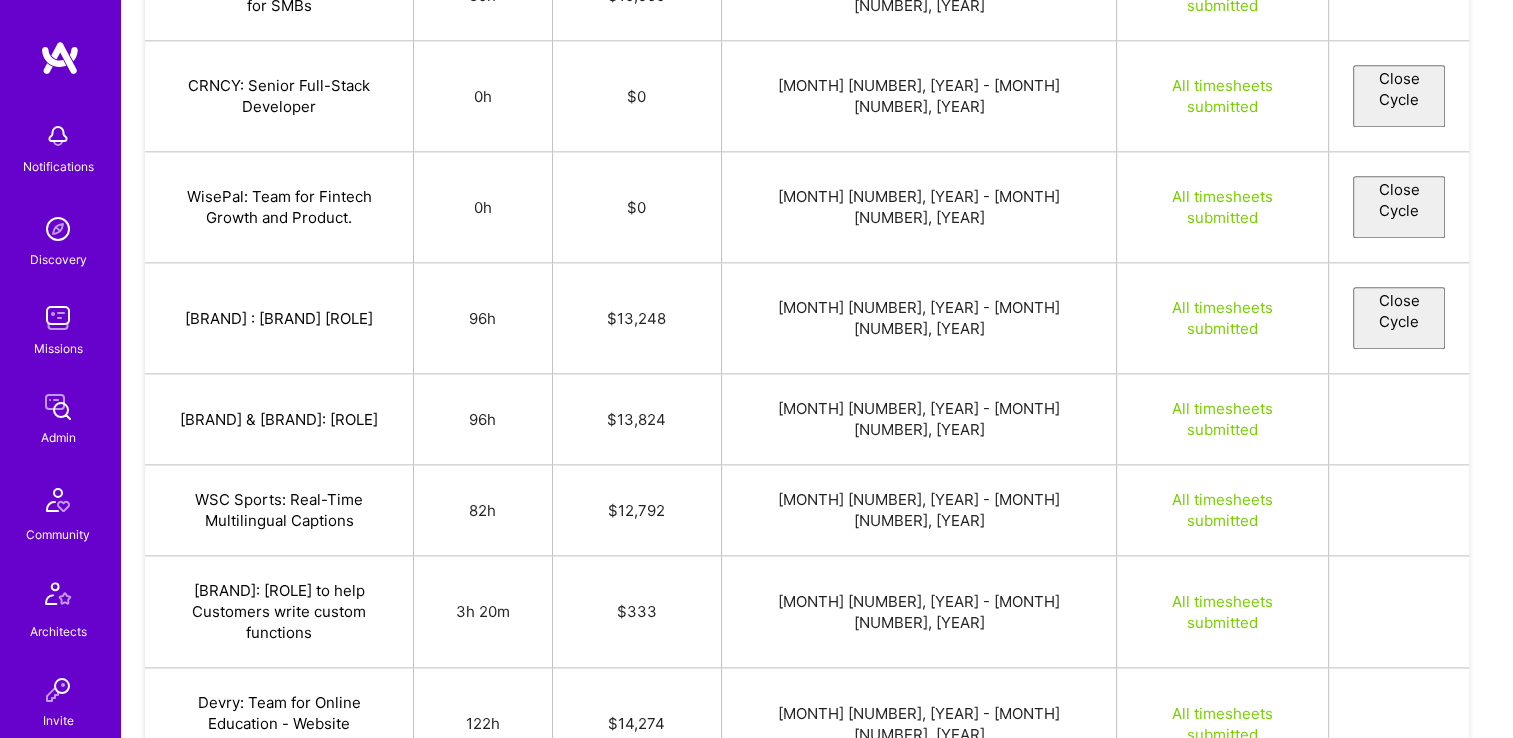 select on "[ID]" 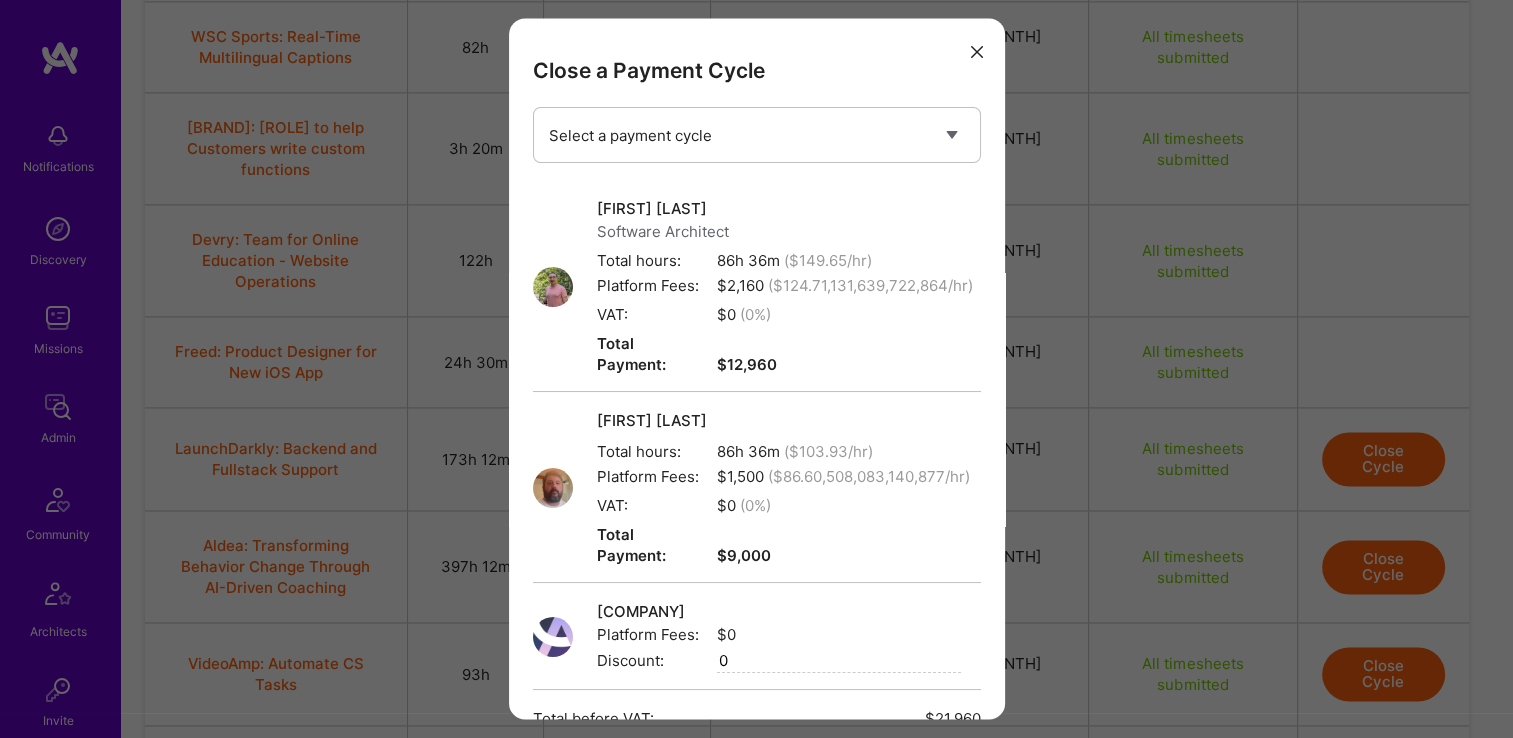 scroll, scrollTop: 2677, scrollLeft: 0, axis: vertical 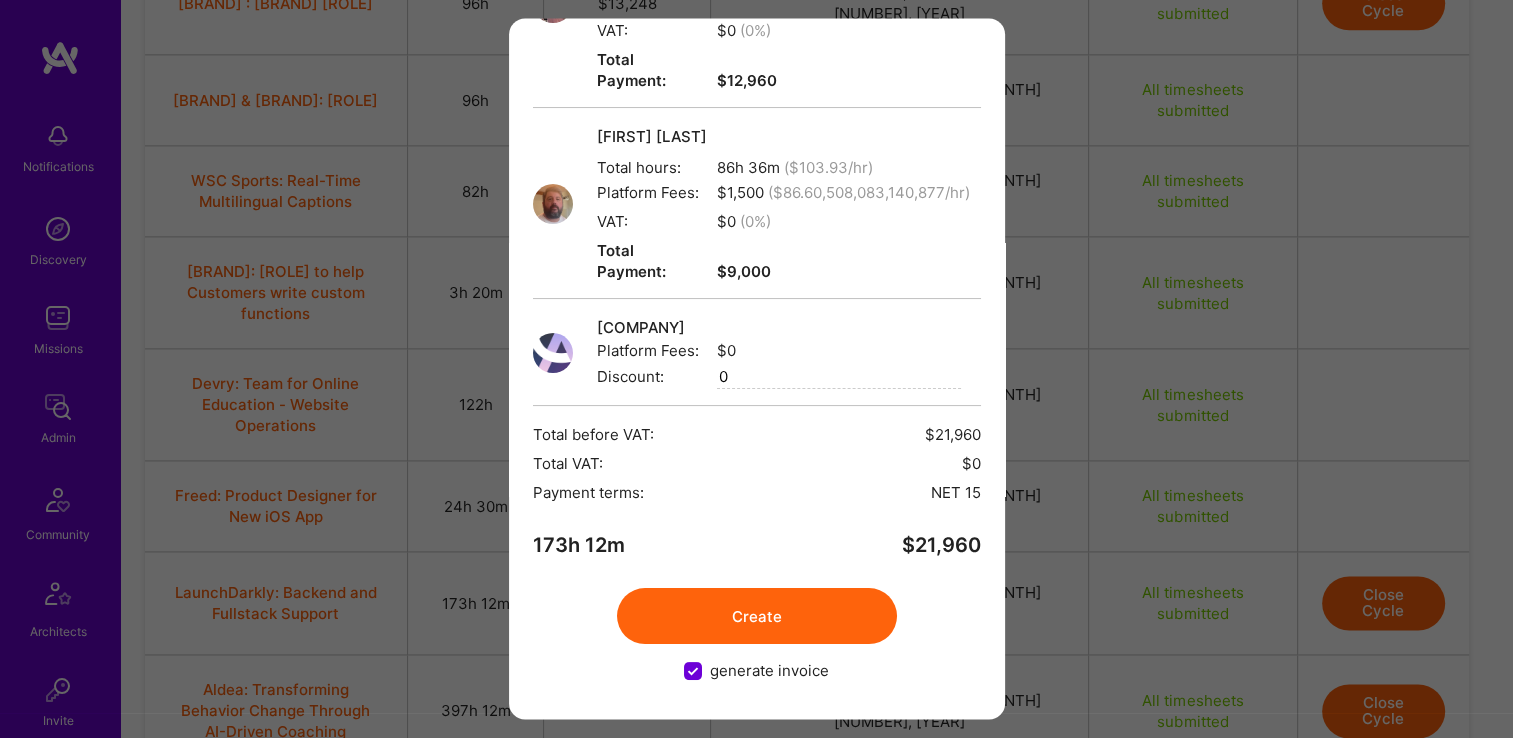 click on "generate invoice" at bounding box center [769, 671] 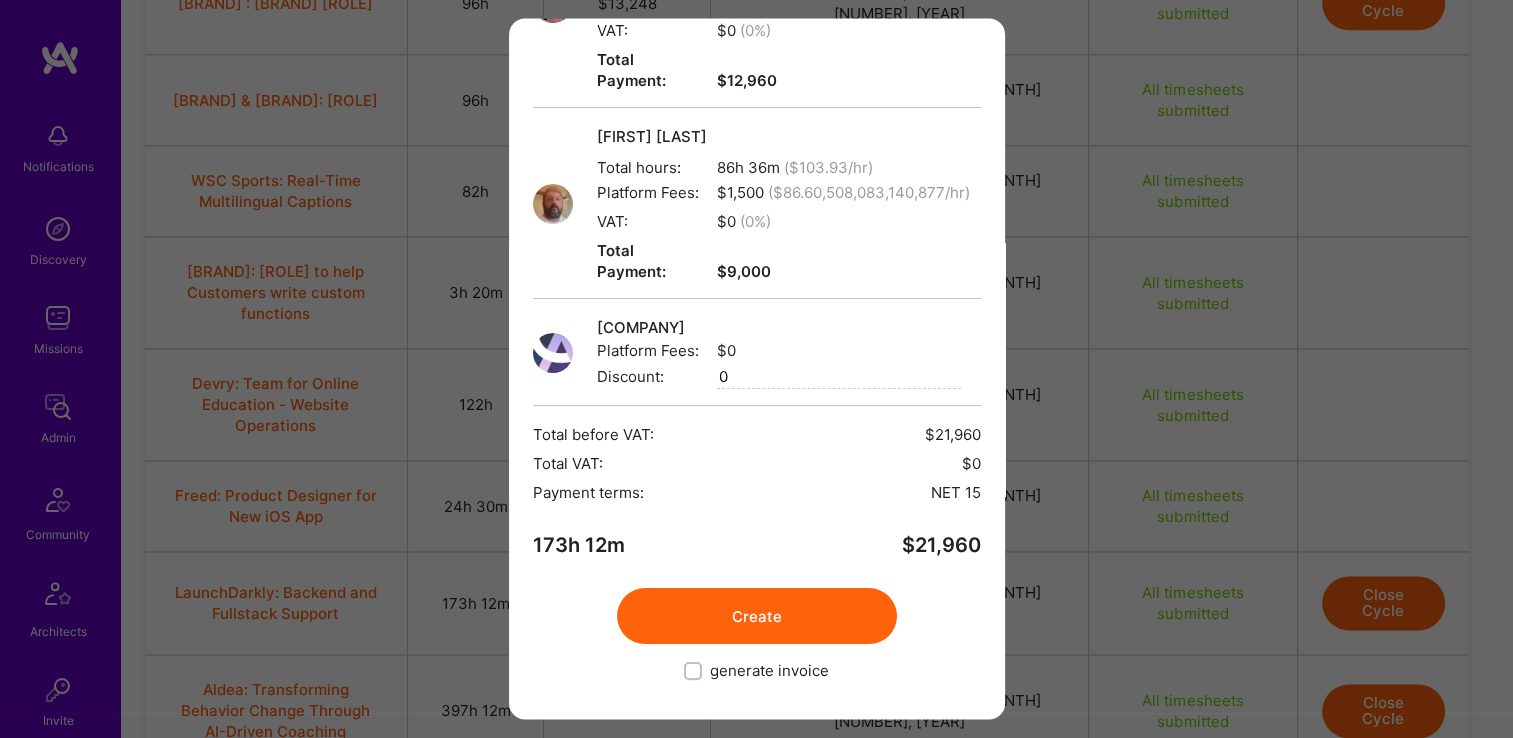 click on "generate invoice" at bounding box center [769, 671] 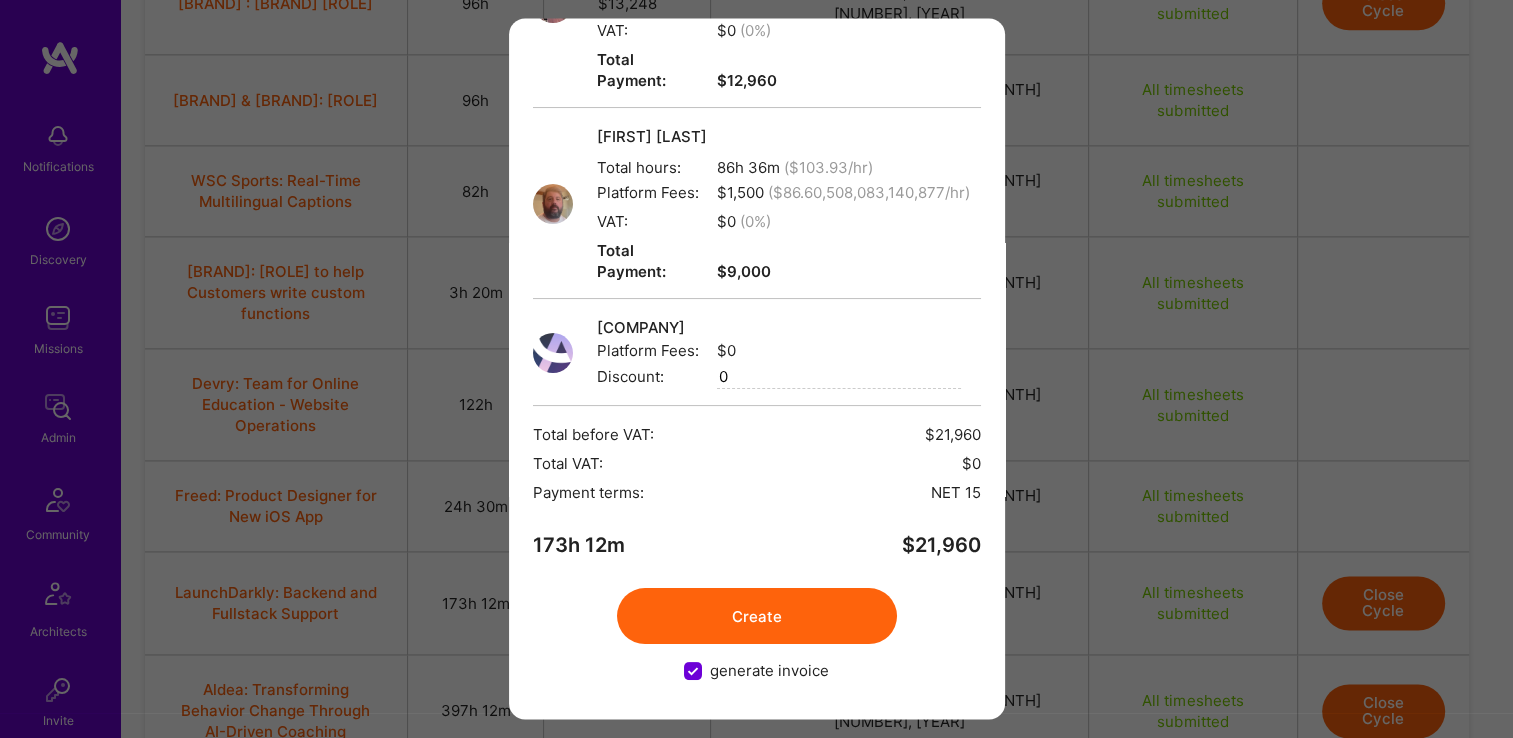 scroll, scrollTop: 0, scrollLeft: 0, axis: both 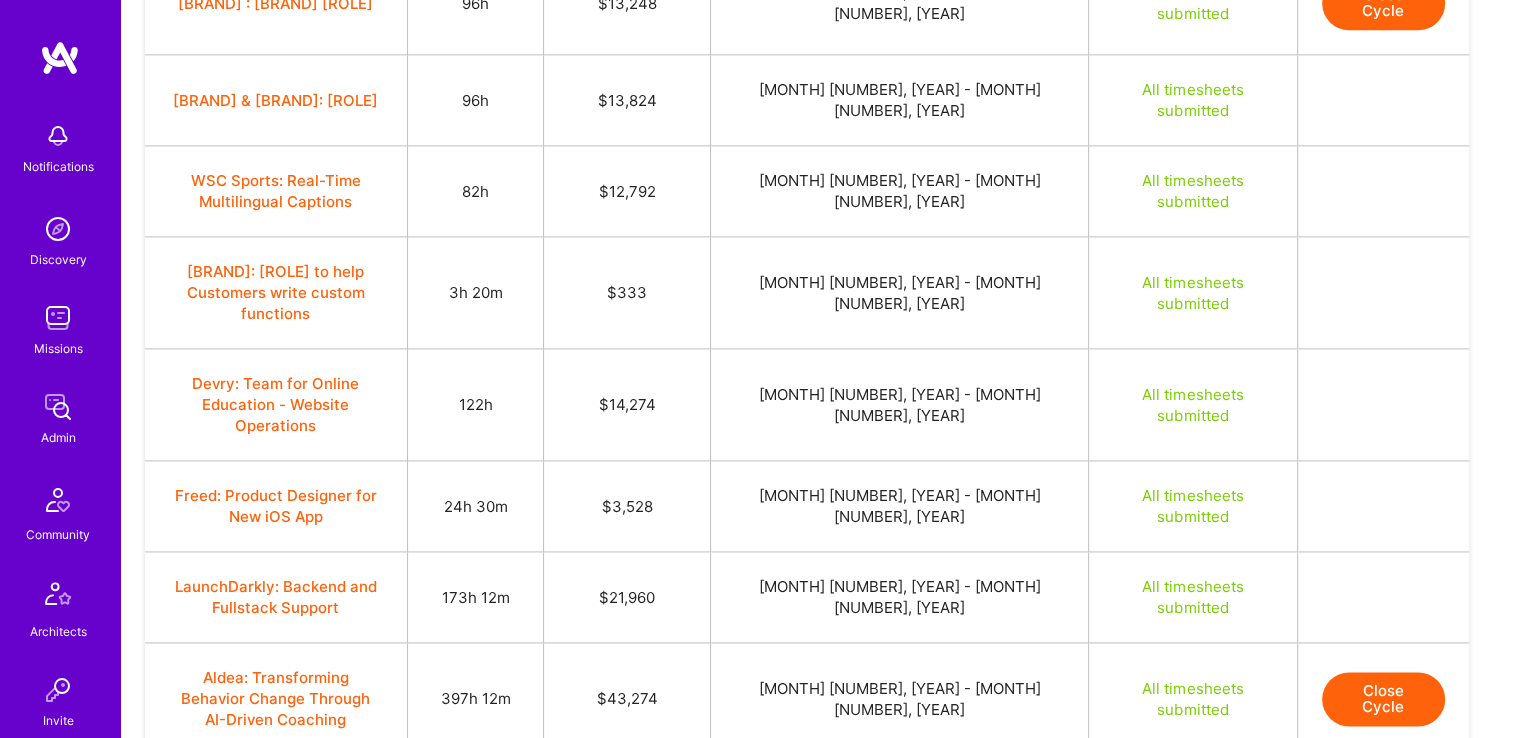 click on "Close Cycle" at bounding box center (1383, 699) 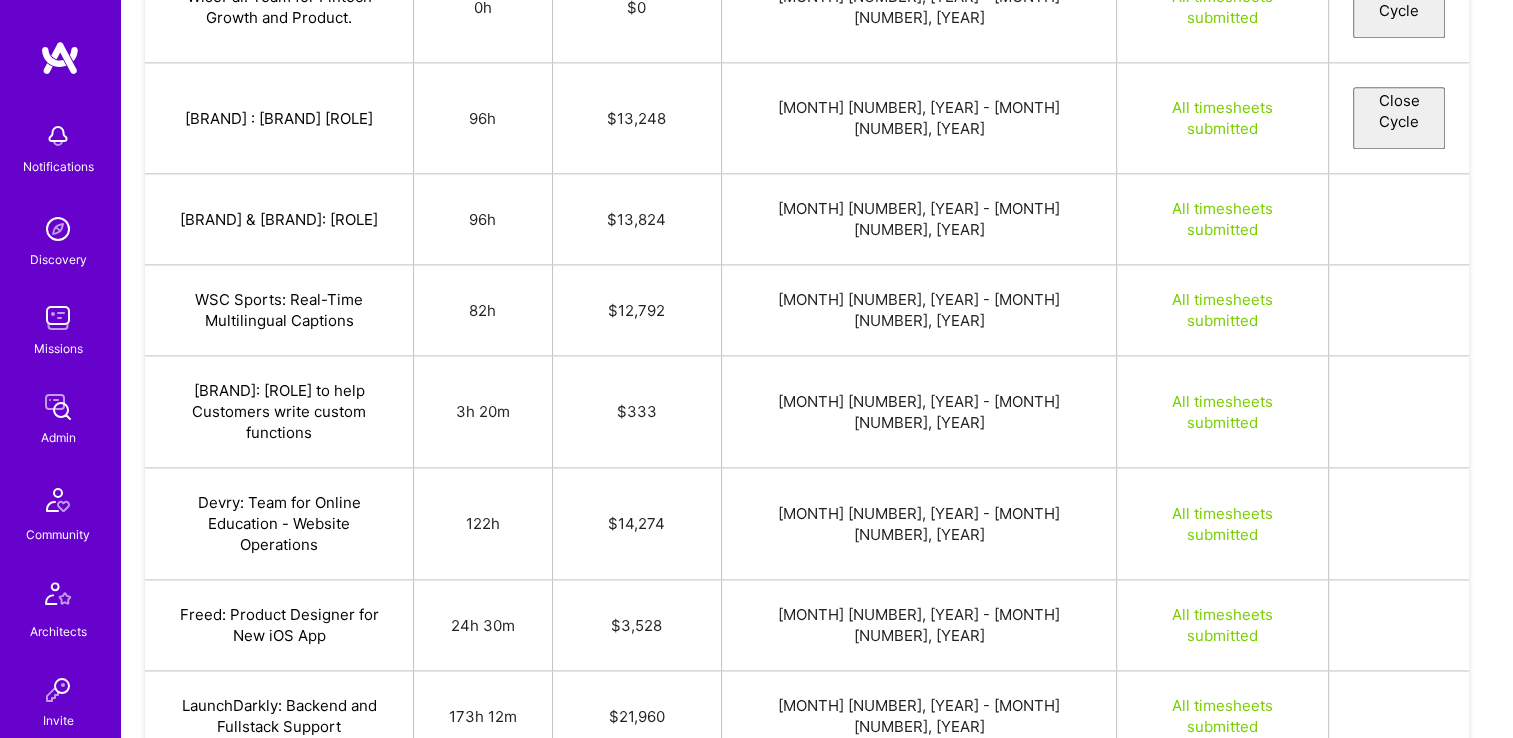 select on "[ID]" 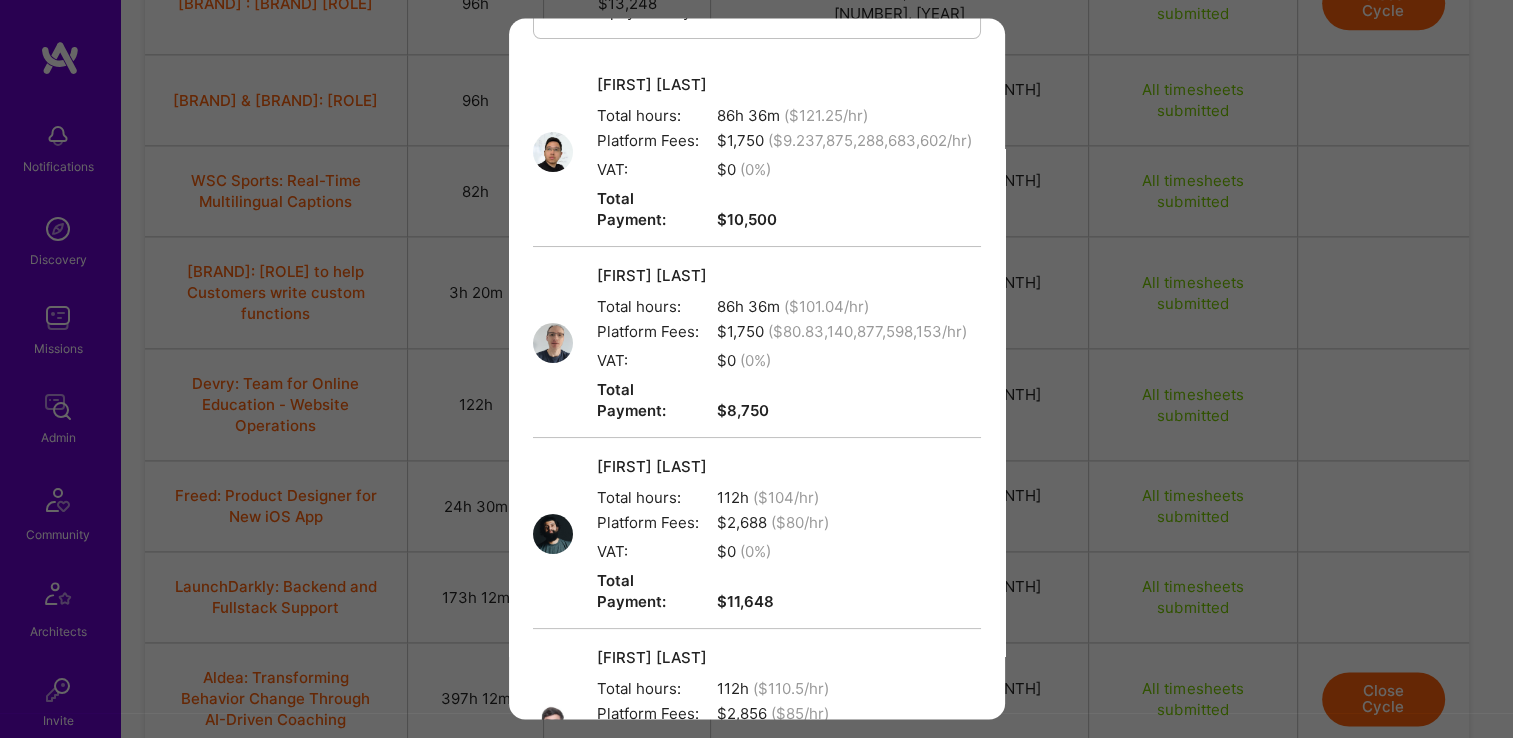 scroll, scrollTop: 582, scrollLeft: 0, axis: vertical 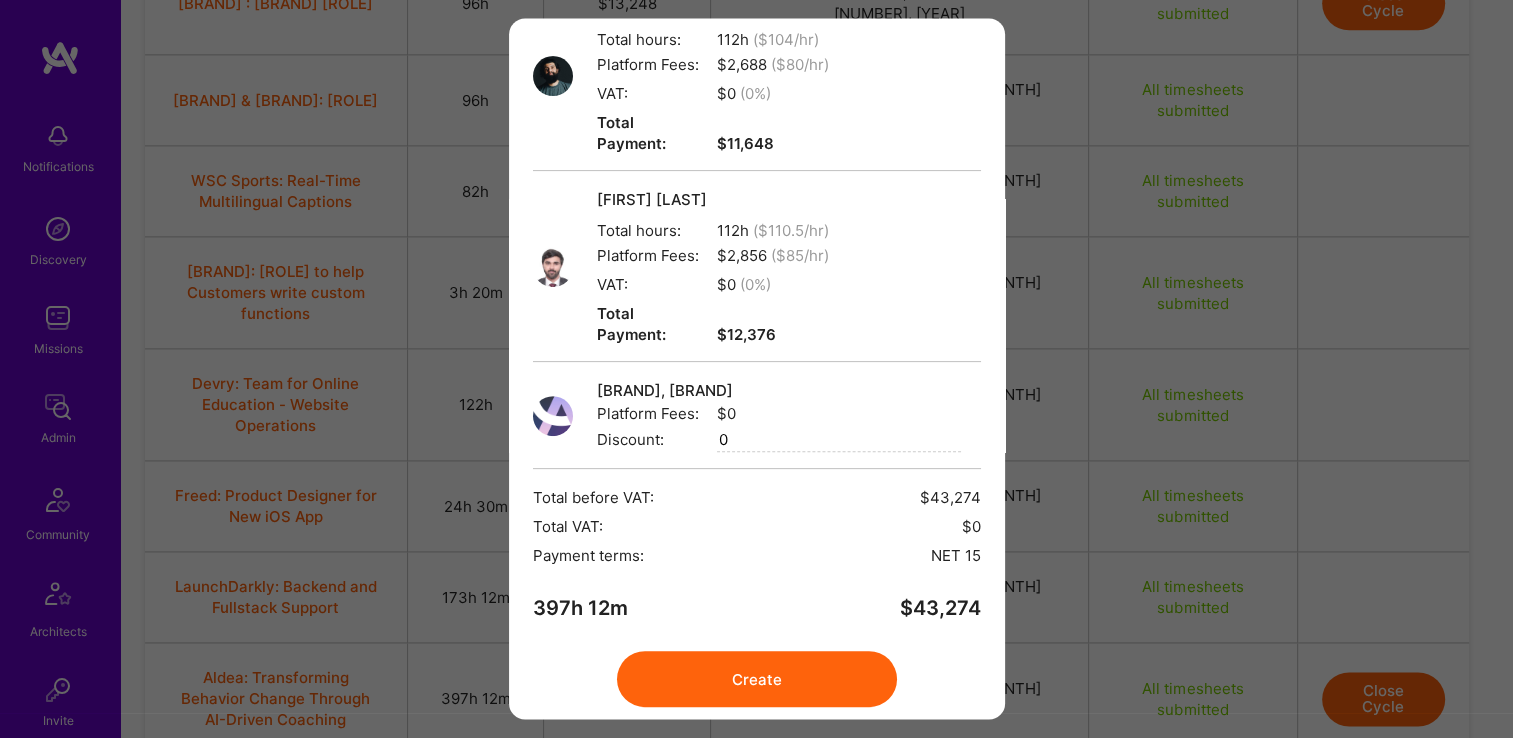 click on "Create" at bounding box center [757, 680] 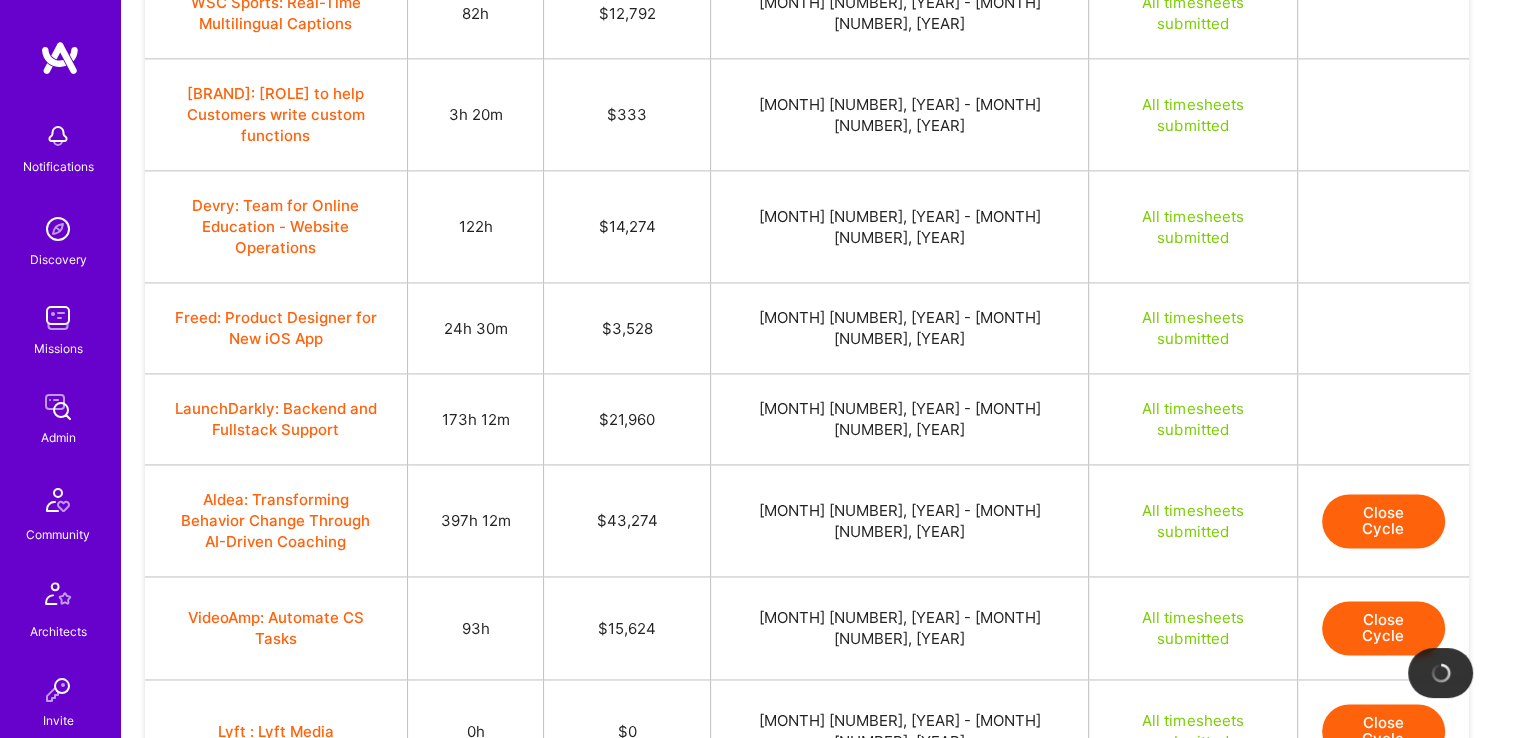 scroll, scrollTop: 2877, scrollLeft: 0, axis: vertical 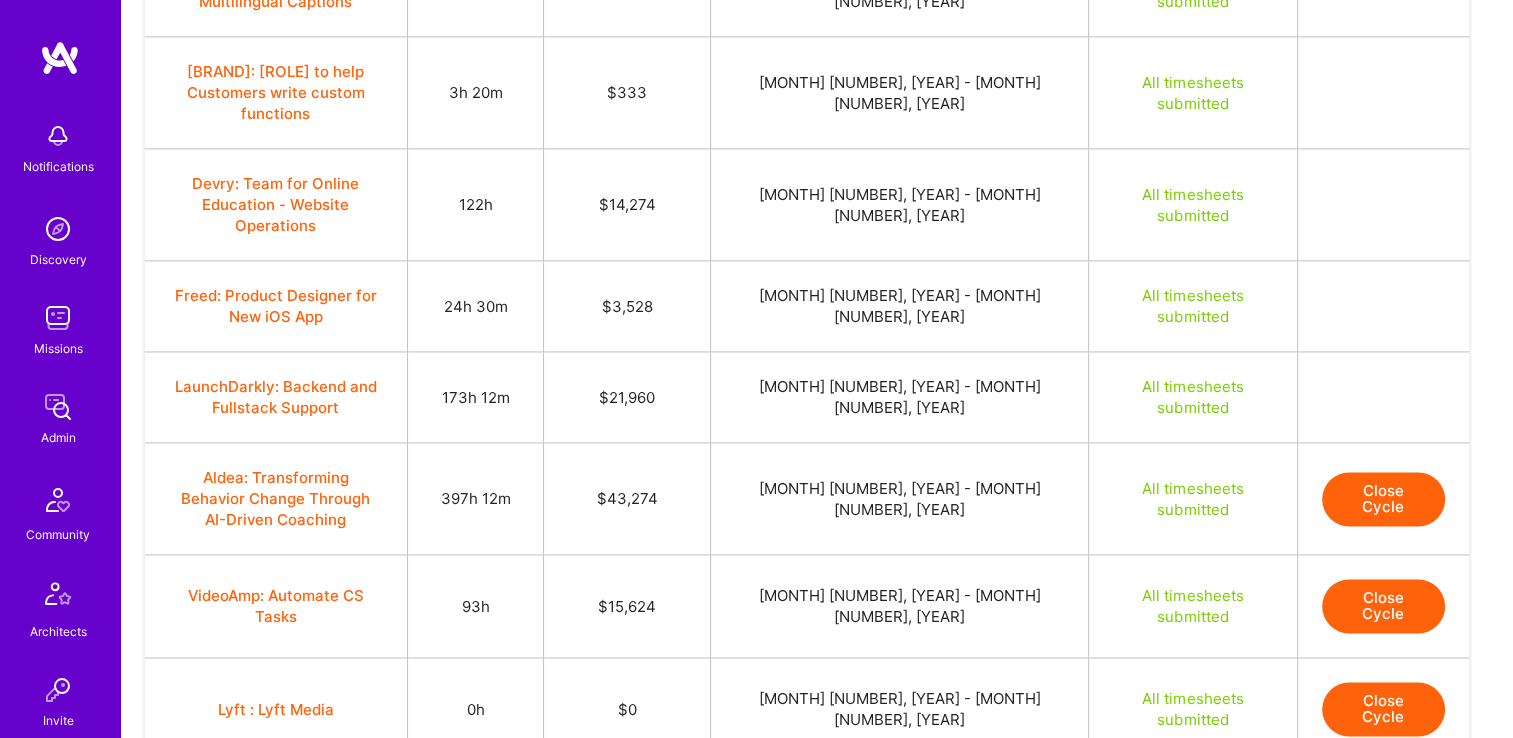 click on "Close Cycle" at bounding box center (1383, 499) 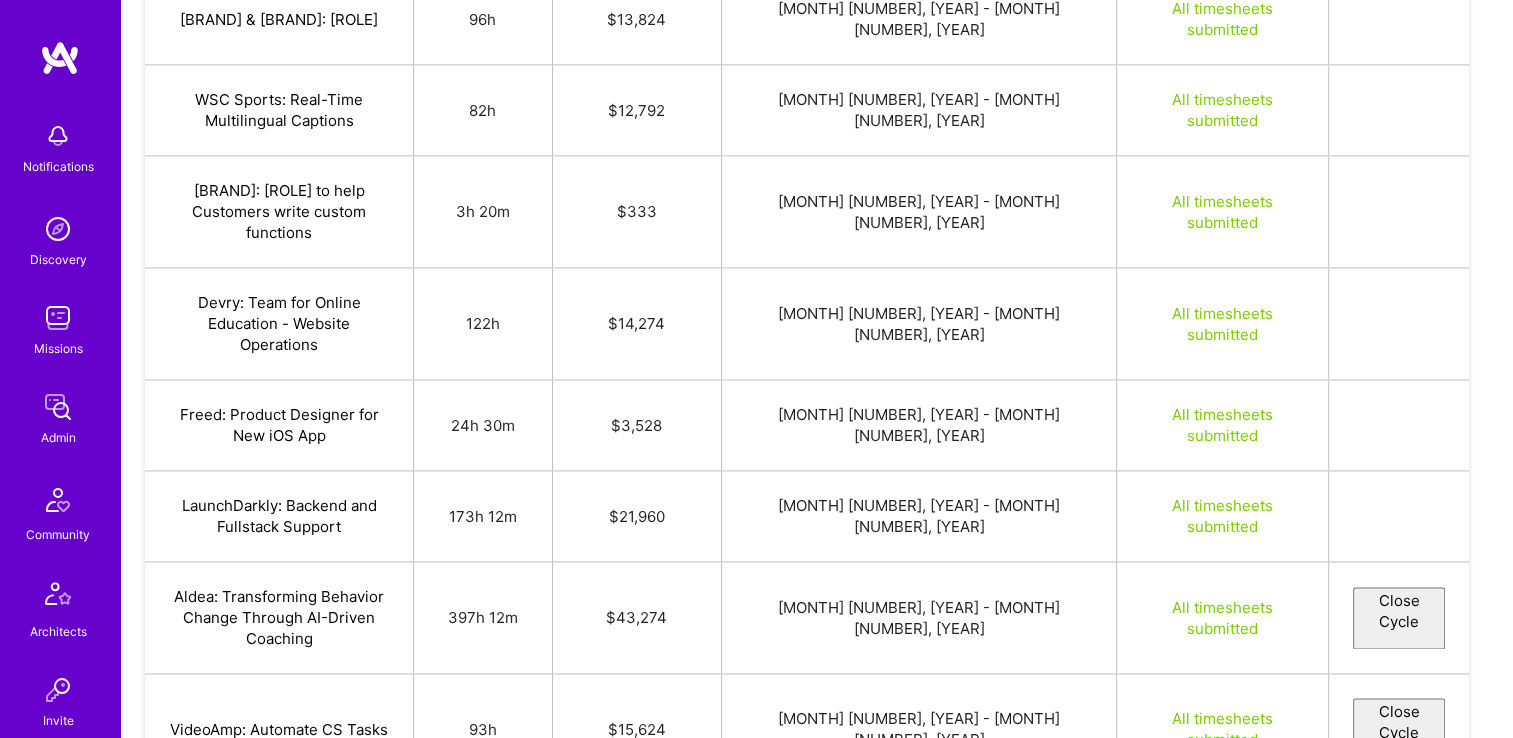 select on "[ID]" 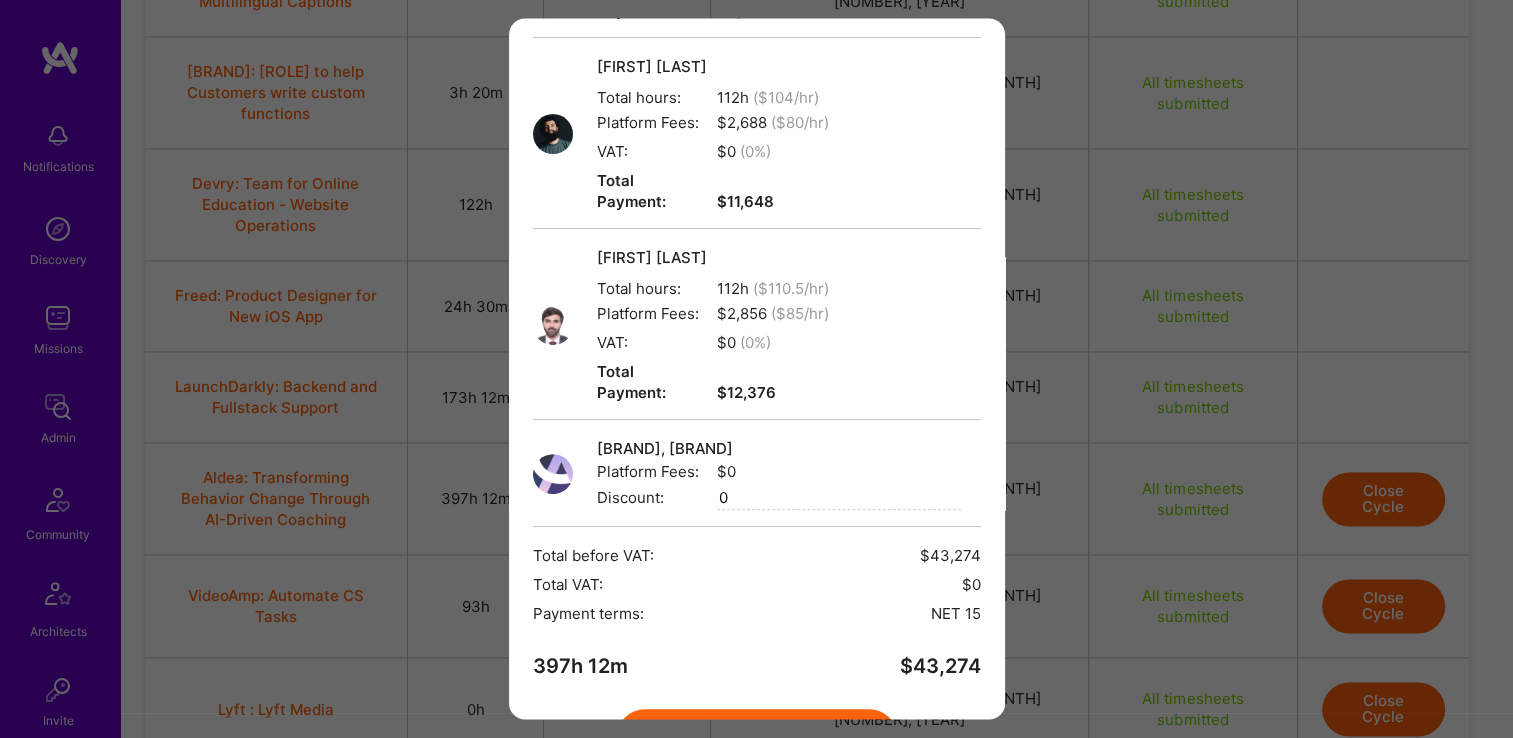 scroll, scrollTop: 582, scrollLeft: 0, axis: vertical 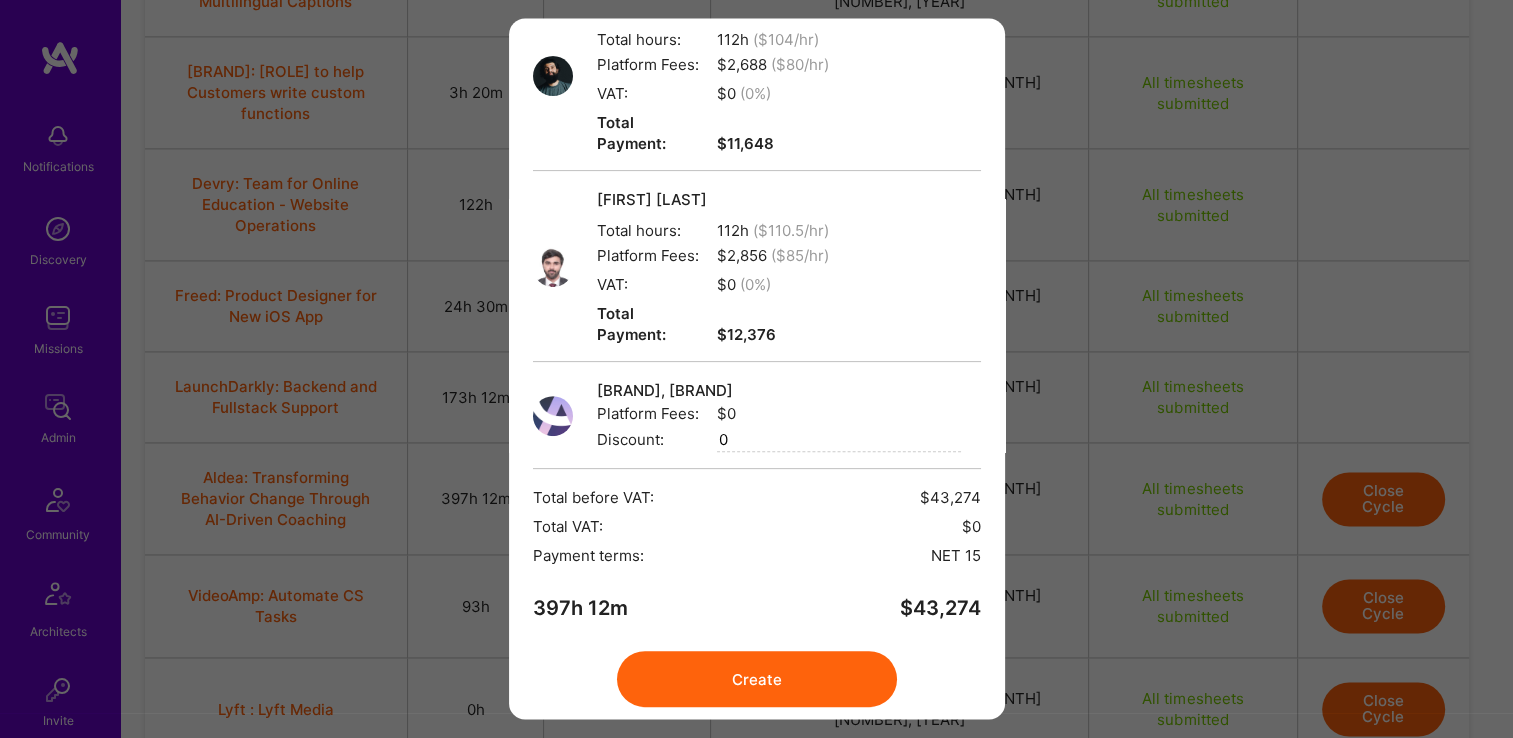 click on "Create" at bounding box center [757, 680] 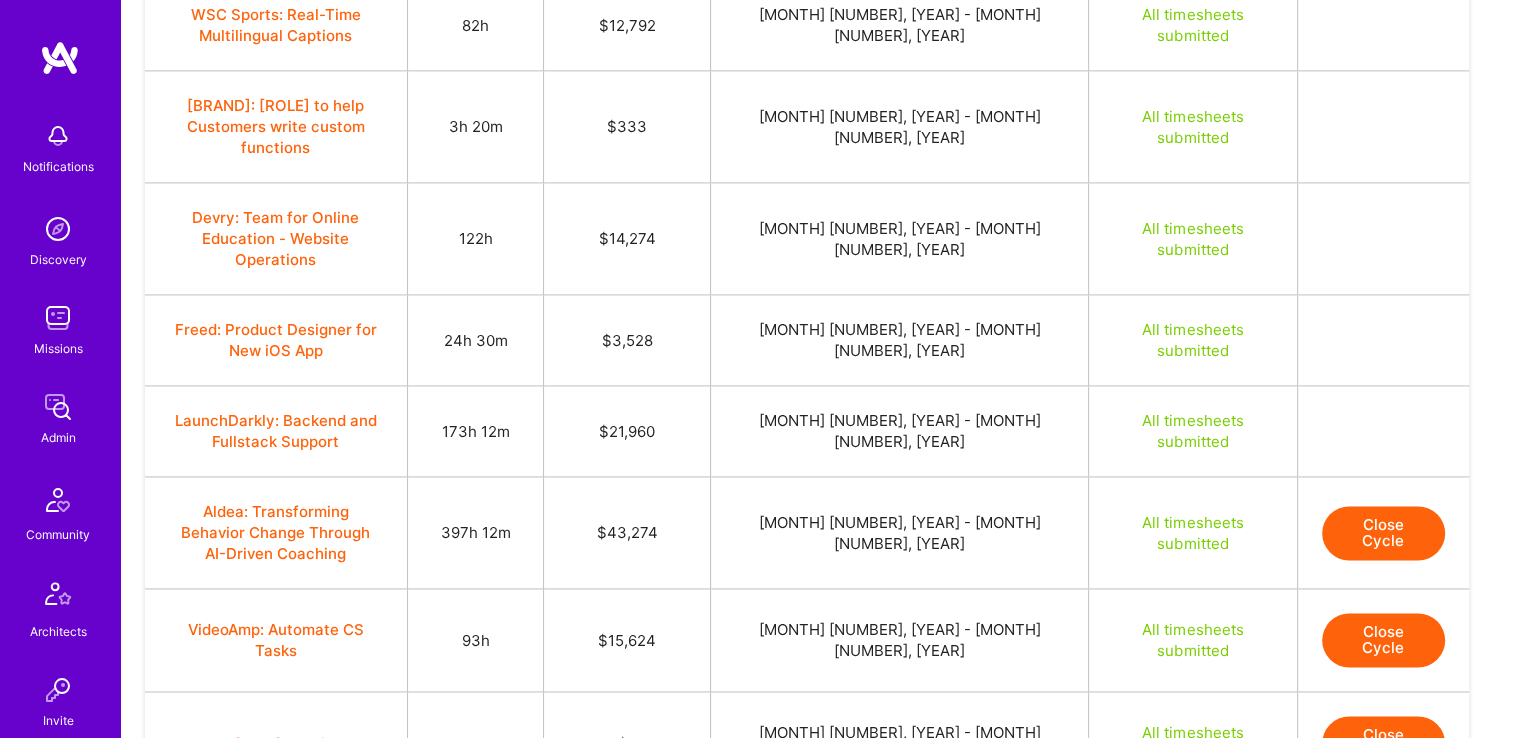 scroll, scrollTop: 2877, scrollLeft: 0, axis: vertical 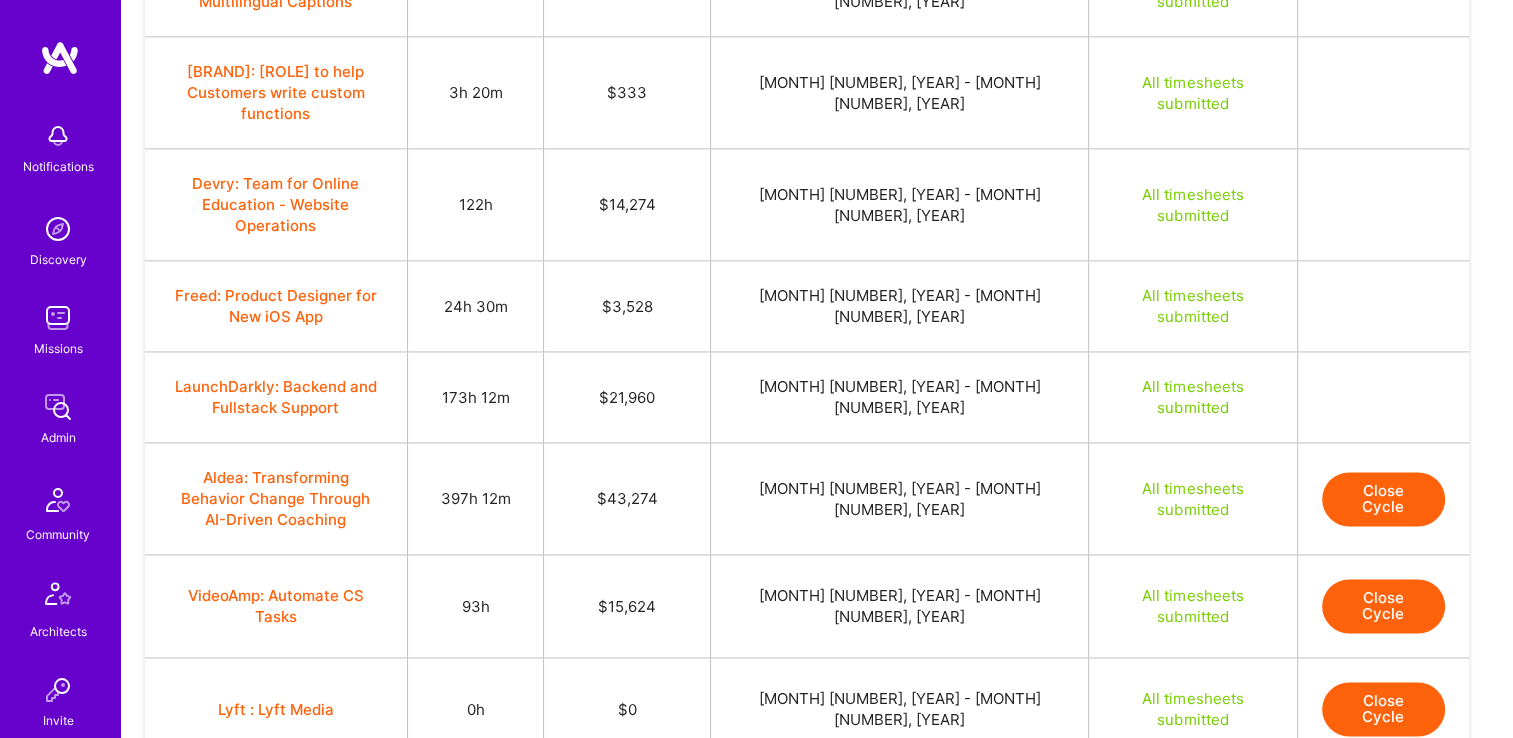 click on "Close Cycle" at bounding box center [1383, 606] 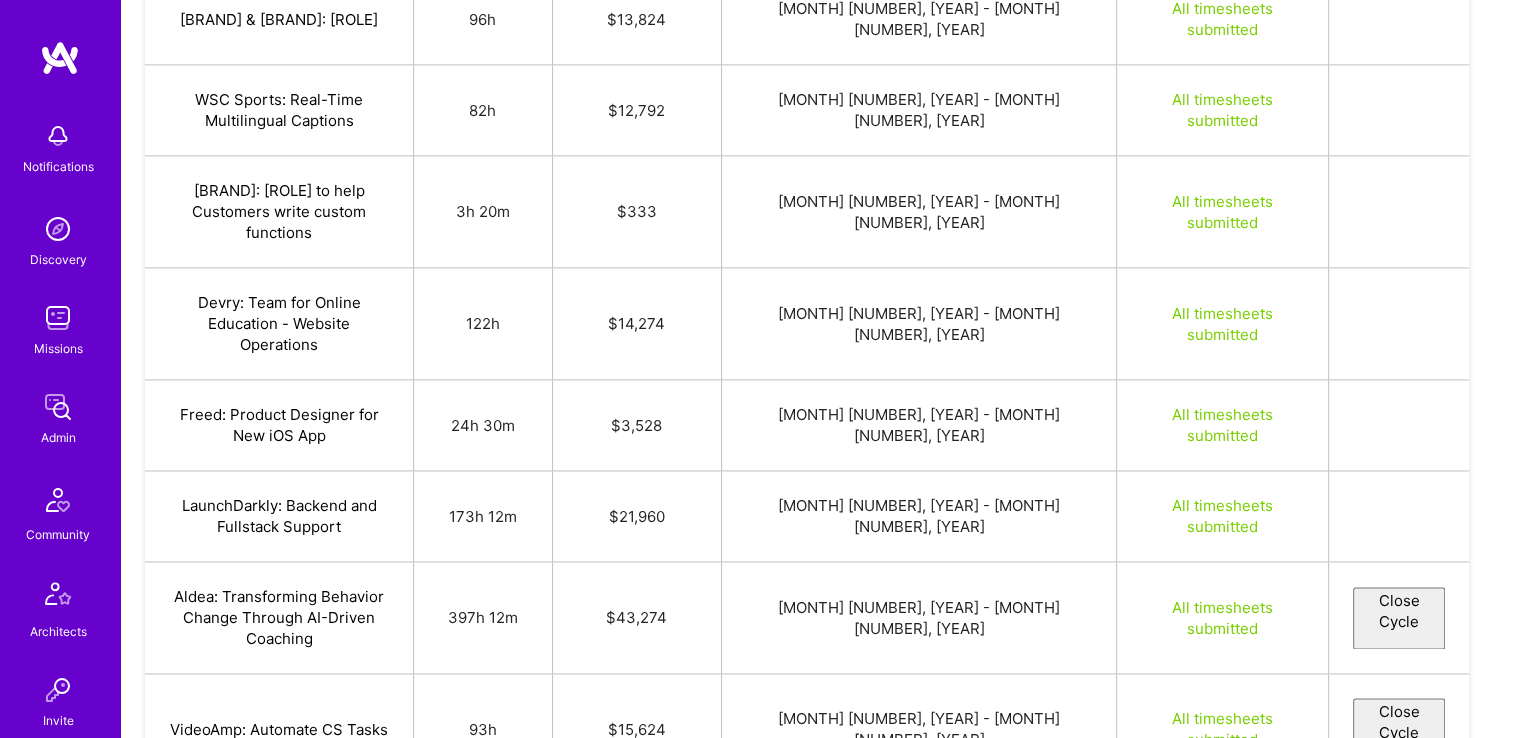 select on "[ID]" 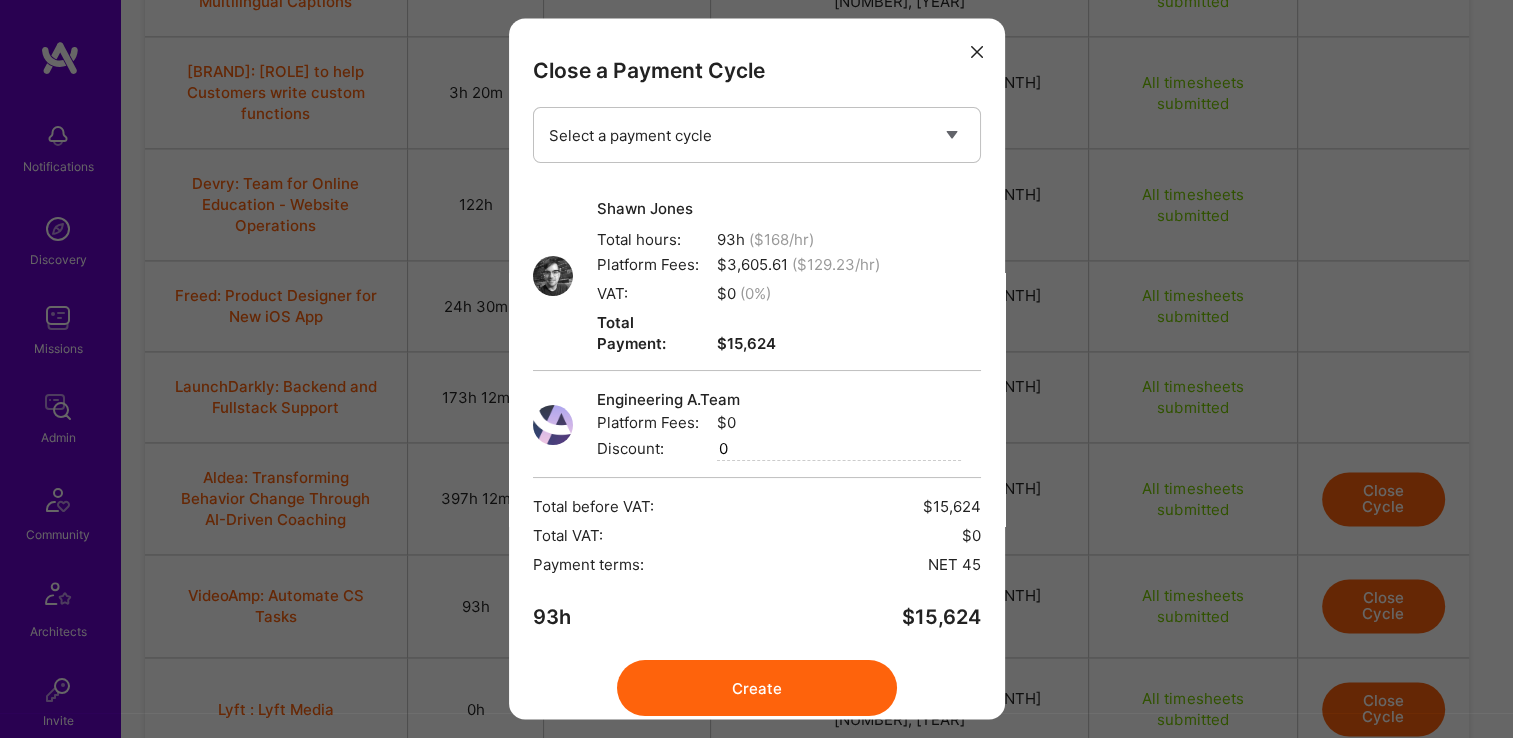 scroll, scrollTop: 52, scrollLeft: 0, axis: vertical 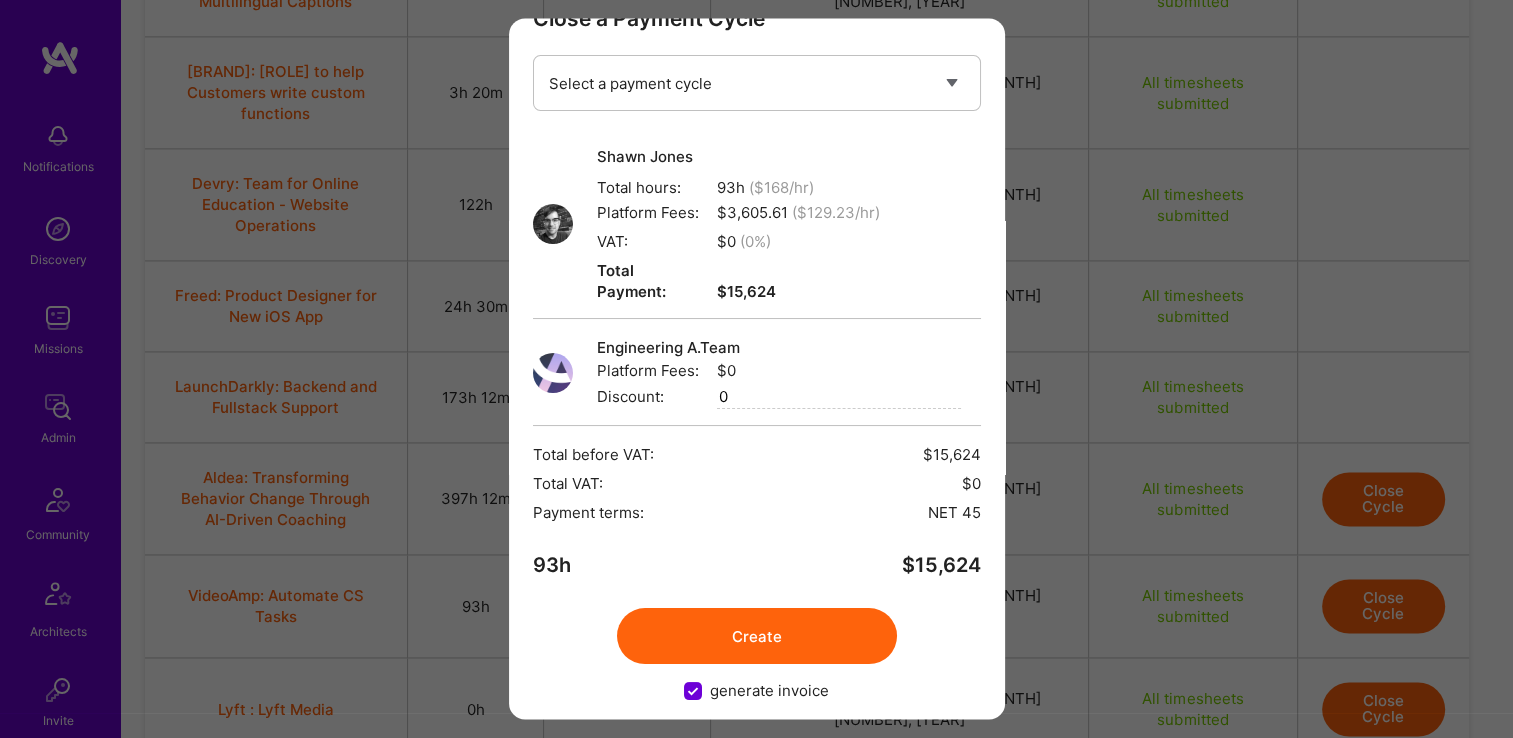 click on "Create" at bounding box center [757, 637] 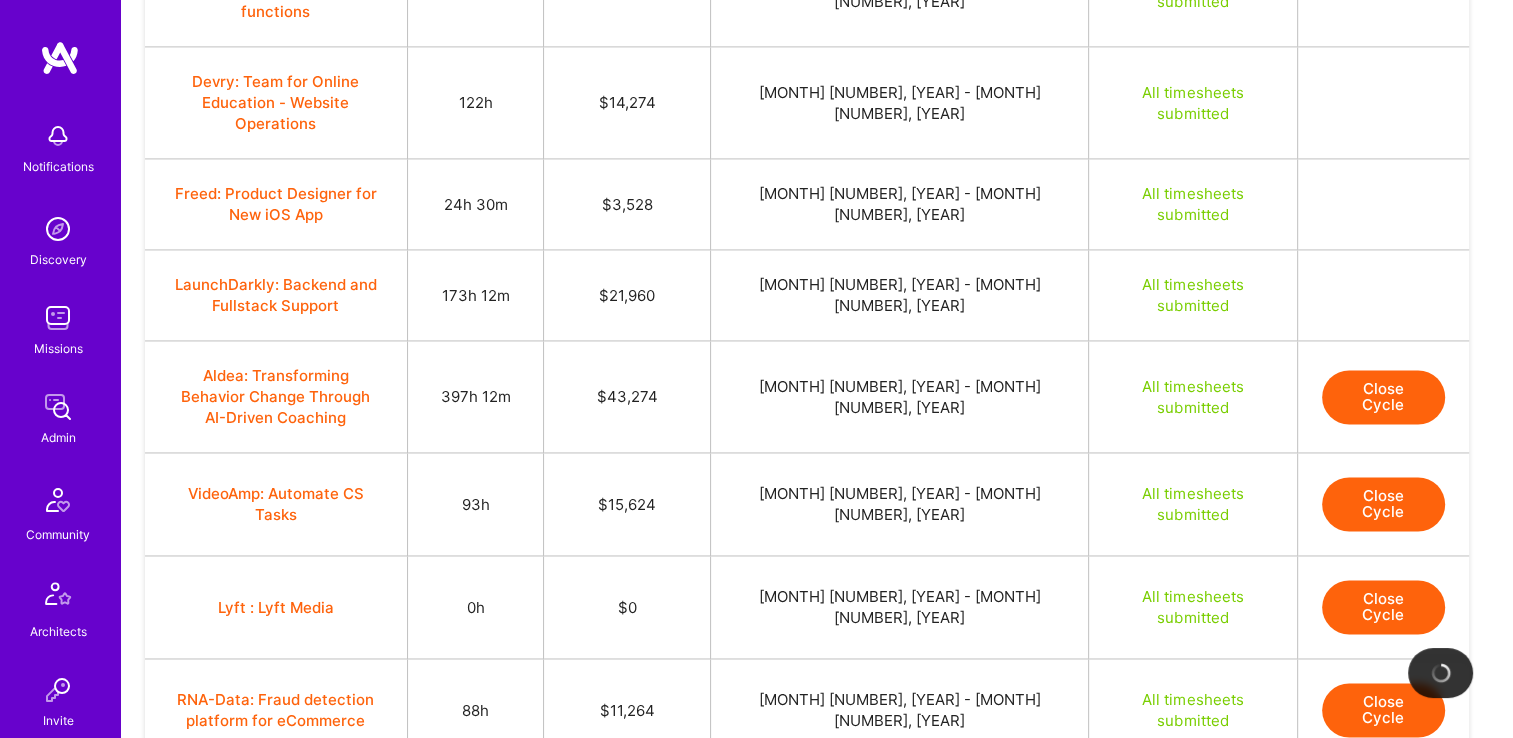 scroll, scrollTop: 3077, scrollLeft: 0, axis: vertical 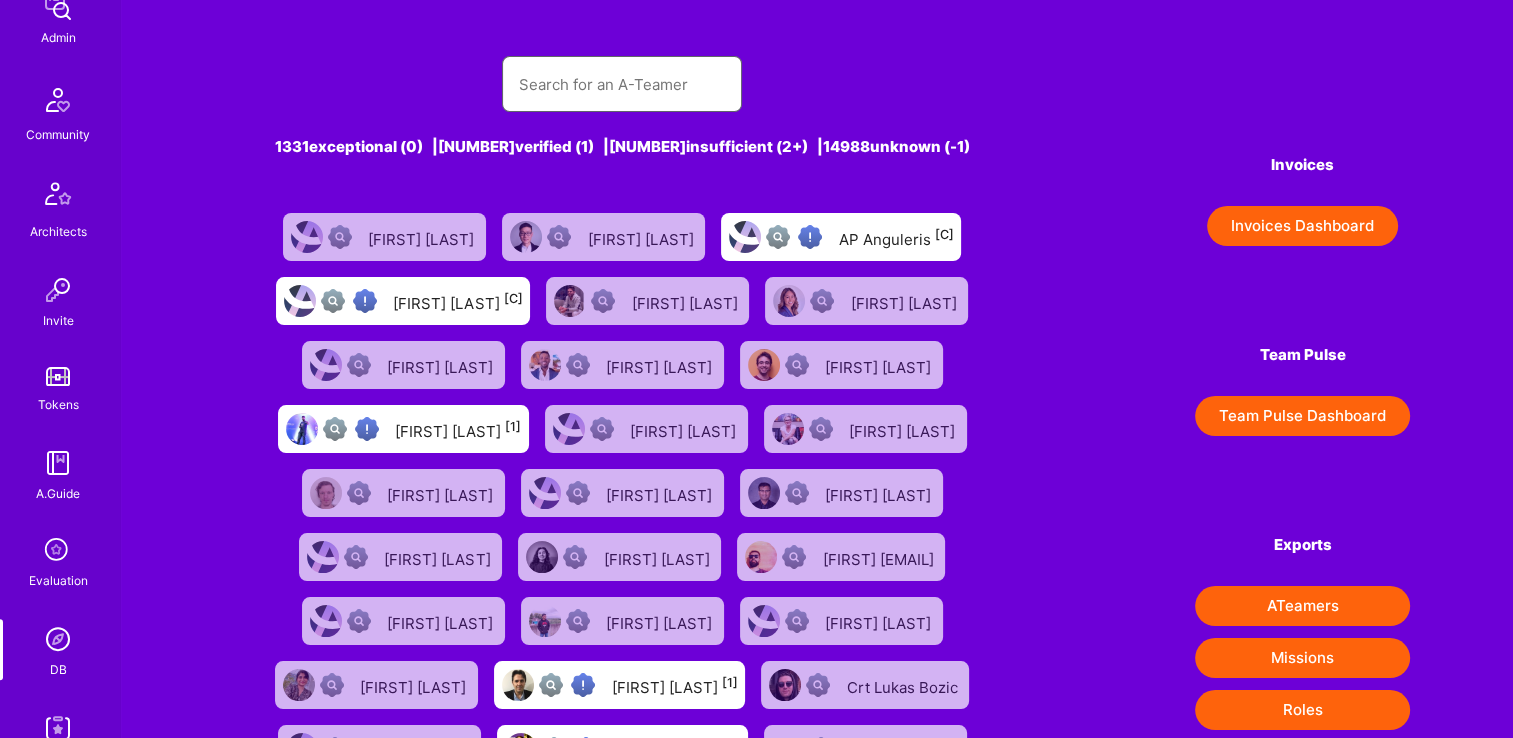 click at bounding box center [622, 84] 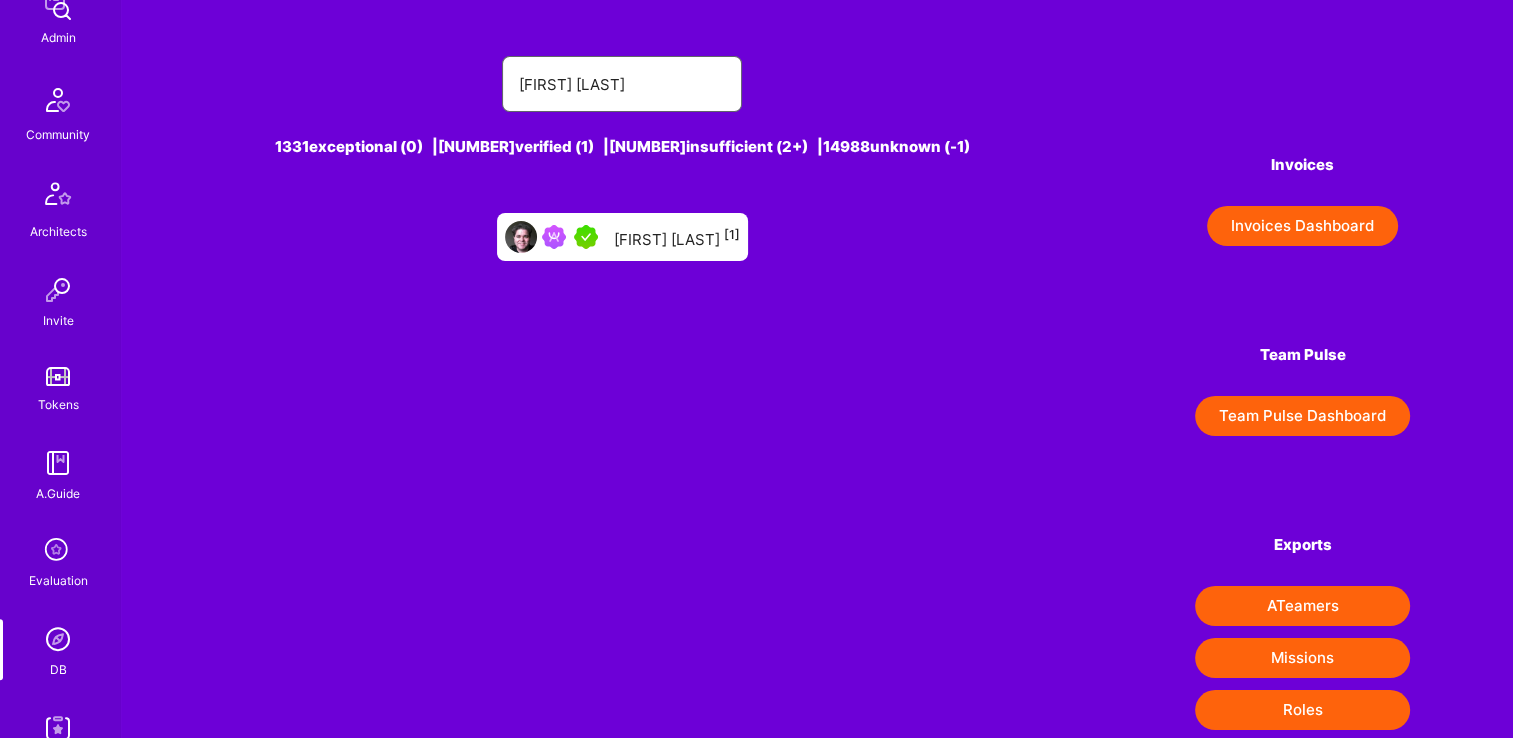 type on "[FIRST] [LAST]" 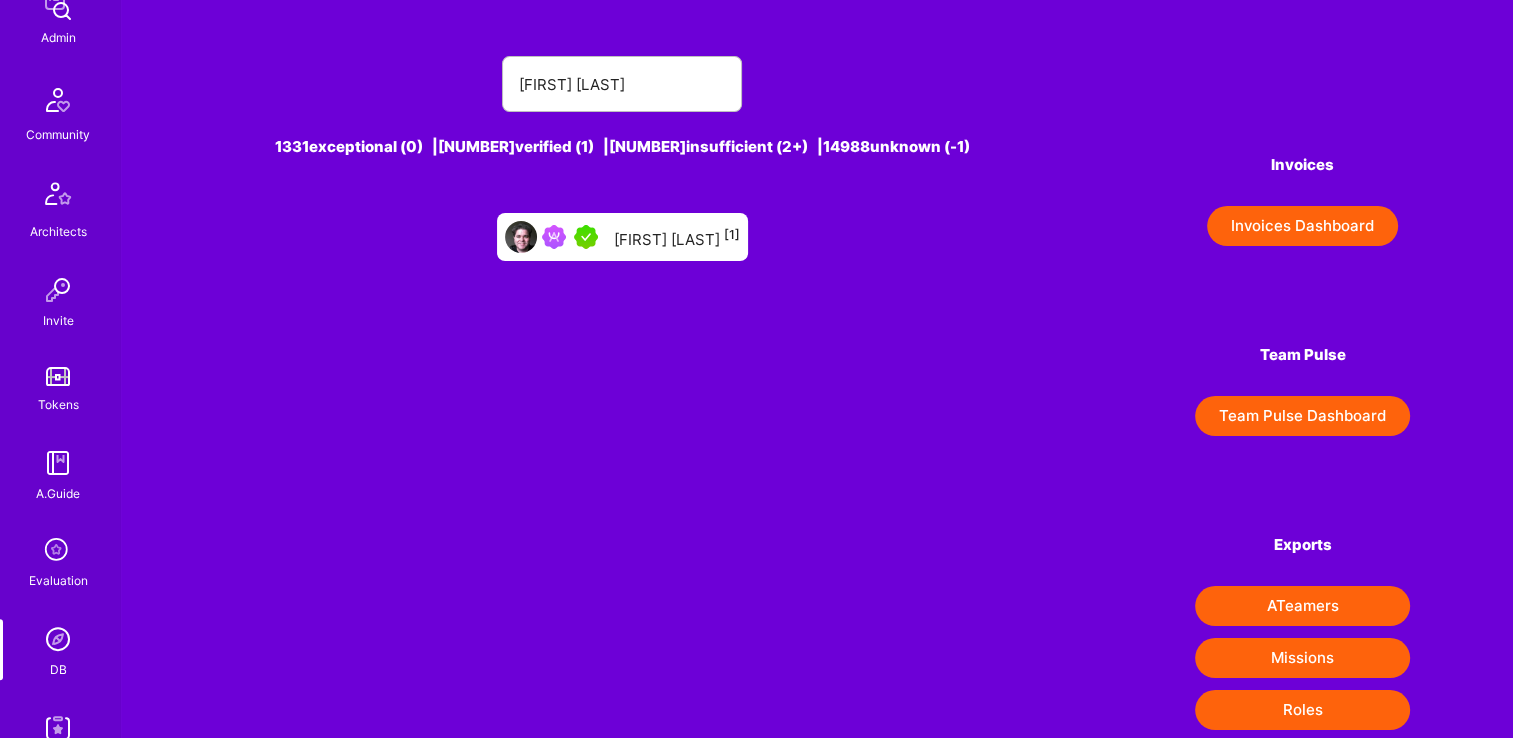 click on "Colin Melia [1]" at bounding box center [677, 237] 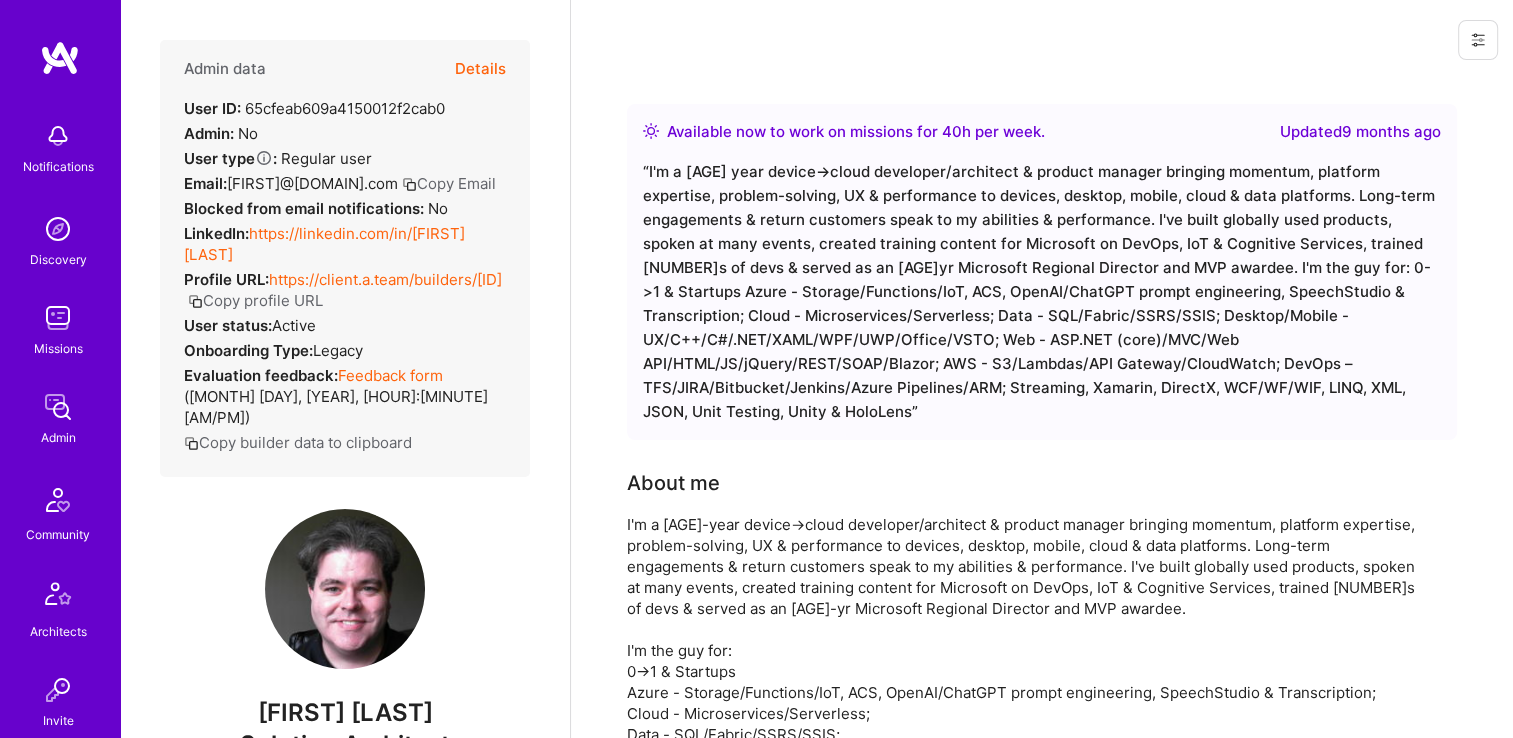 click on "Details" at bounding box center (480, 69) 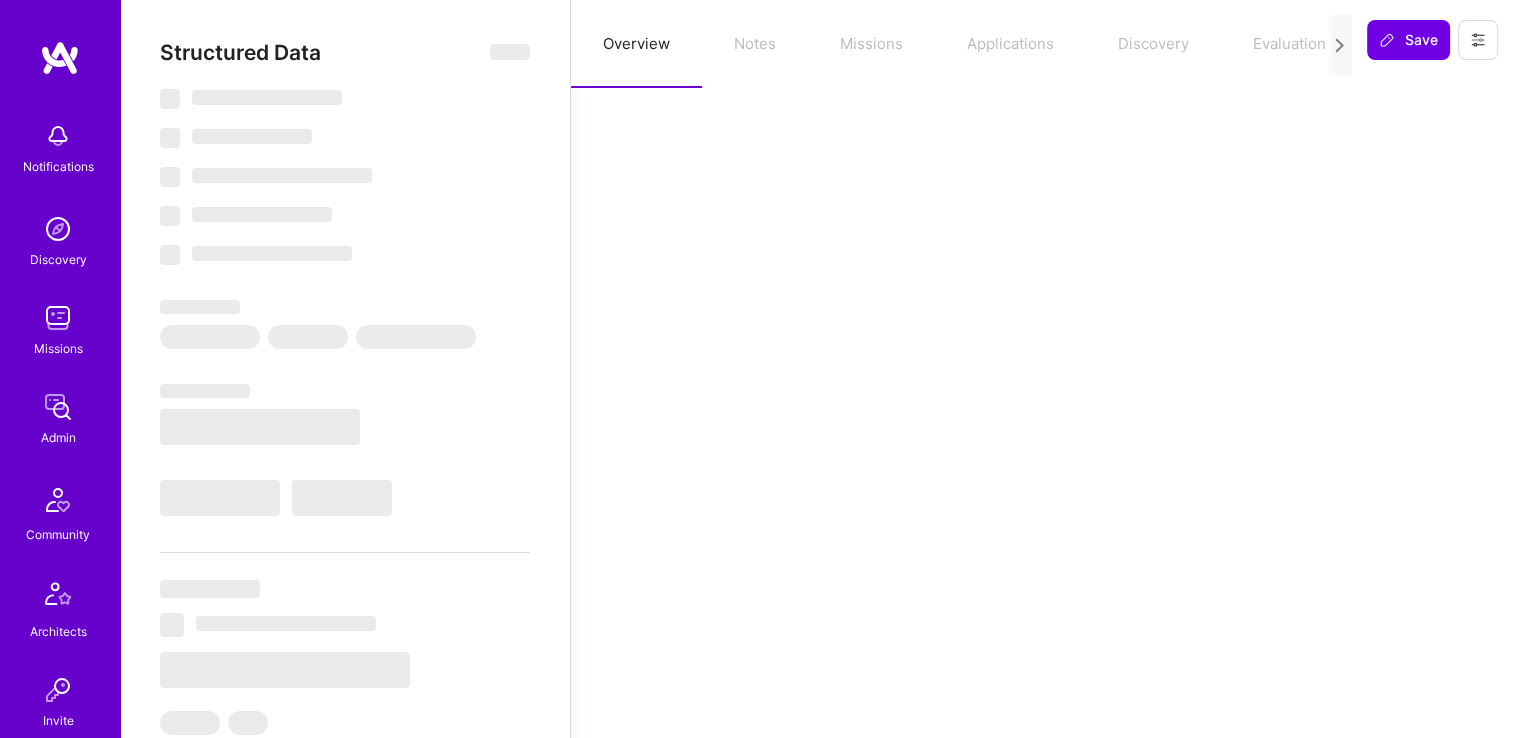 click on "Overview Notes Missions Applications Discovery Evaluation" at bounding box center (961, 44) 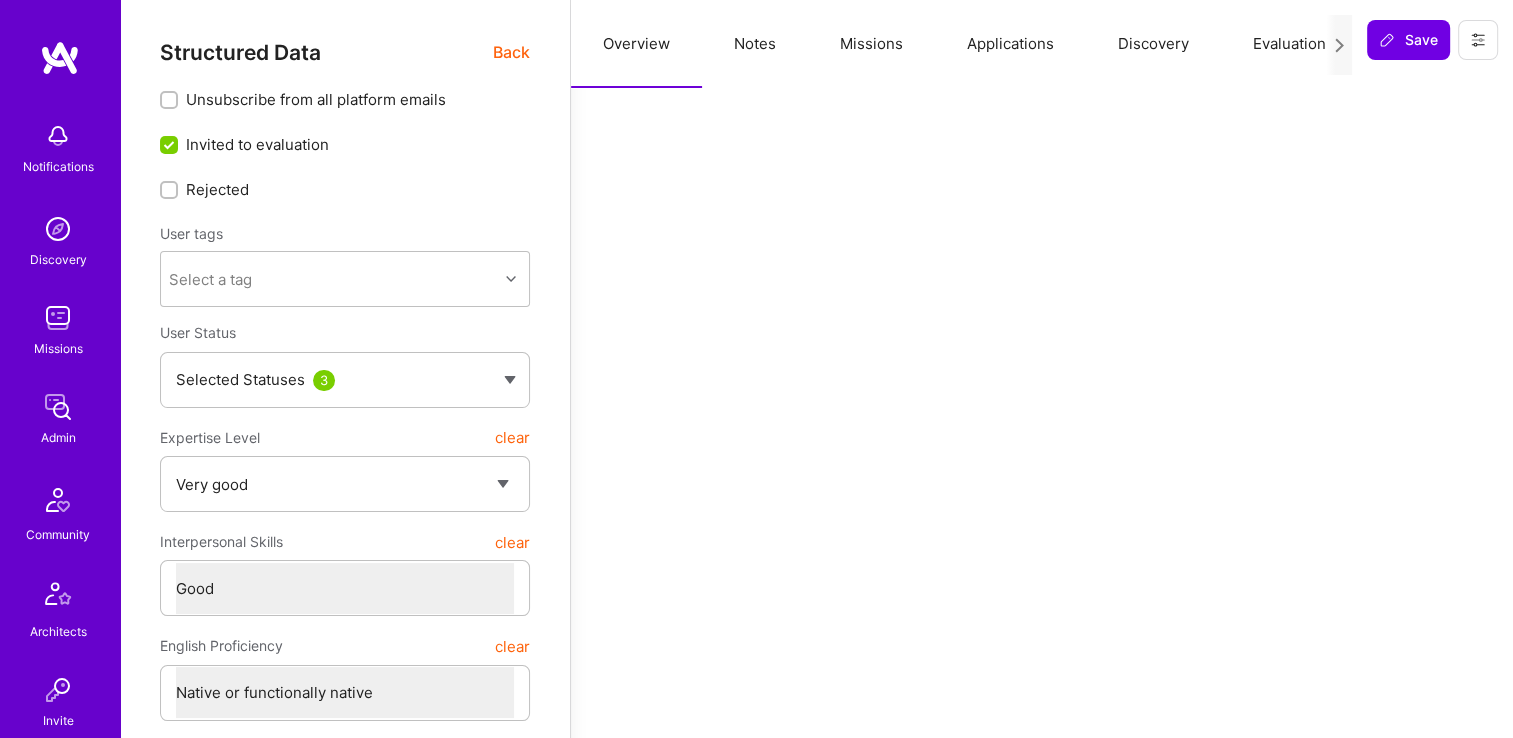 click on "Missions" at bounding box center (871, 44) 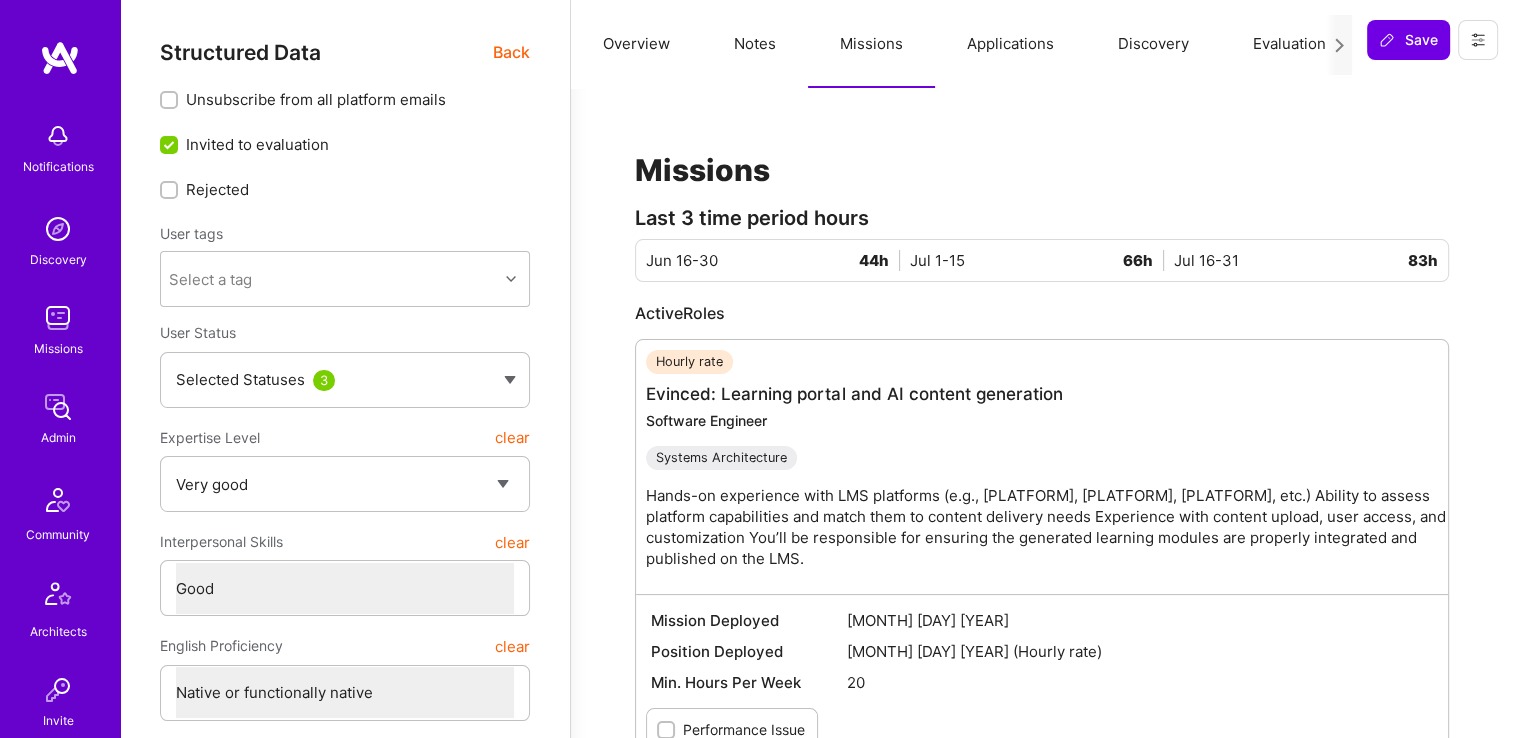 click on "Missions" at bounding box center (871, 44) 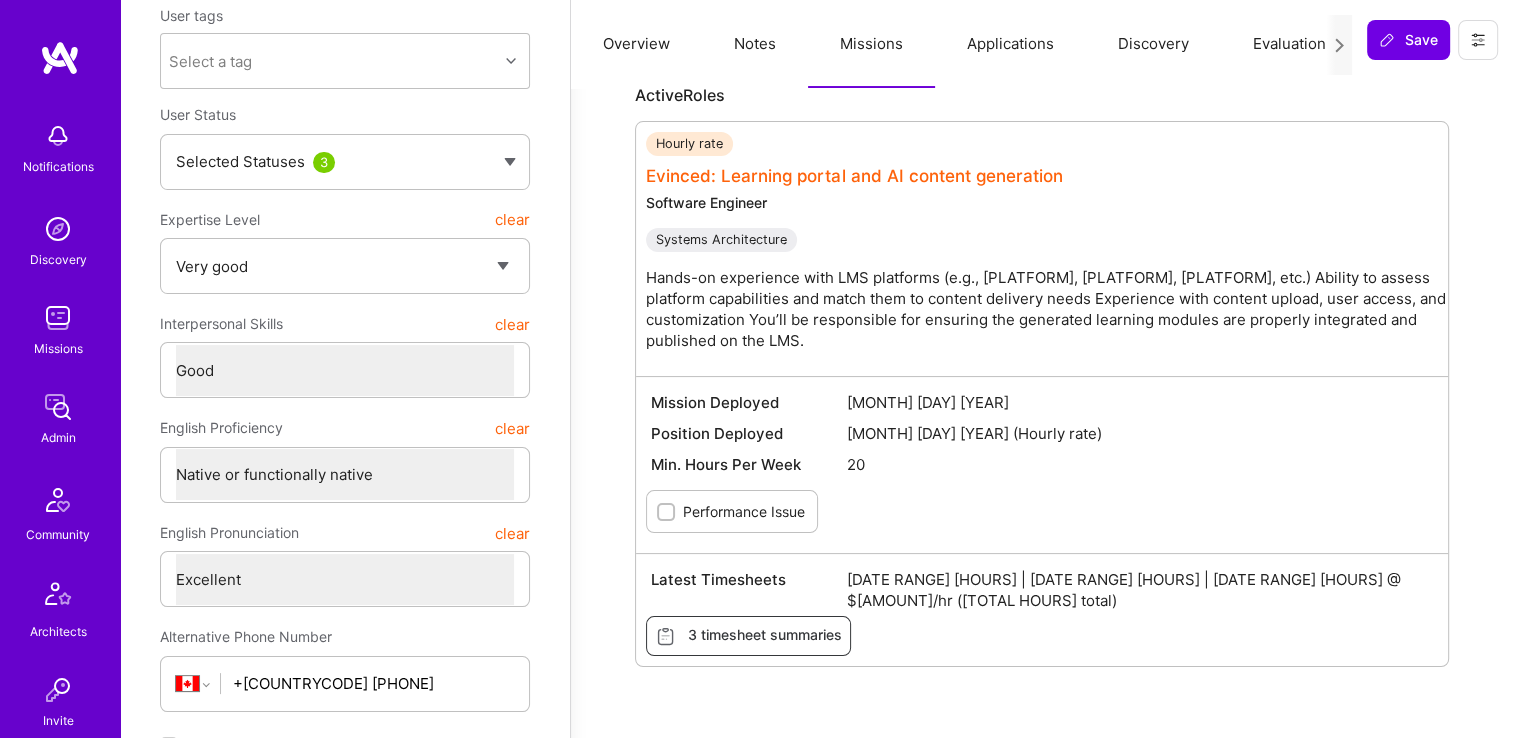 scroll, scrollTop: 200, scrollLeft: 0, axis: vertical 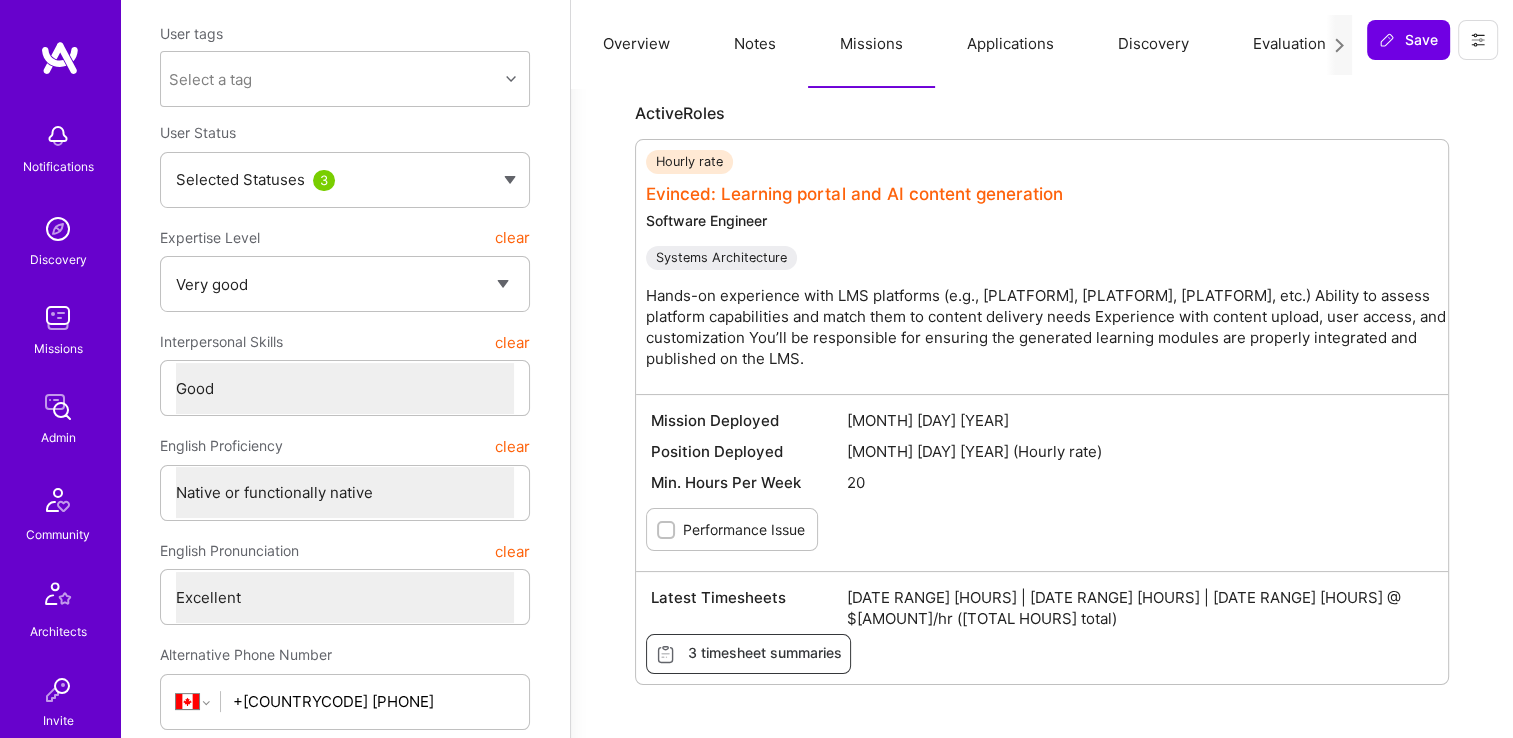 click on "Evinced: Learning portal and AI content generation" at bounding box center [854, 194] 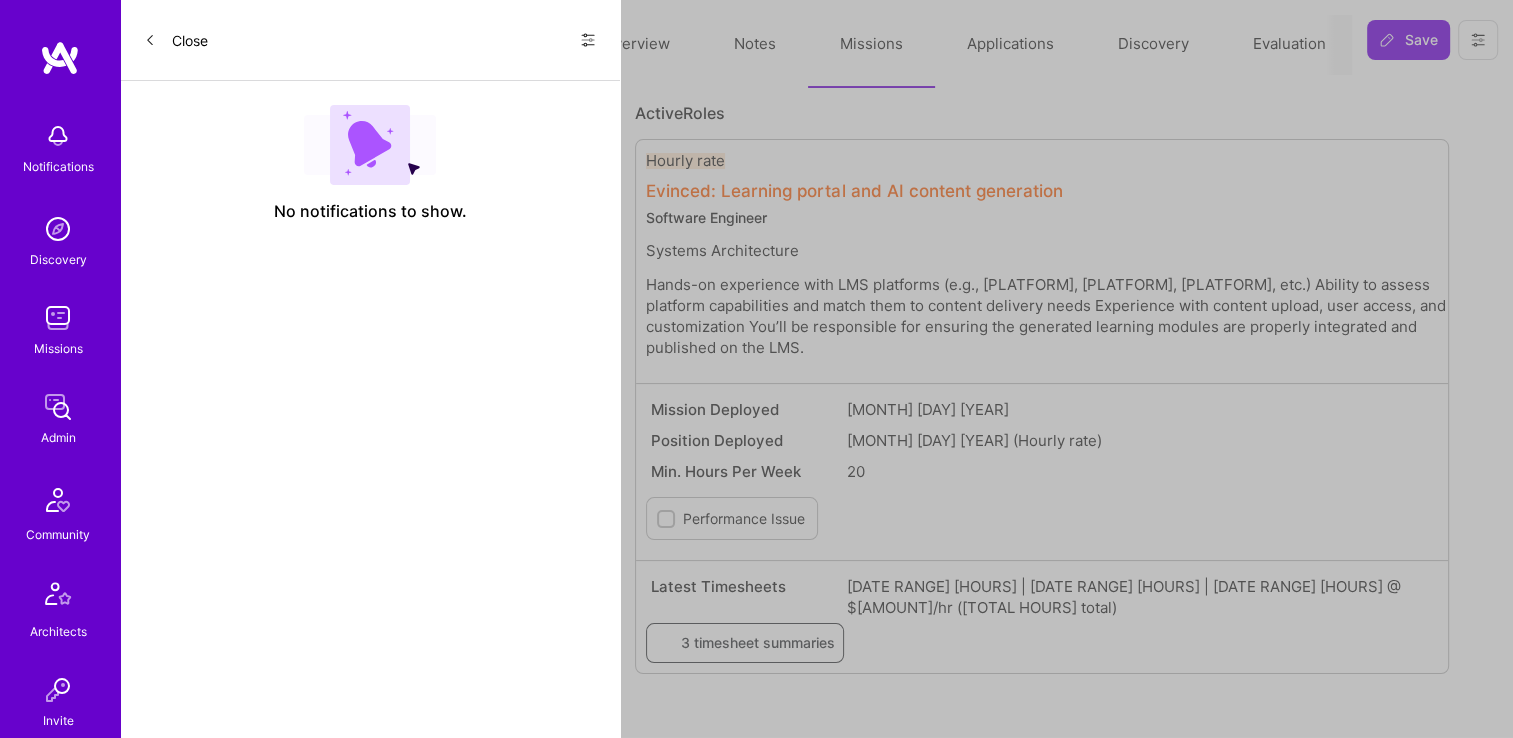 scroll, scrollTop: 0, scrollLeft: 0, axis: both 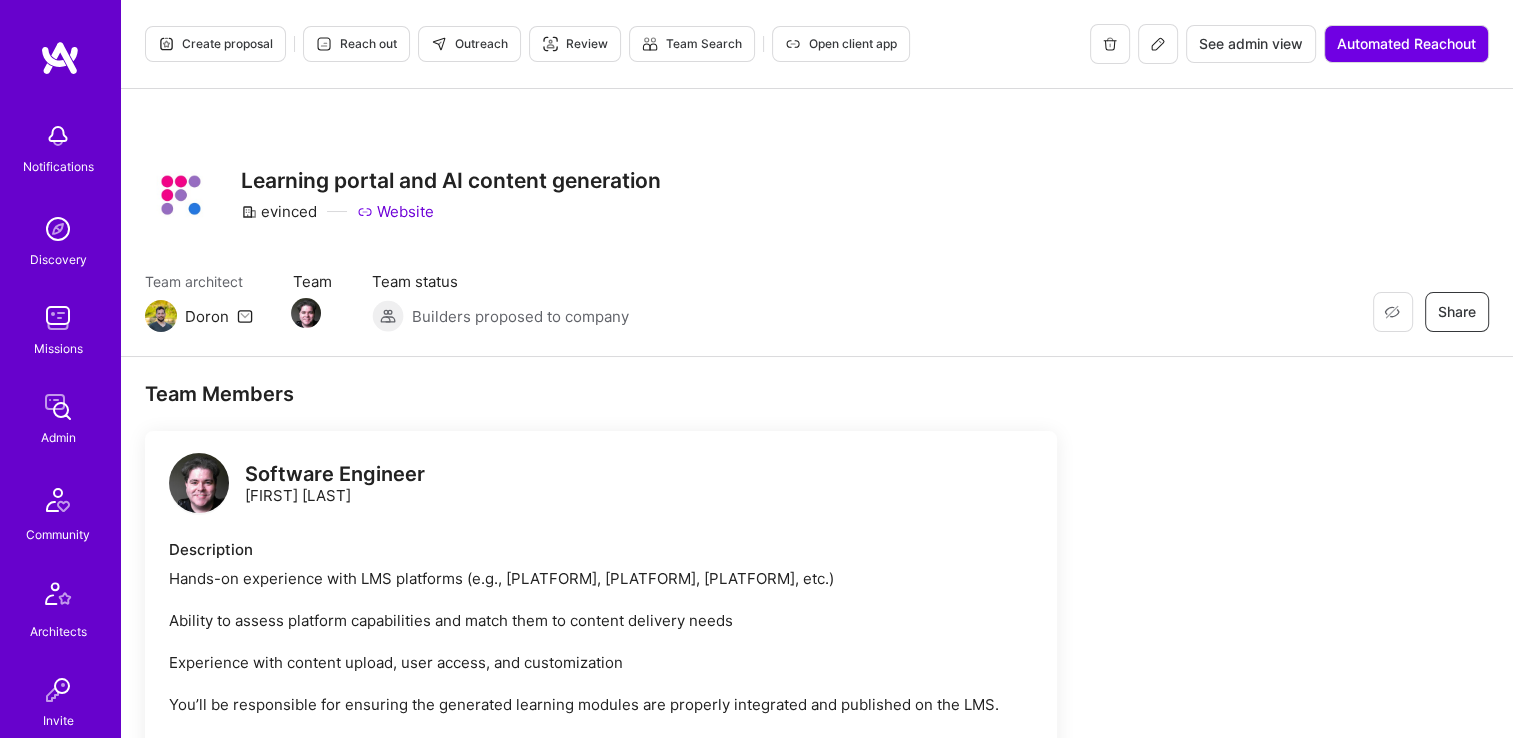 click on "See admin view" at bounding box center [1251, 44] 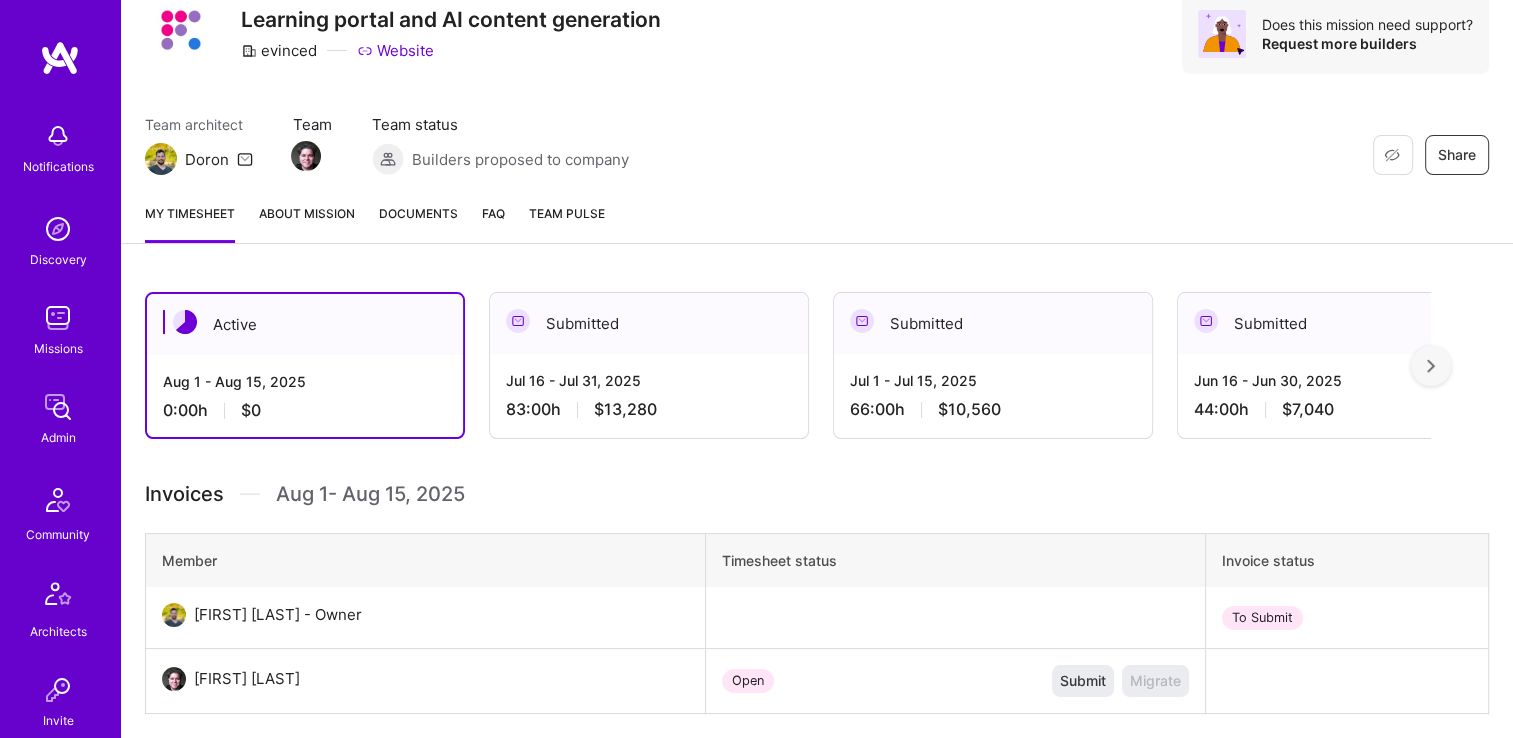 scroll, scrollTop: 200, scrollLeft: 0, axis: vertical 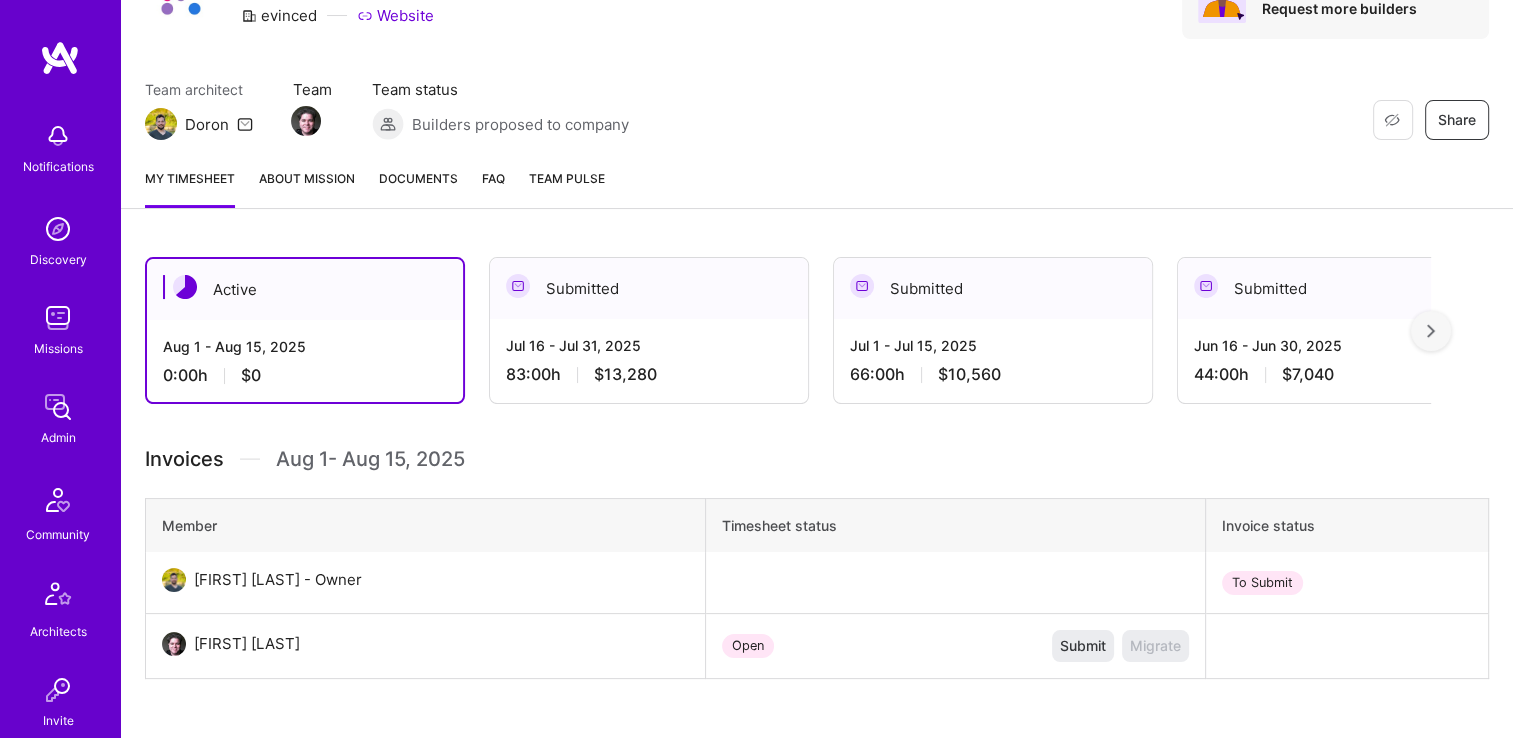 click on "Jul 1 - Jul 15, 2025" at bounding box center (993, 345) 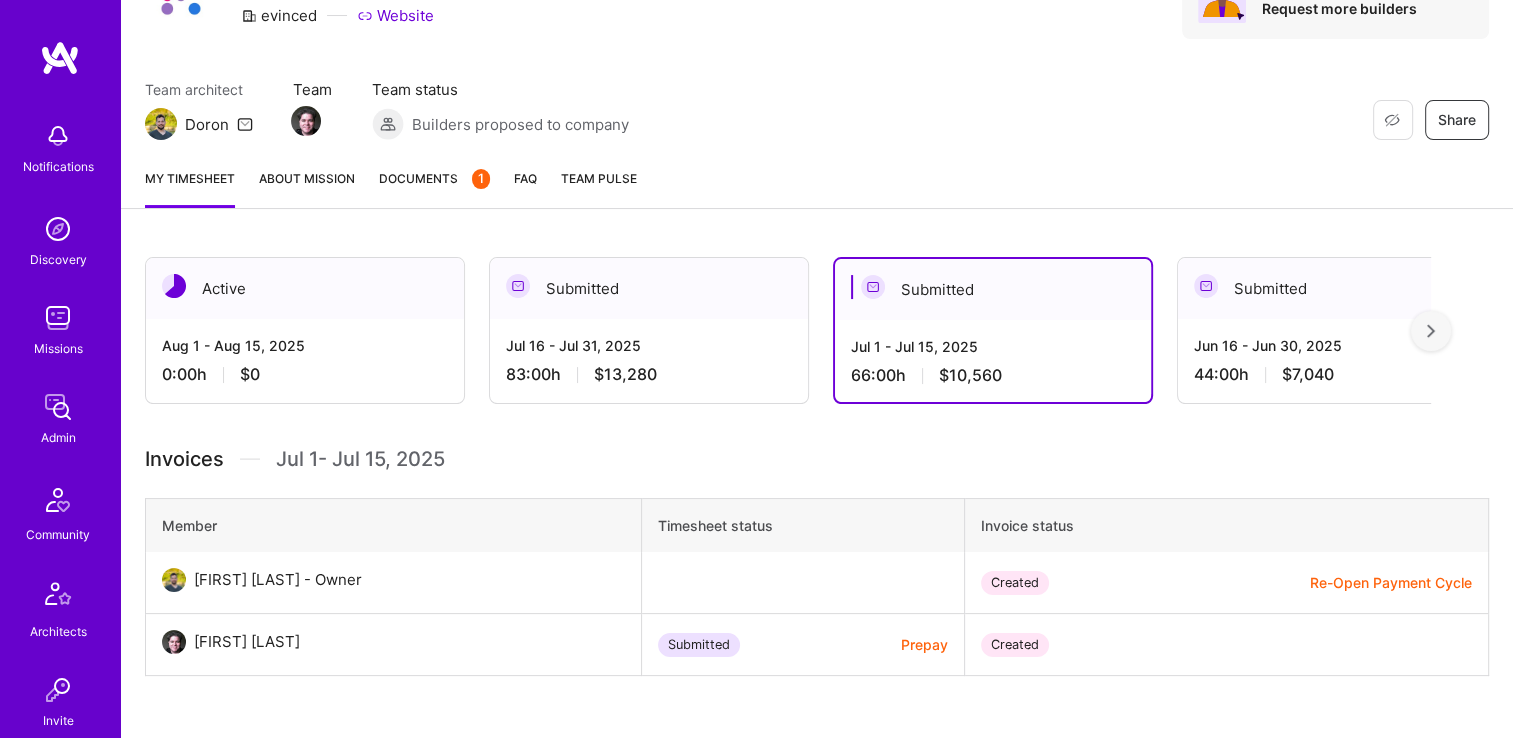 click at bounding box center (1431, 331) 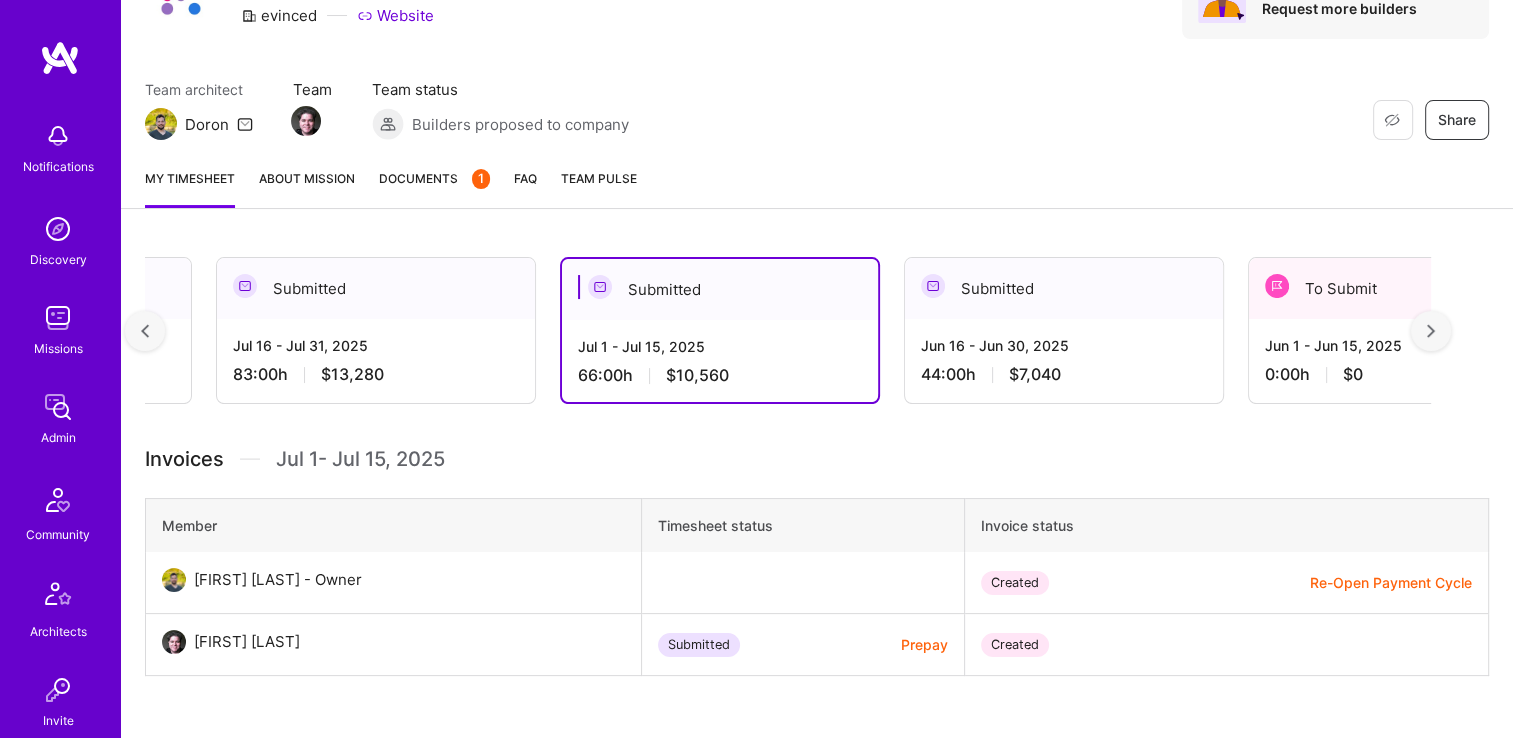 scroll, scrollTop: 0, scrollLeft: 360, axis: horizontal 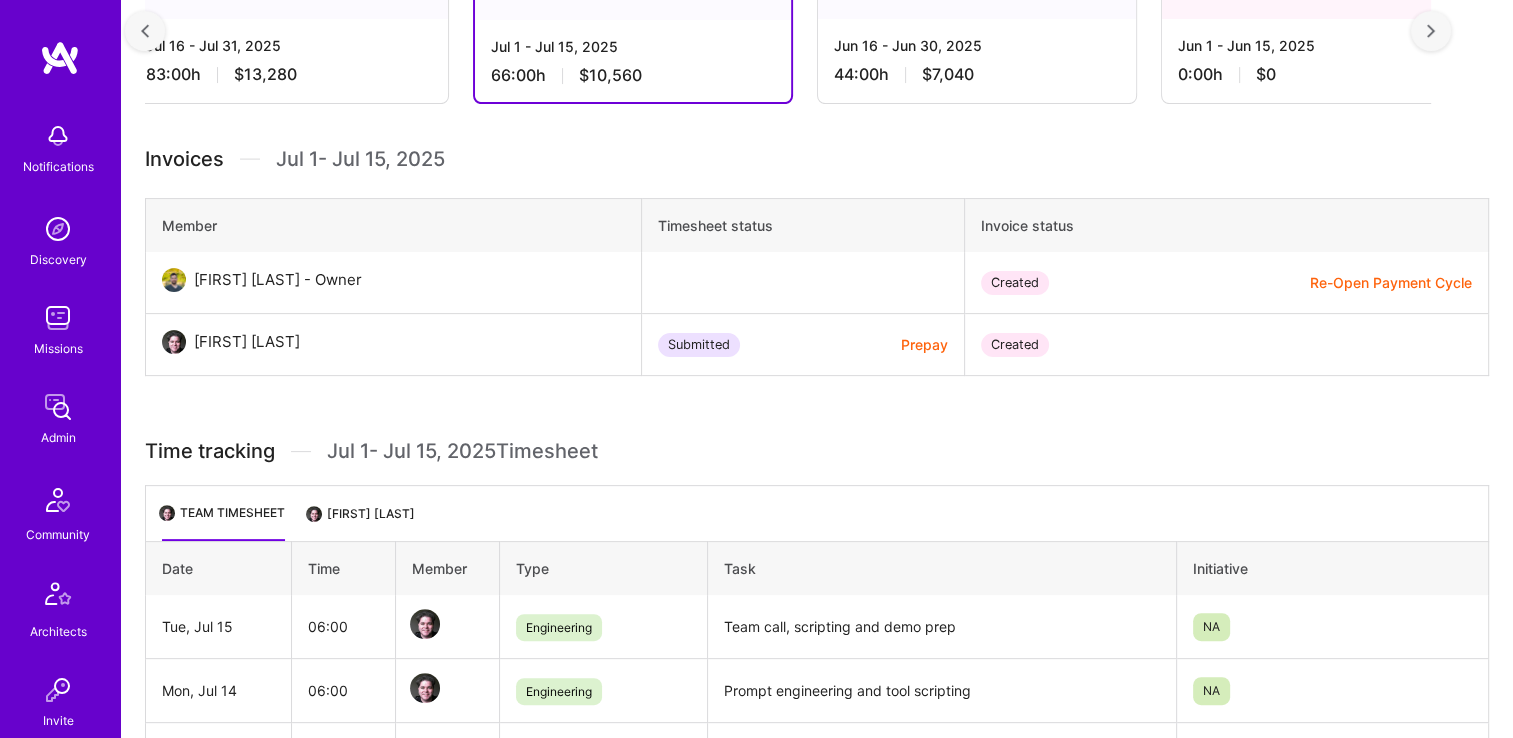 click on "Prepay" at bounding box center [924, 344] 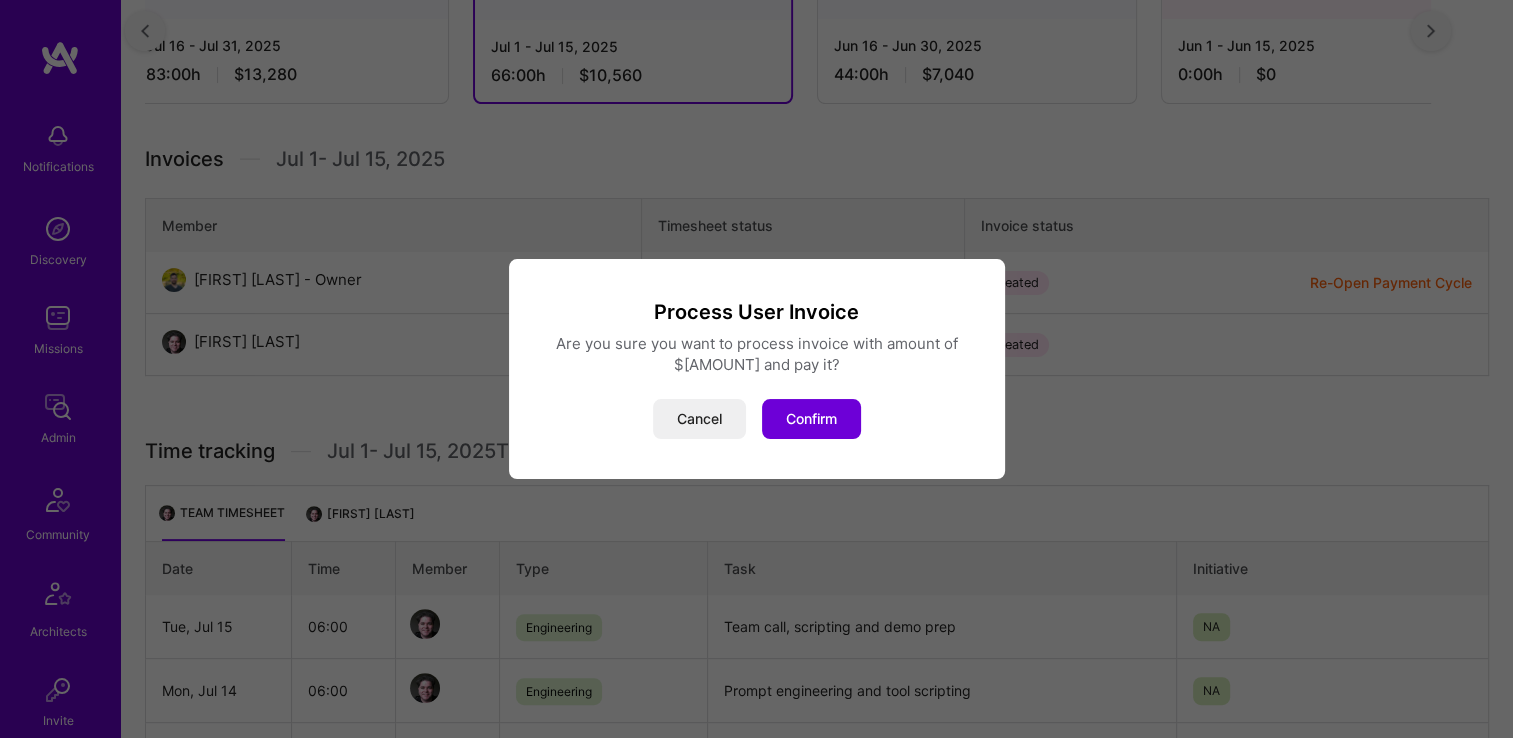 drag, startPoint x: 806, startPoint y: 430, endPoint x: 860, endPoint y: 424, distance: 54.33231 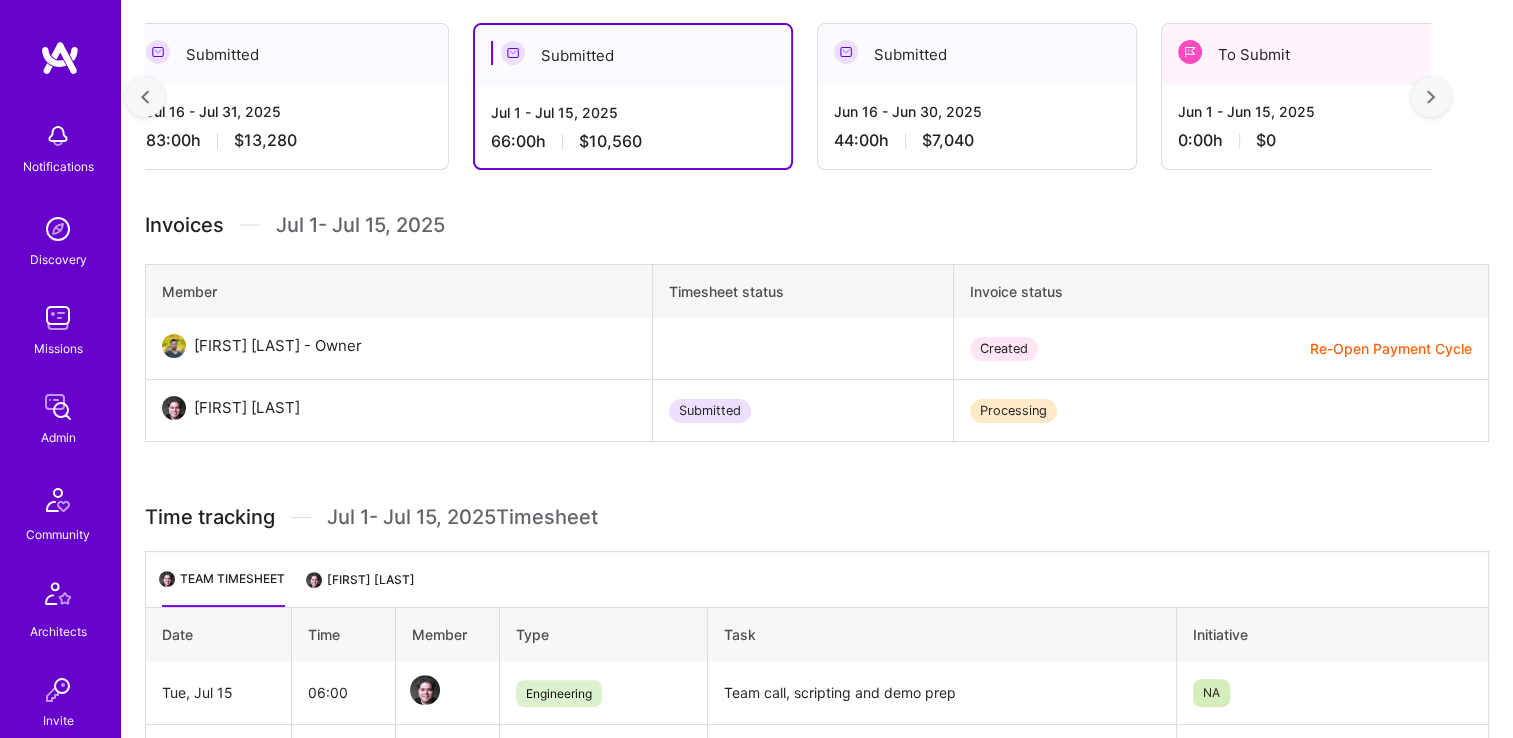 scroll, scrollTop: 400, scrollLeft: 0, axis: vertical 